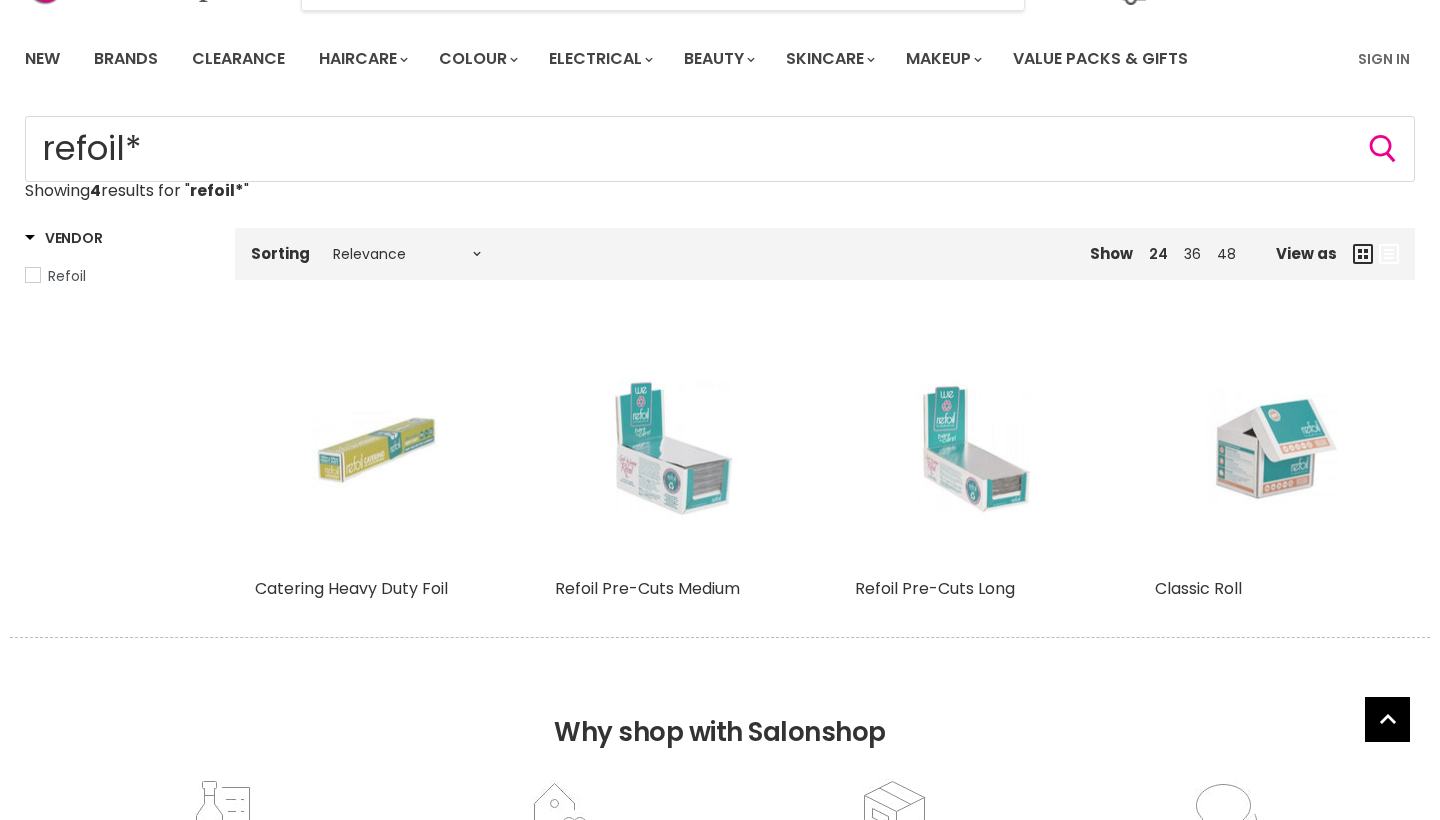 scroll, scrollTop: 126, scrollLeft: 0, axis: vertical 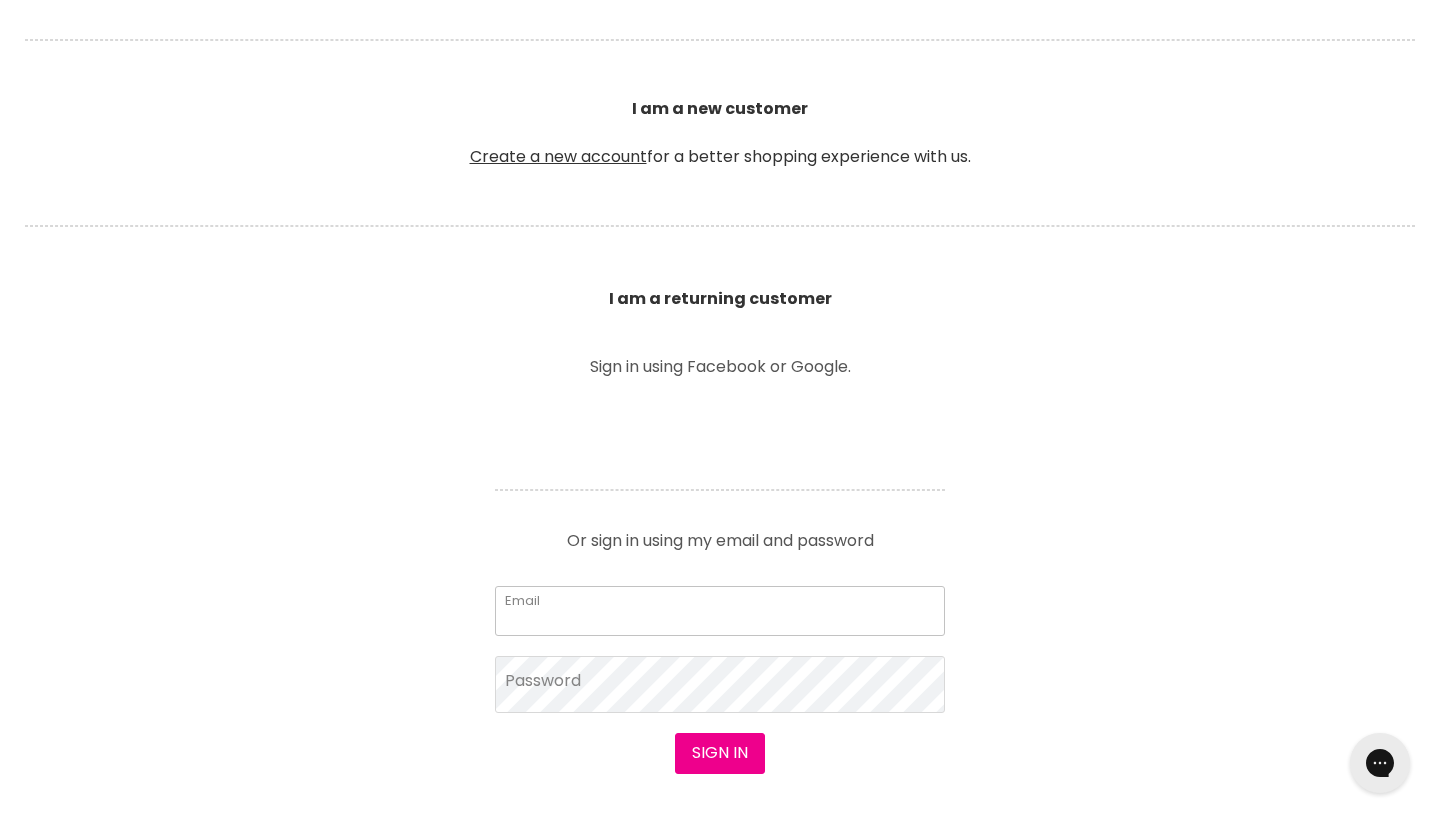 type on "daniellabellhair@gmail.com" 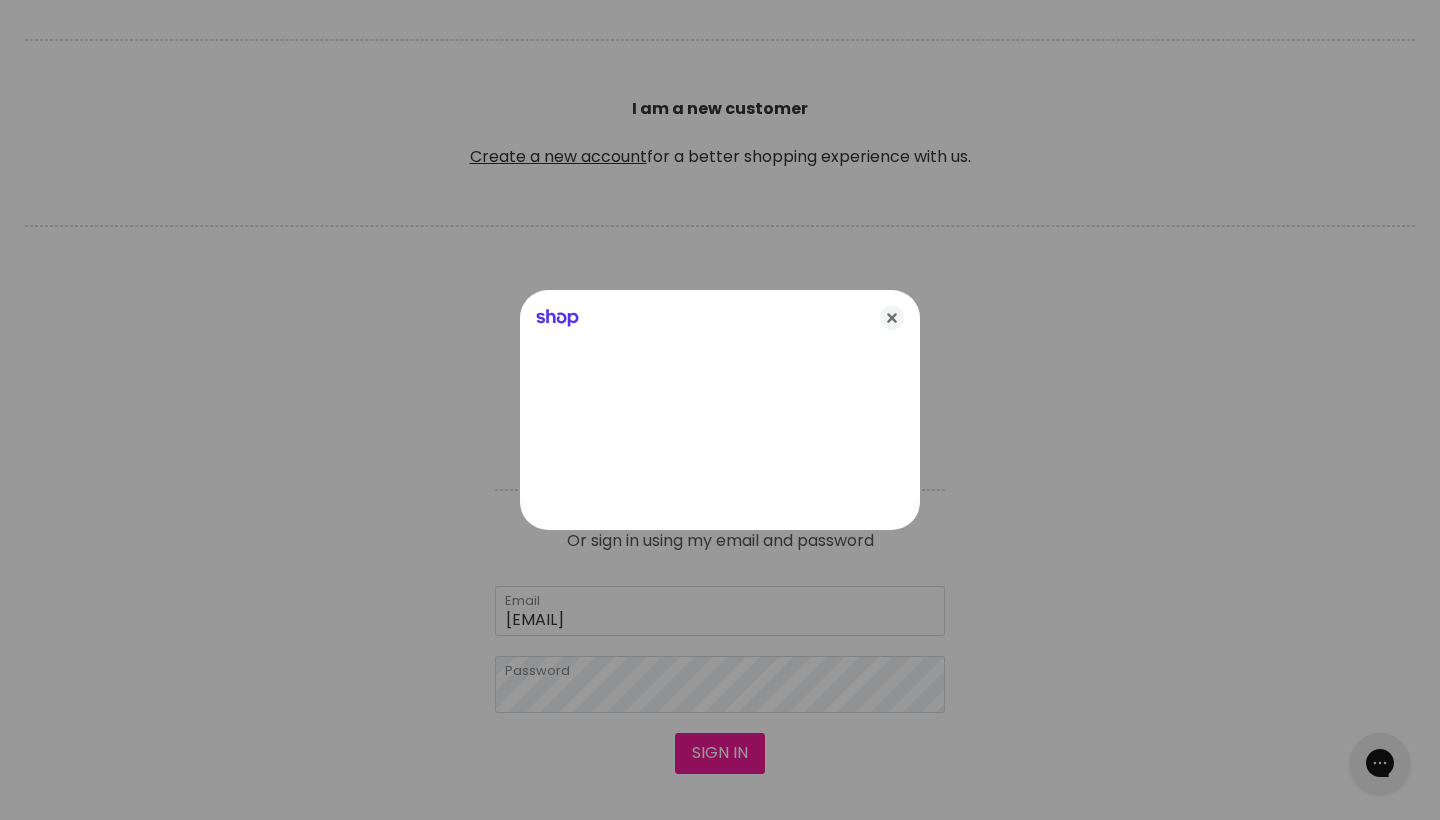 click at bounding box center [720, 410] 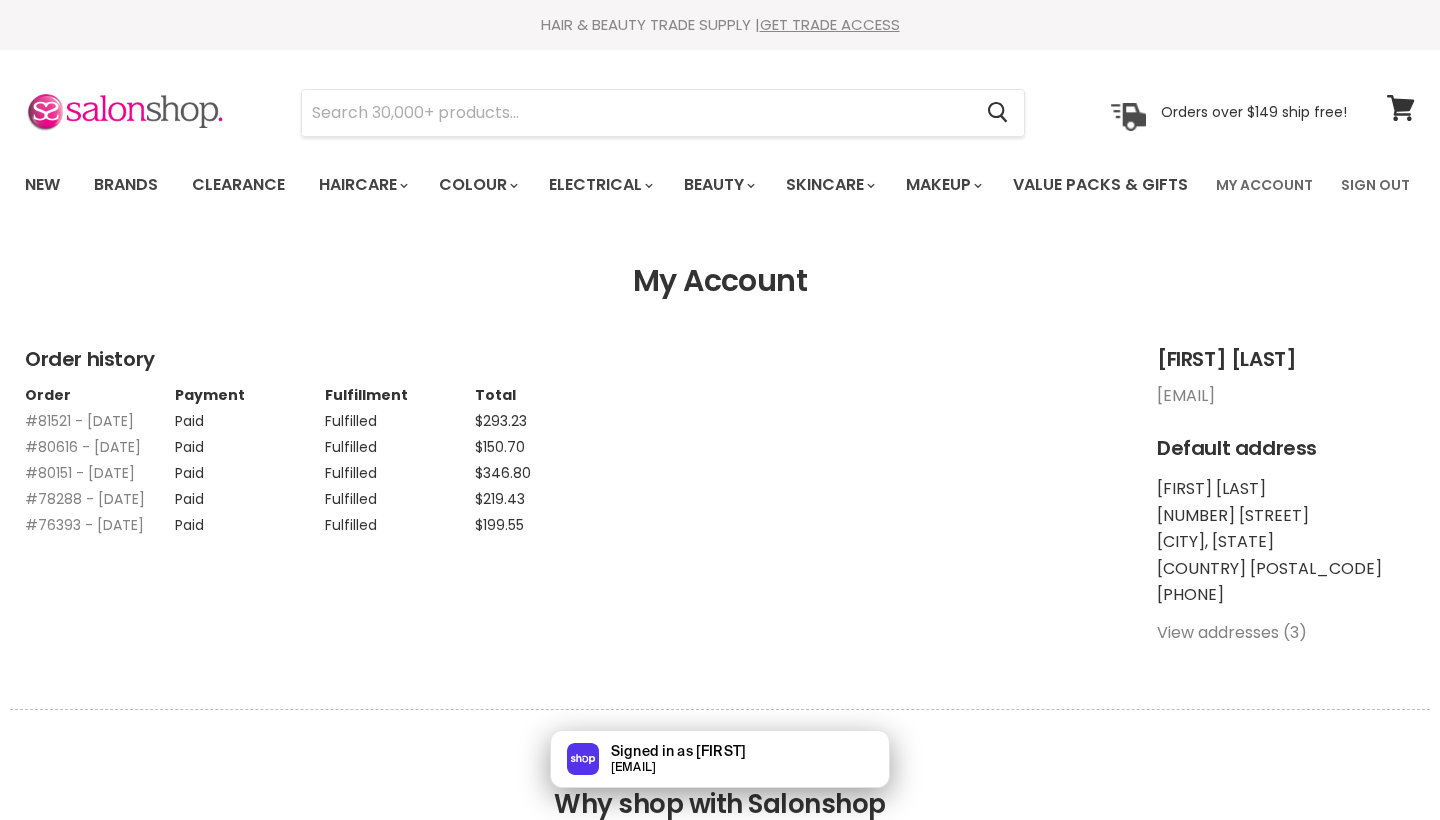 scroll, scrollTop: 0, scrollLeft: 0, axis: both 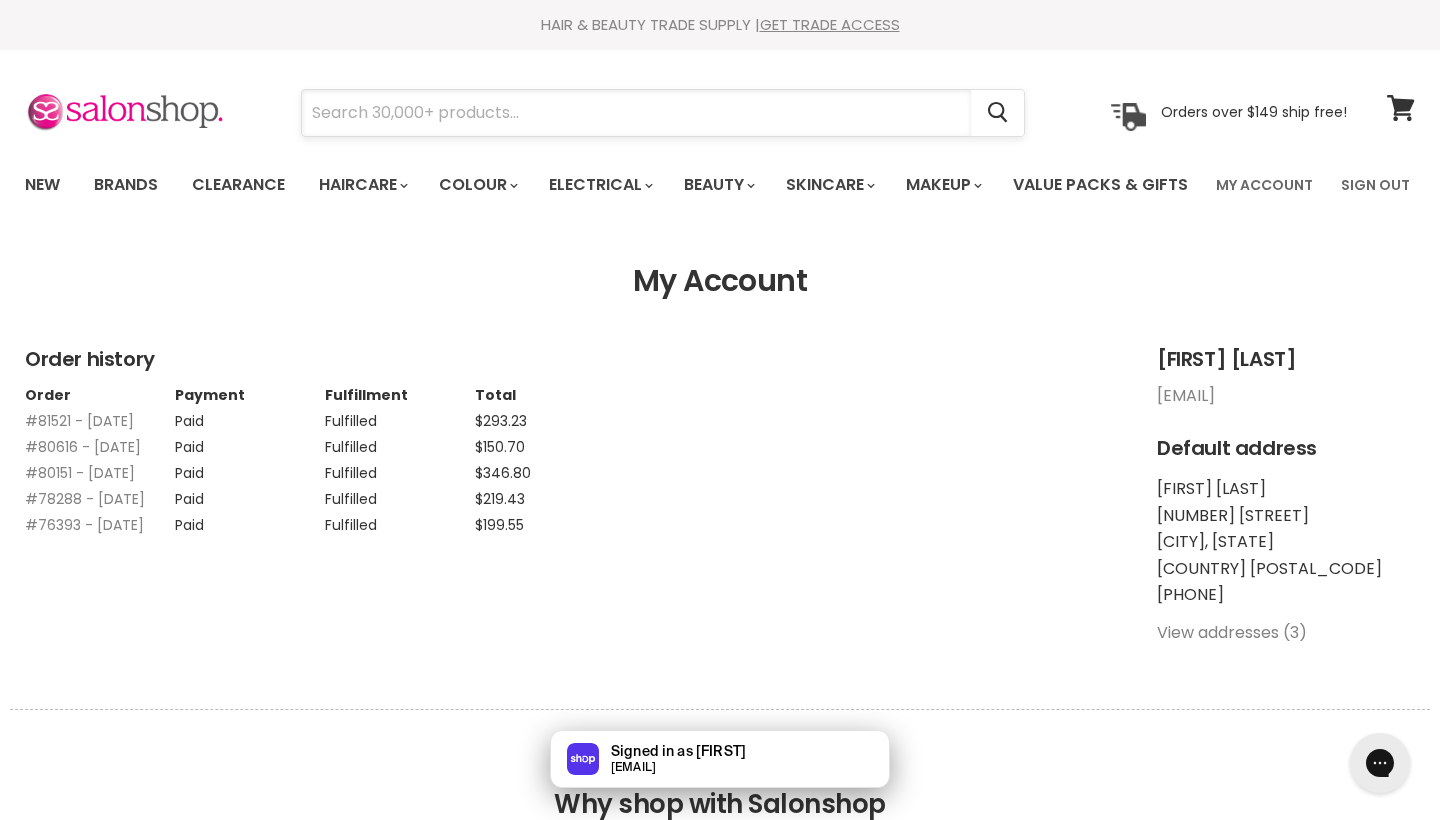 click at bounding box center (636, 113) 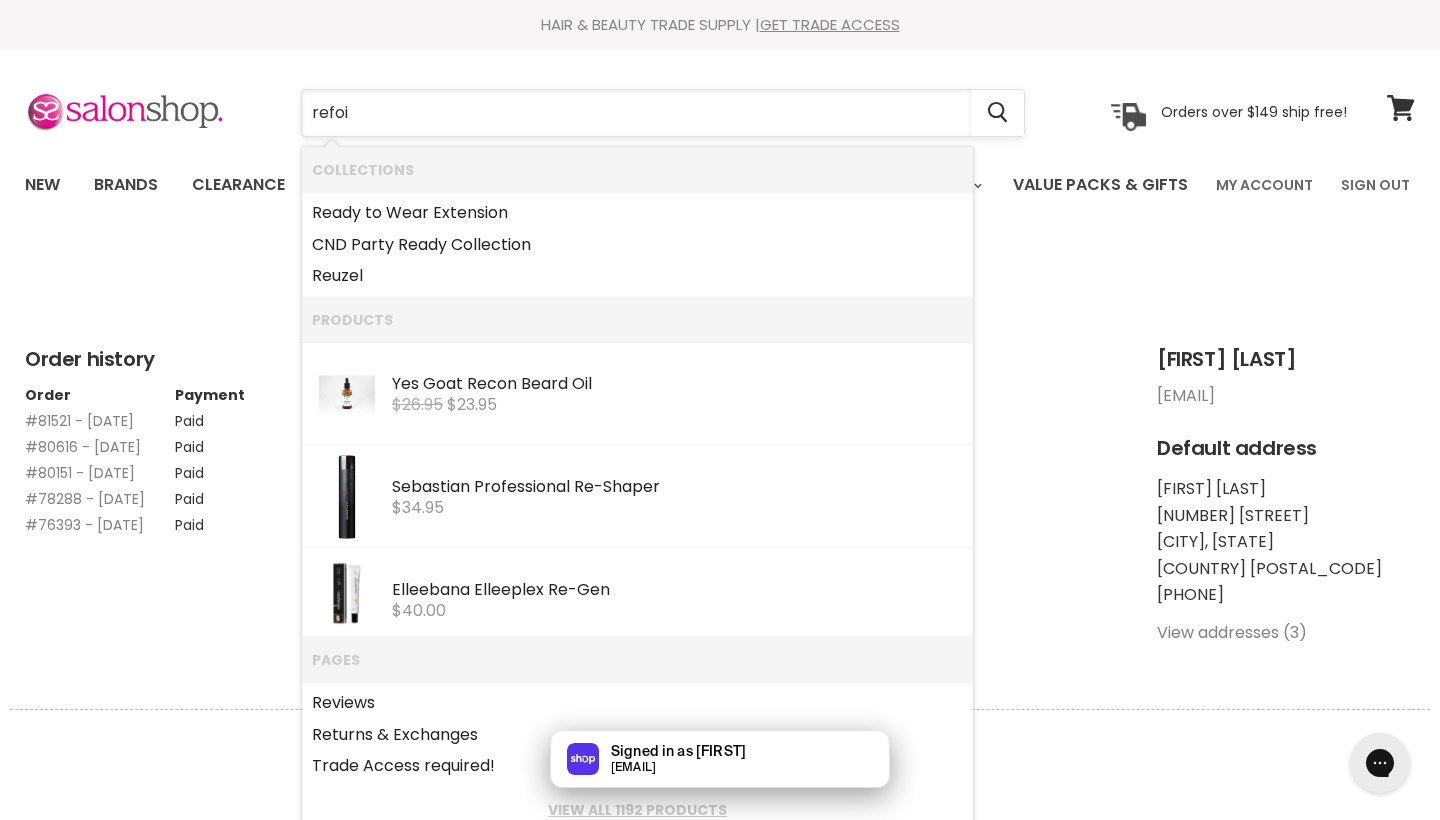 type on "refoil" 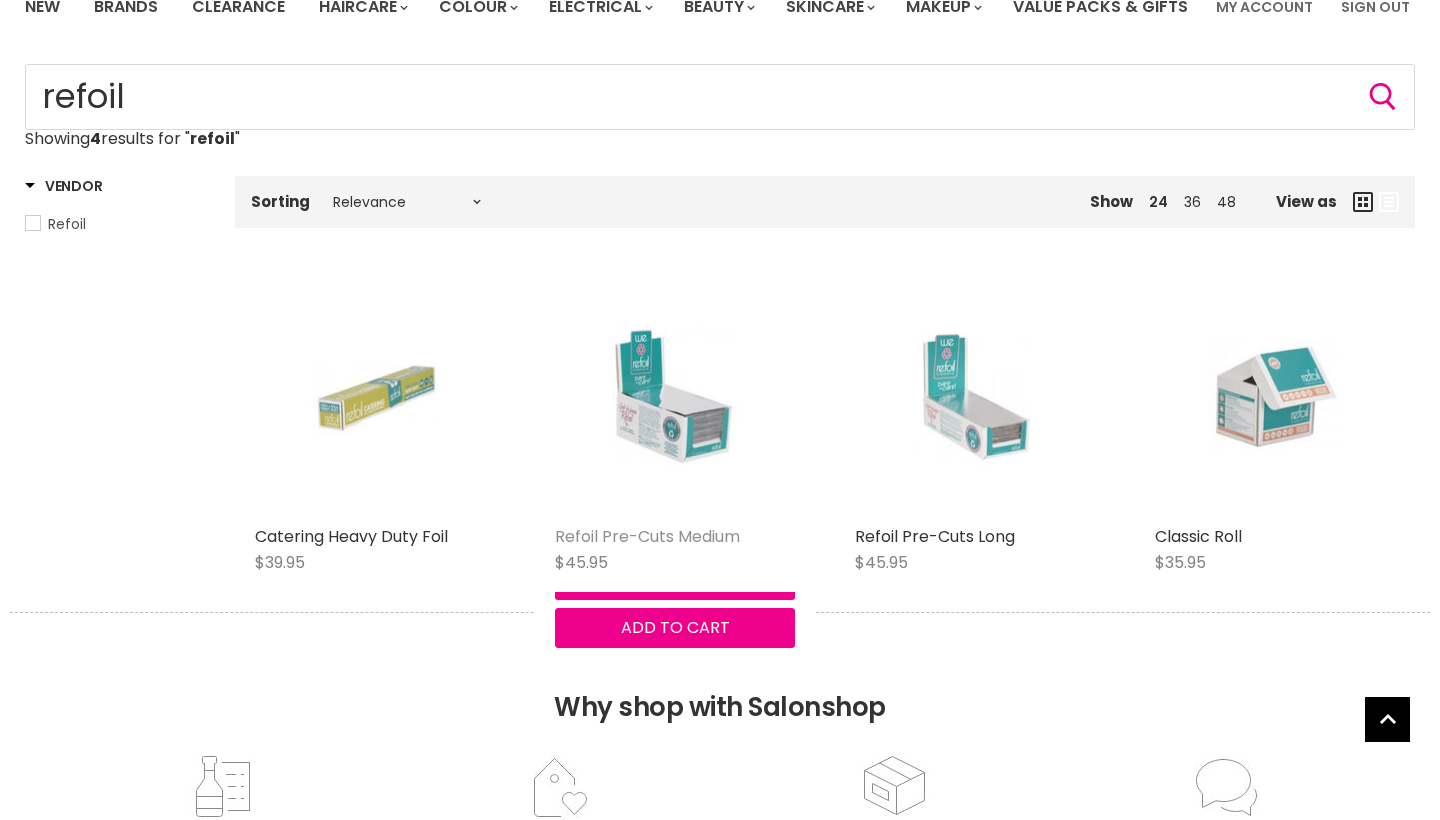 scroll, scrollTop: 178, scrollLeft: 0, axis: vertical 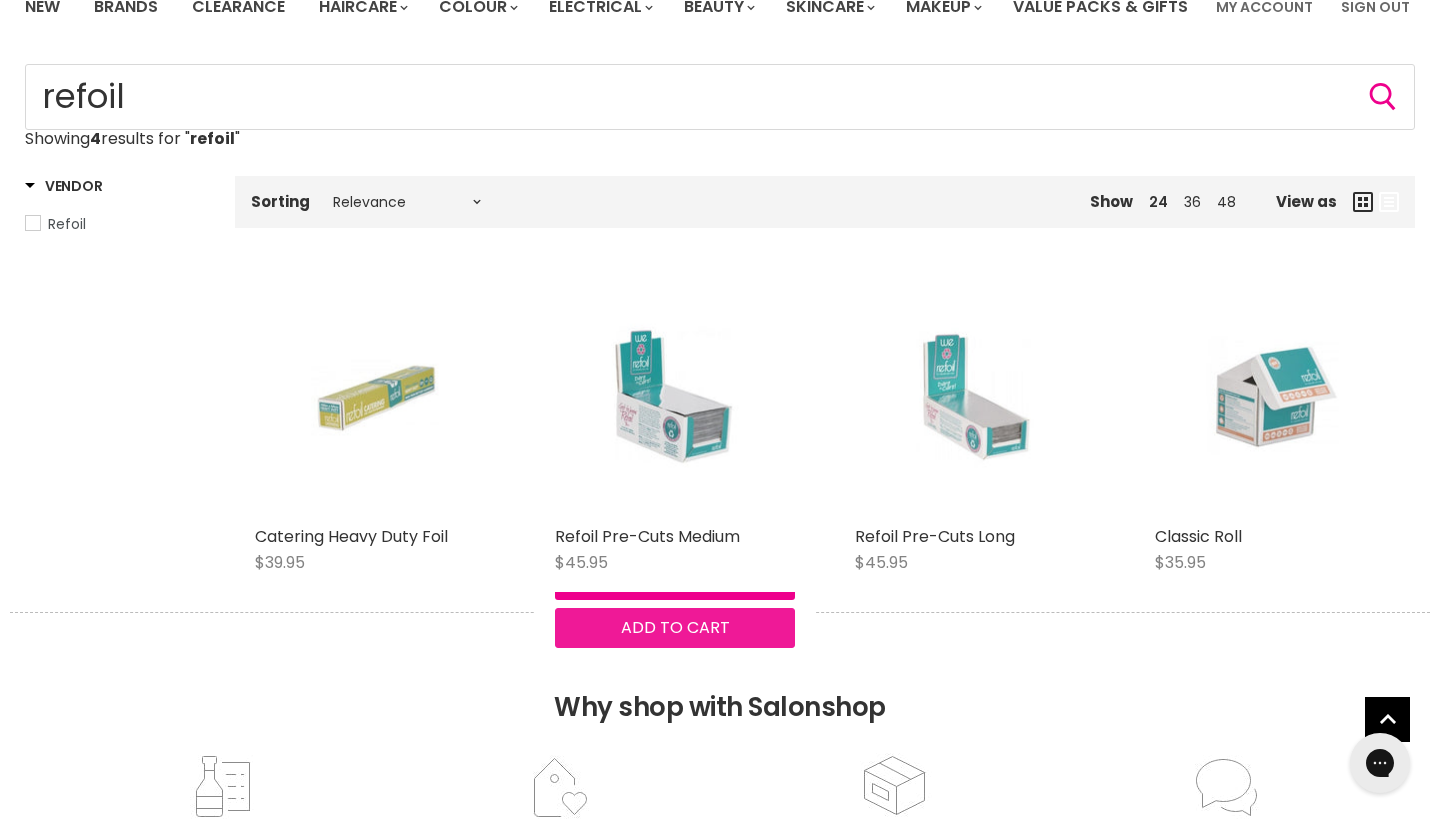 click on "Add to cart" at bounding box center (675, 627) 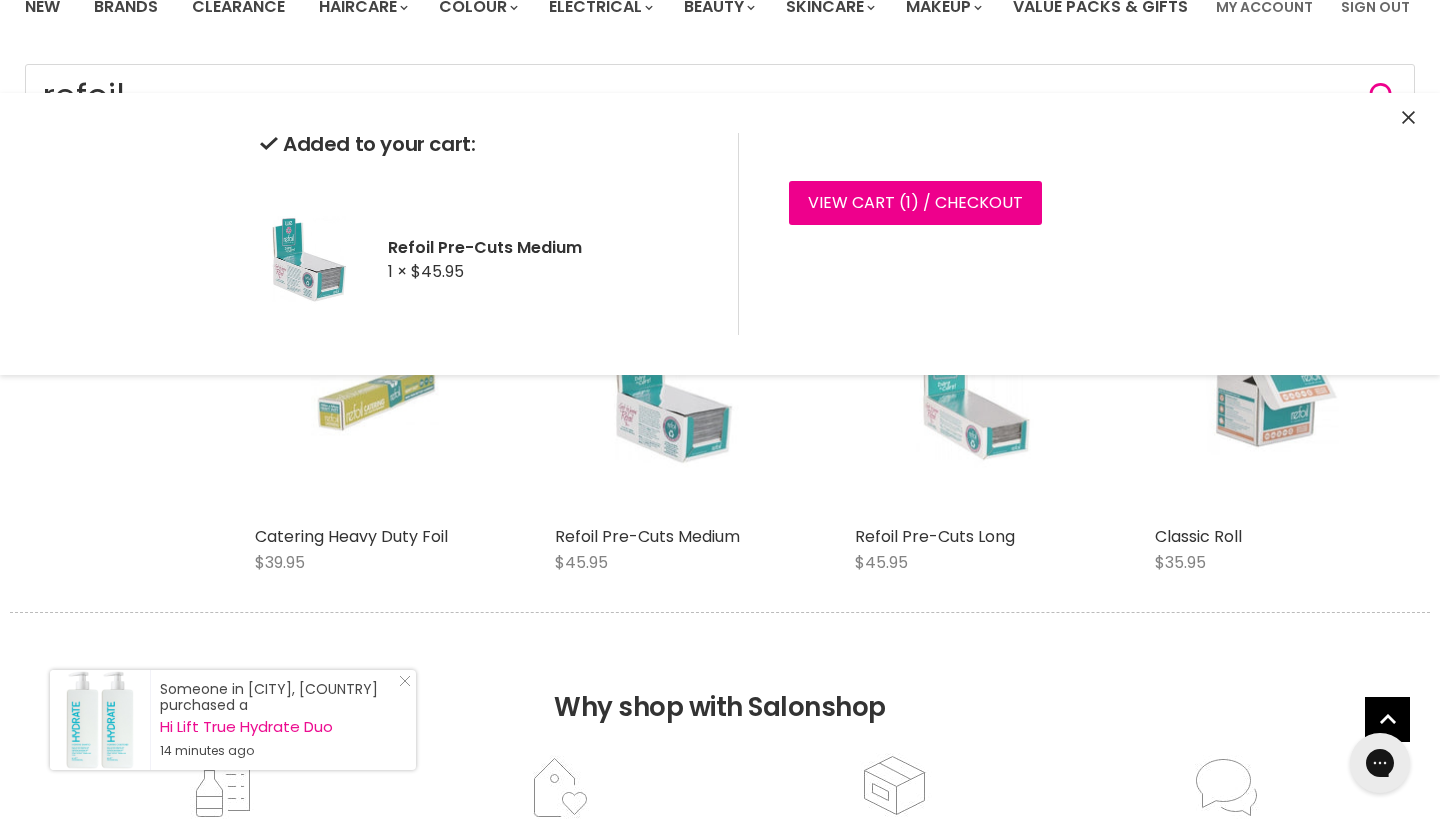 click 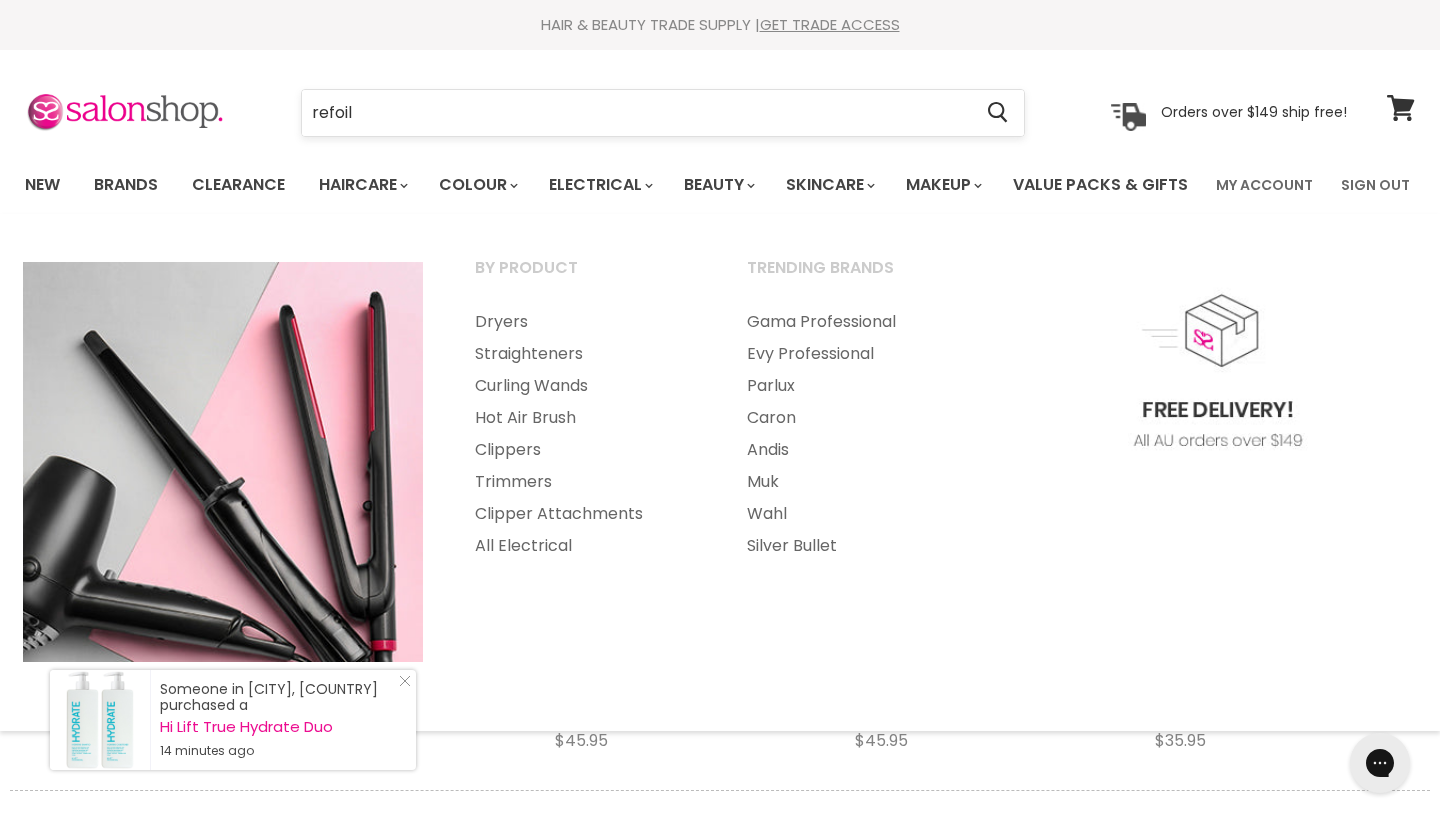 scroll, scrollTop: 0, scrollLeft: 0, axis: both 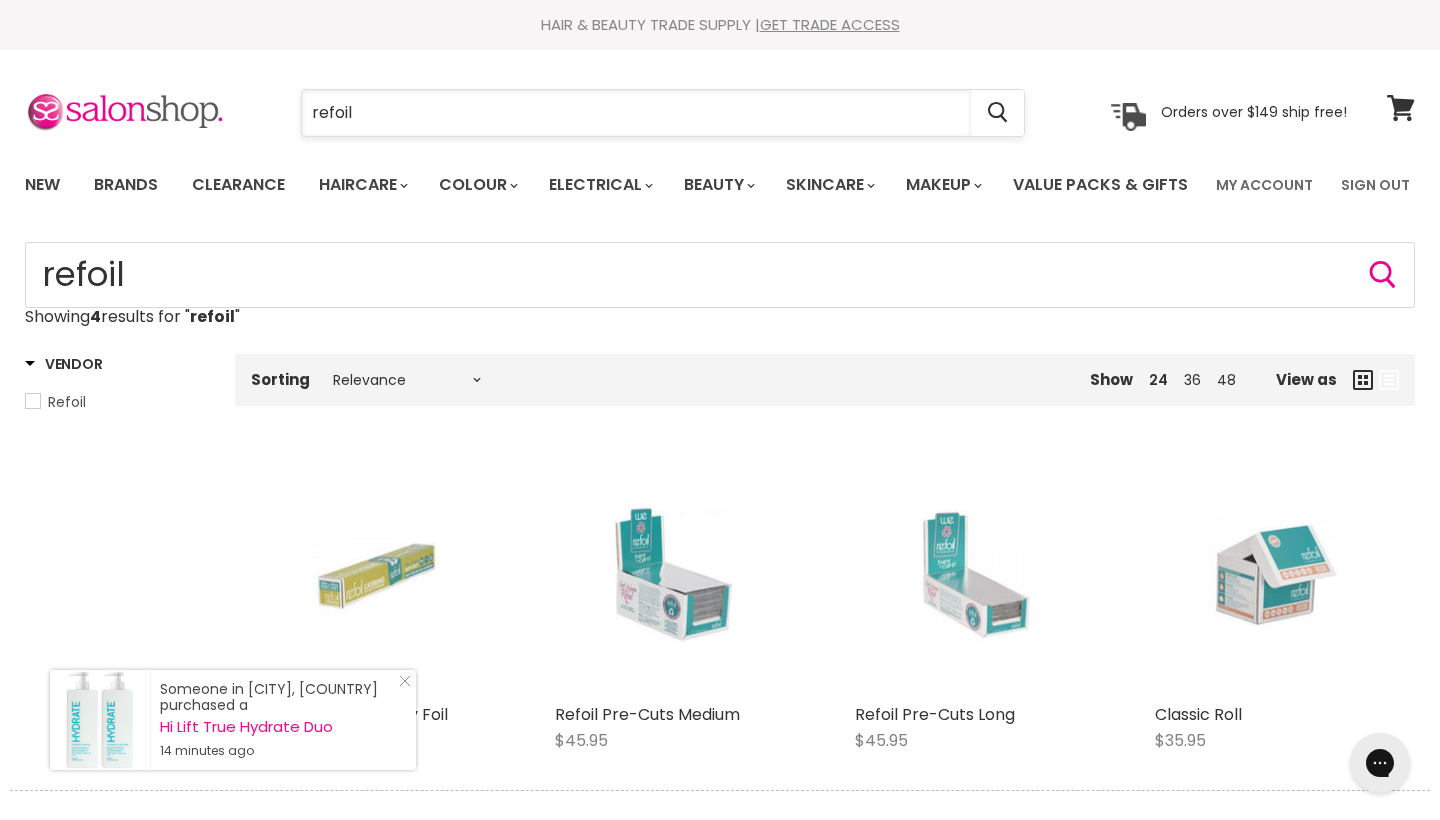 click on "refoil" at bounding box center (636, 113) 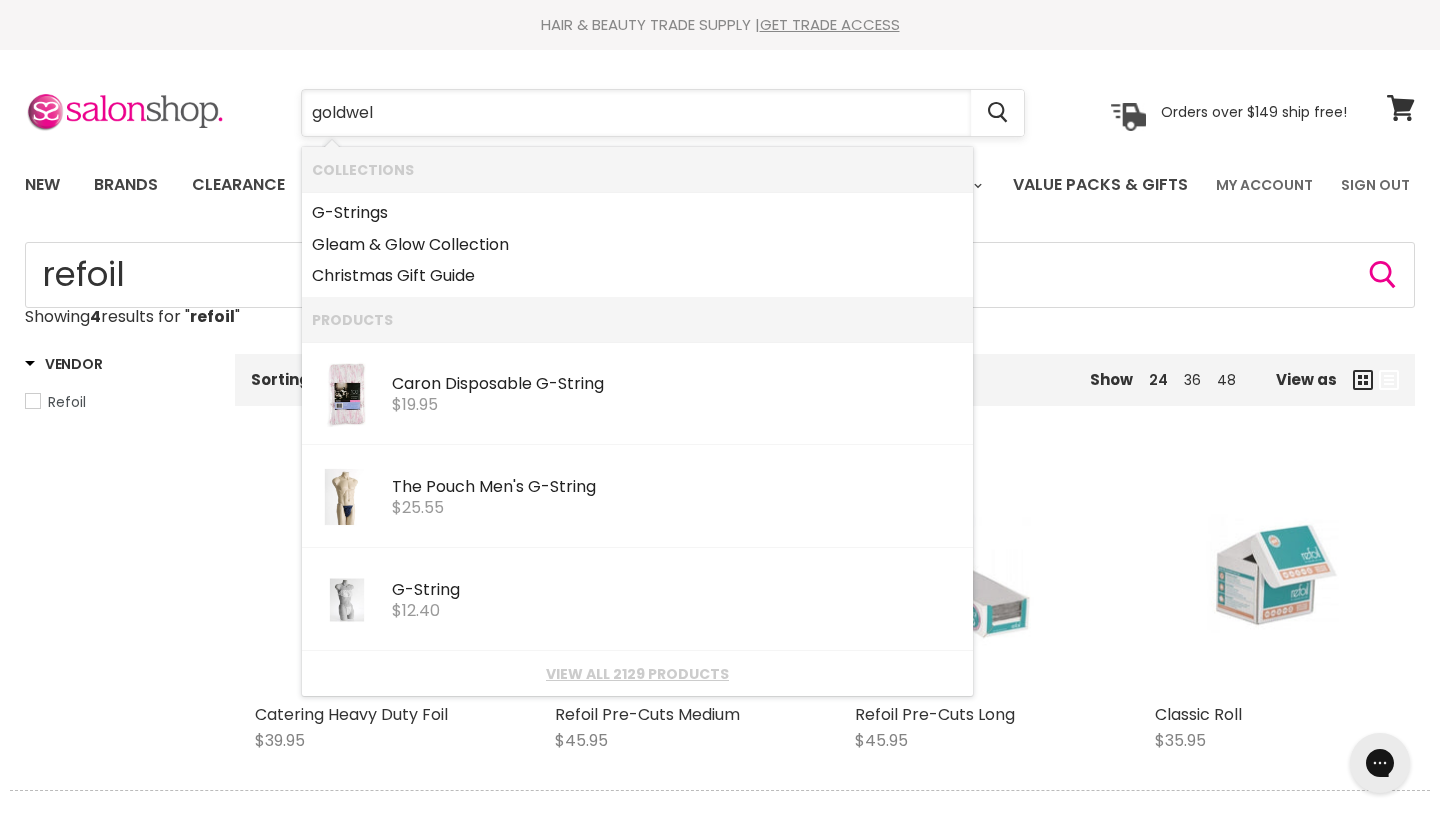 type on "goldwell" 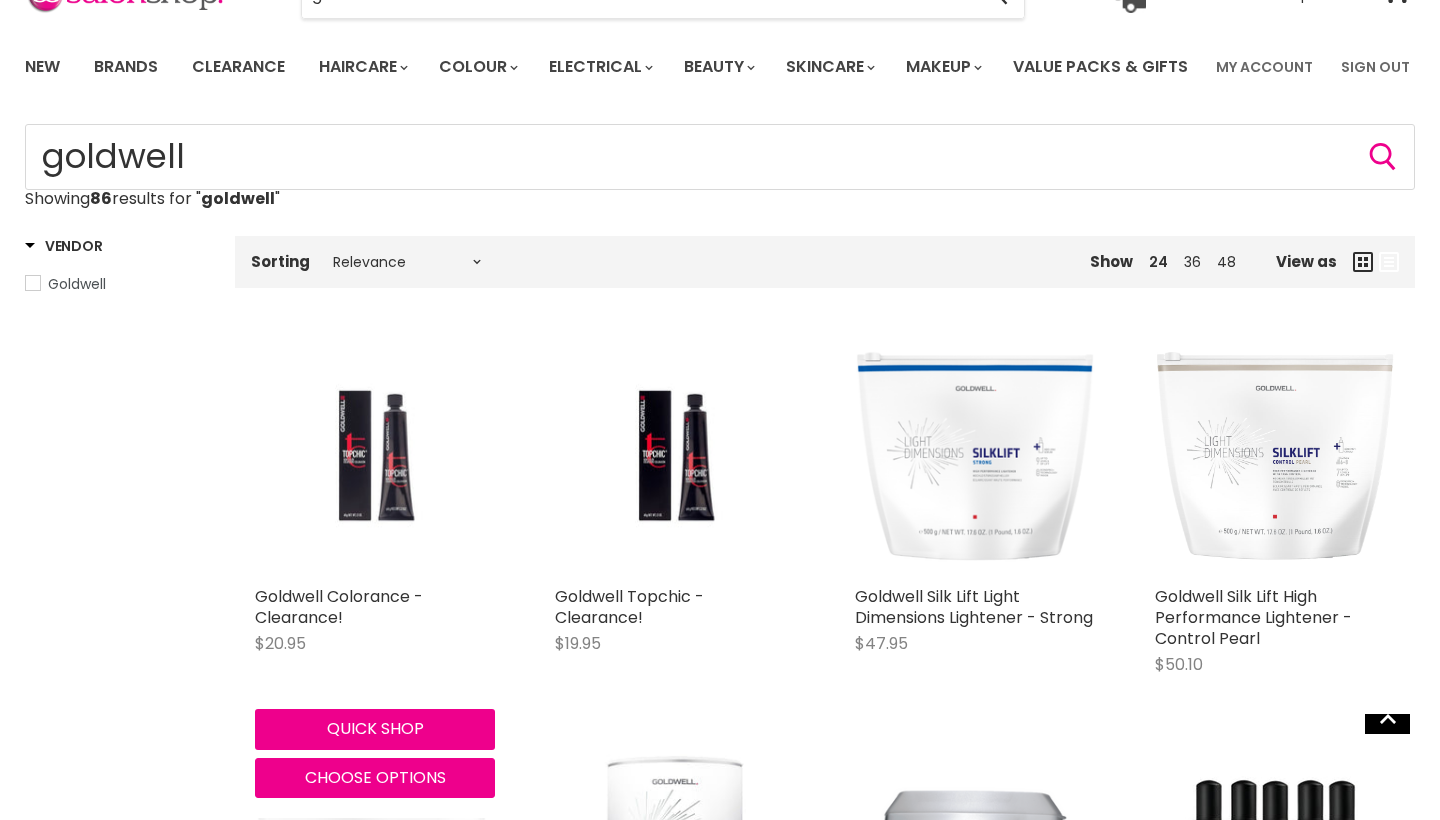 scroll, scrollTop: 118, scrollLeft: 0, axis: vertical 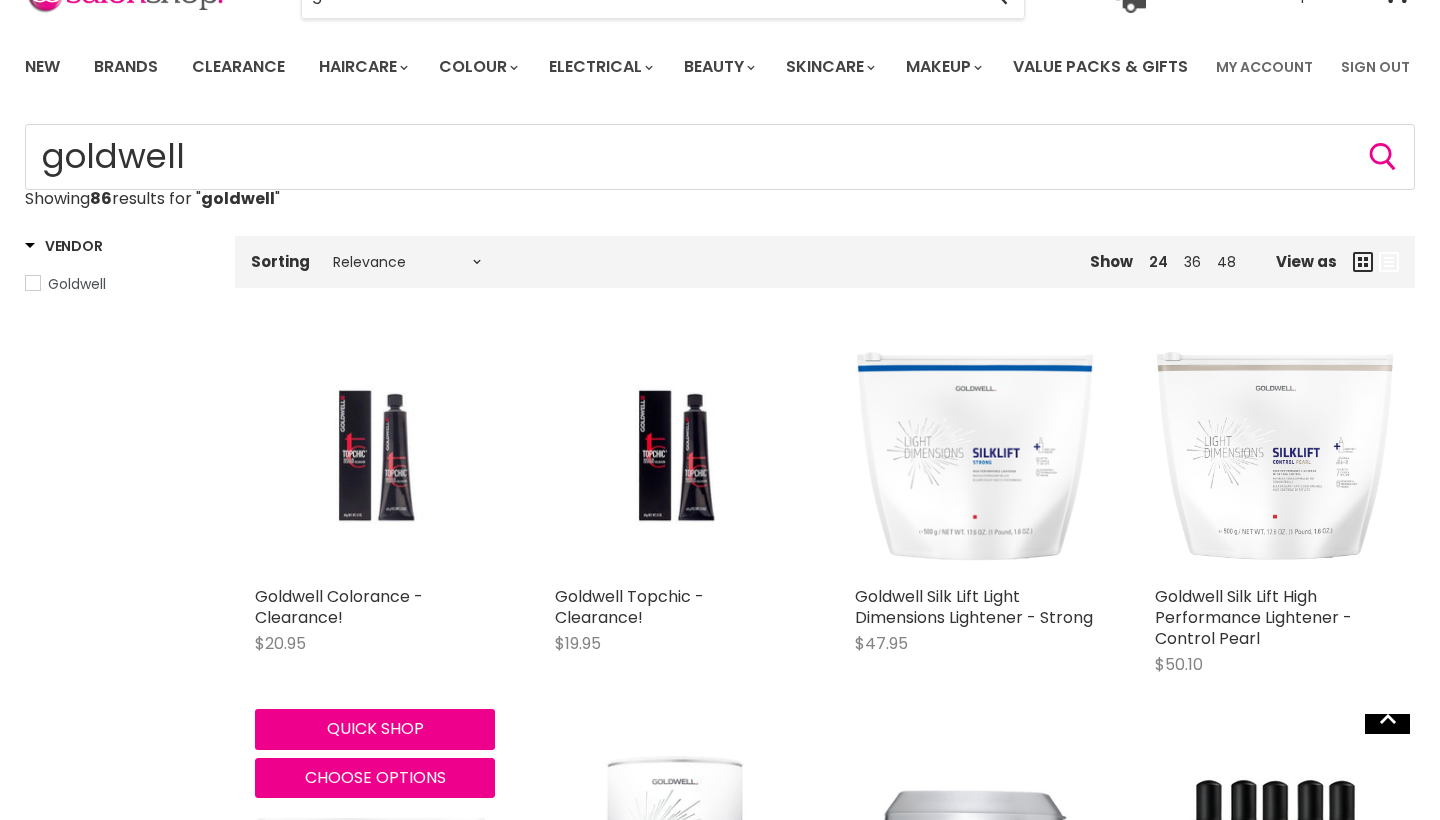 click at bounding box center [374, 456] 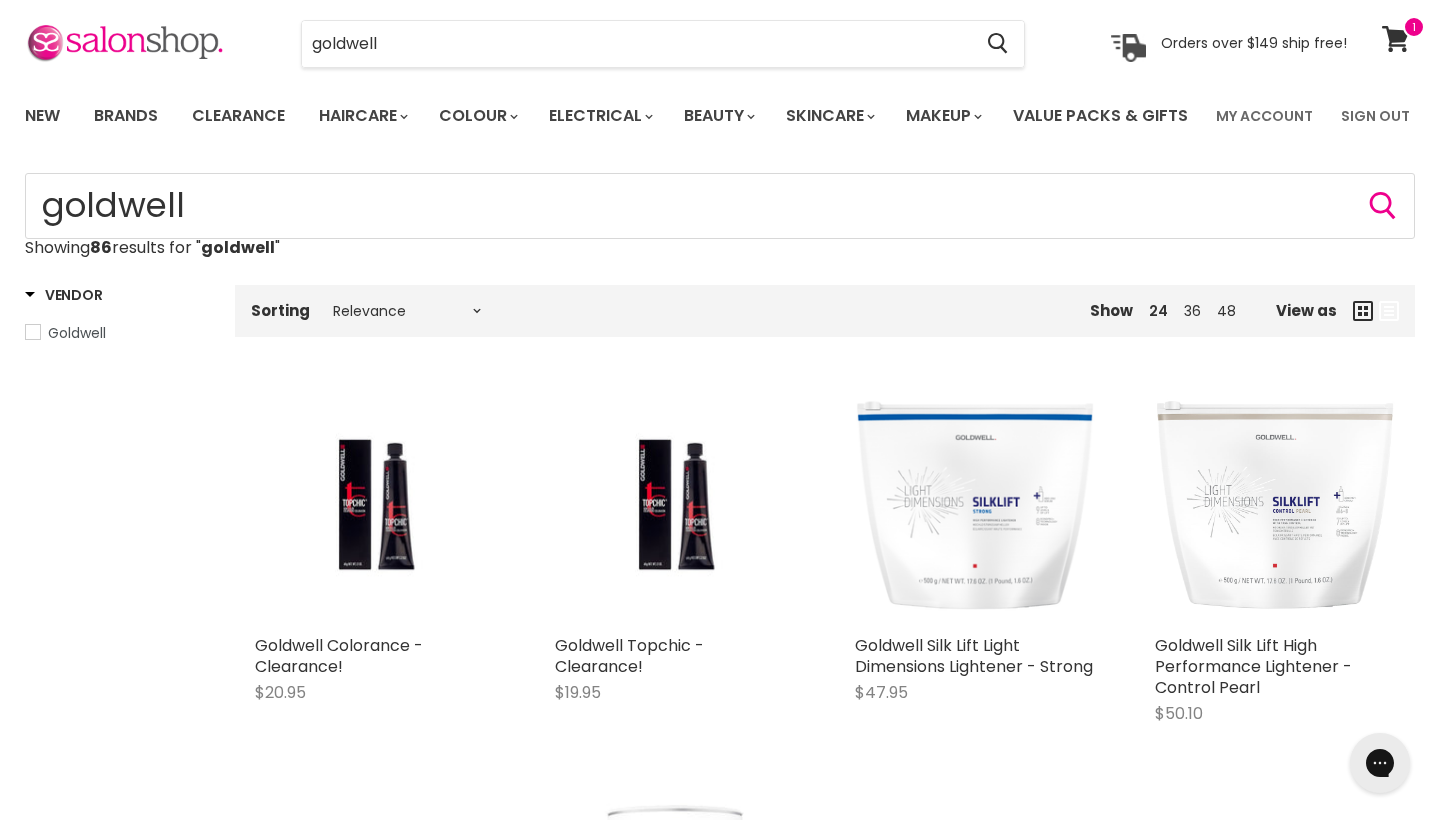 scroll, scrollTop: 0, scrollLeft: 0, axis: both 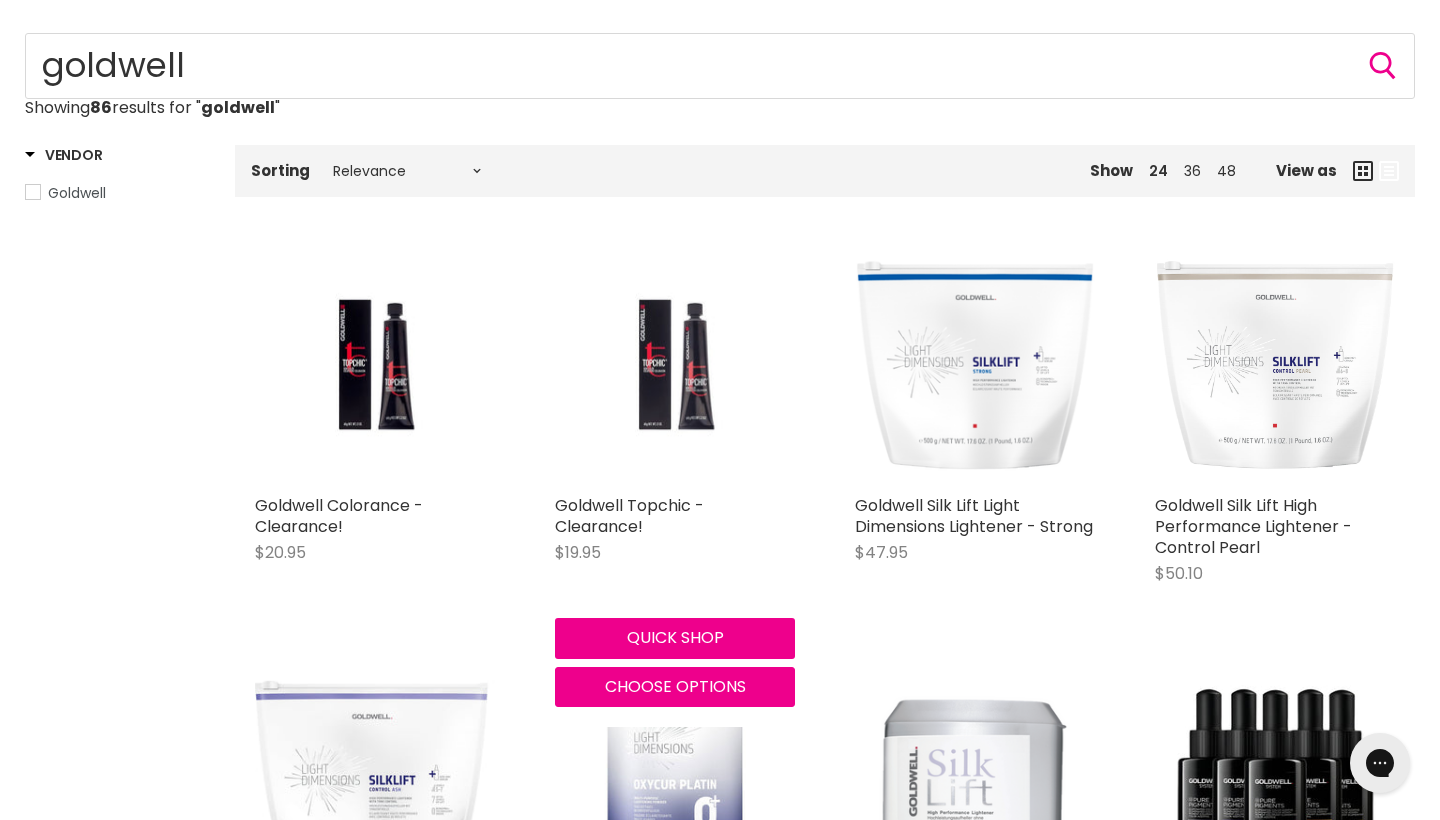click at bounding box center [674, 365] 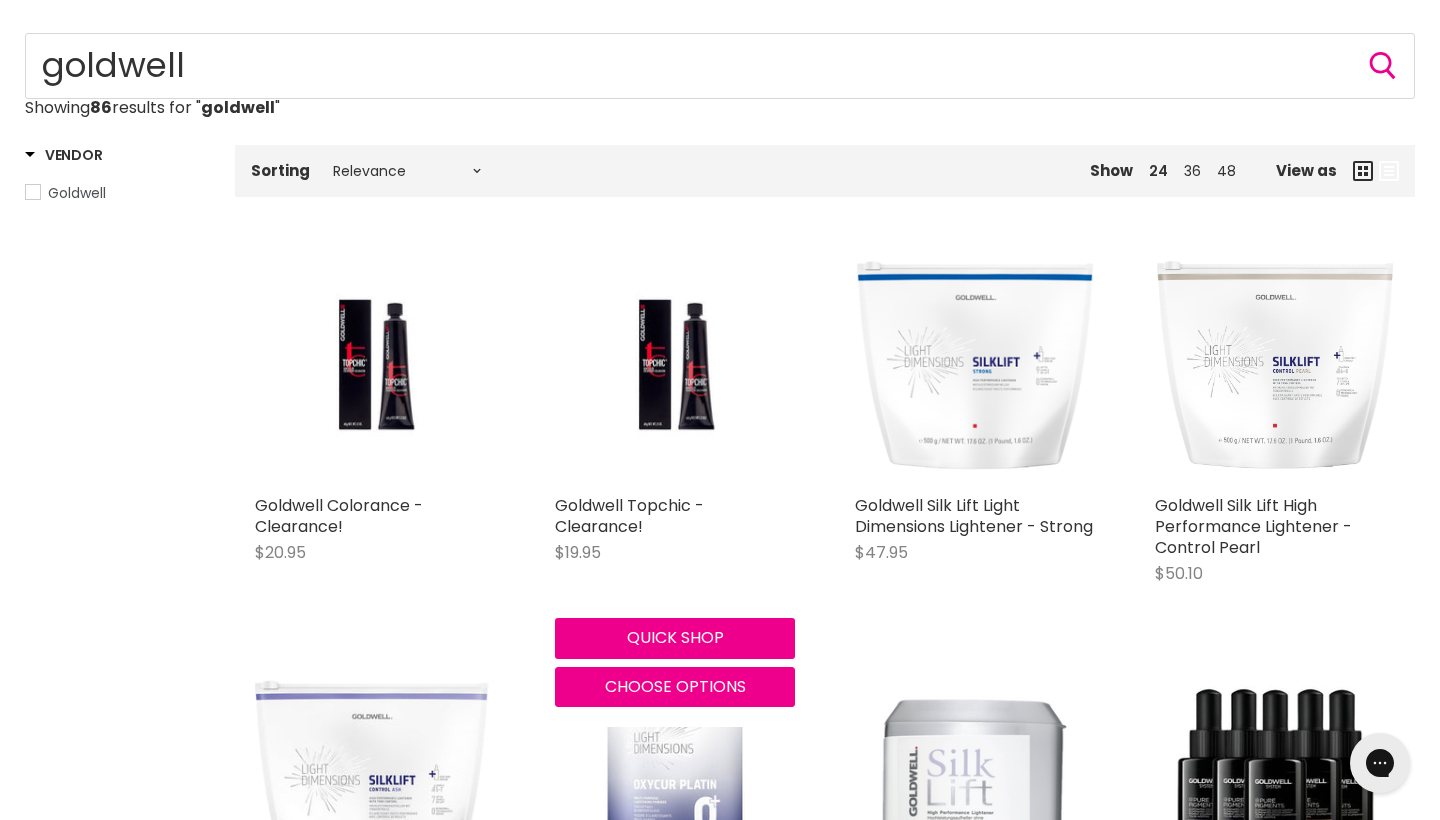 scroll, scrollTop: 69, scrollLeft: 0, axis: vertical 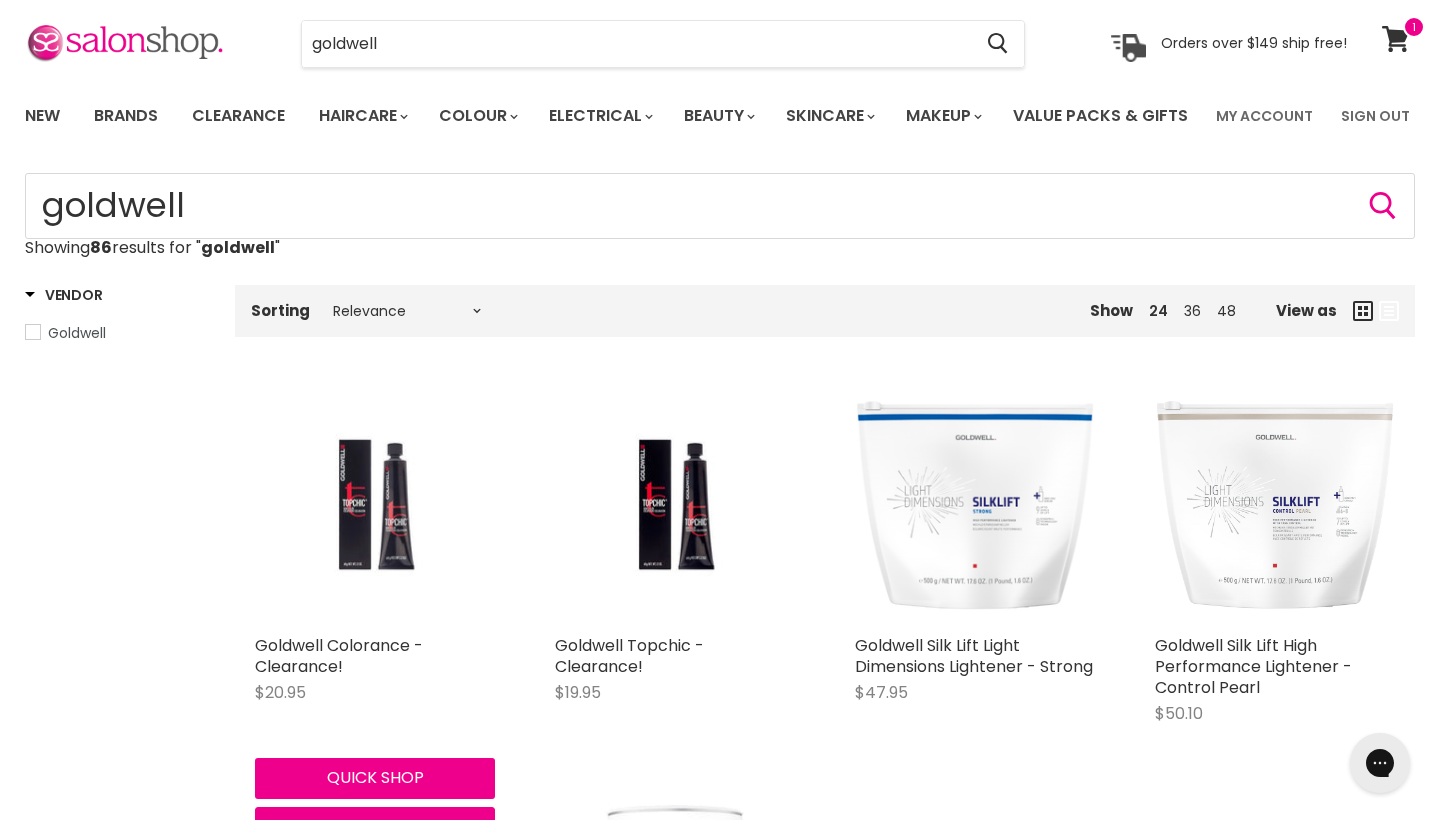 click at bounding box center (374, 505) 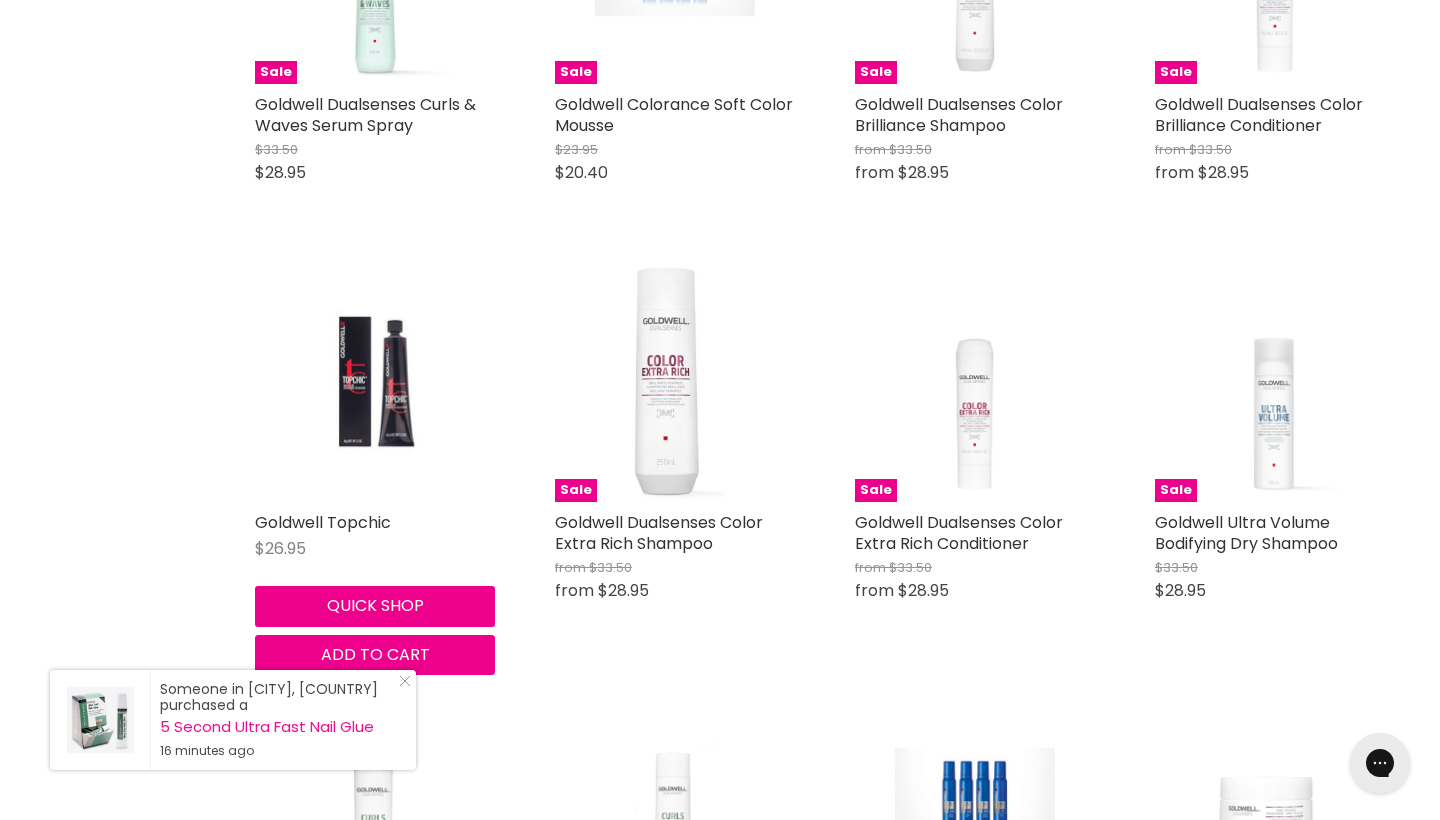 scroll, scrollTop: 2764, scrollLeft: 0, axis: vertical 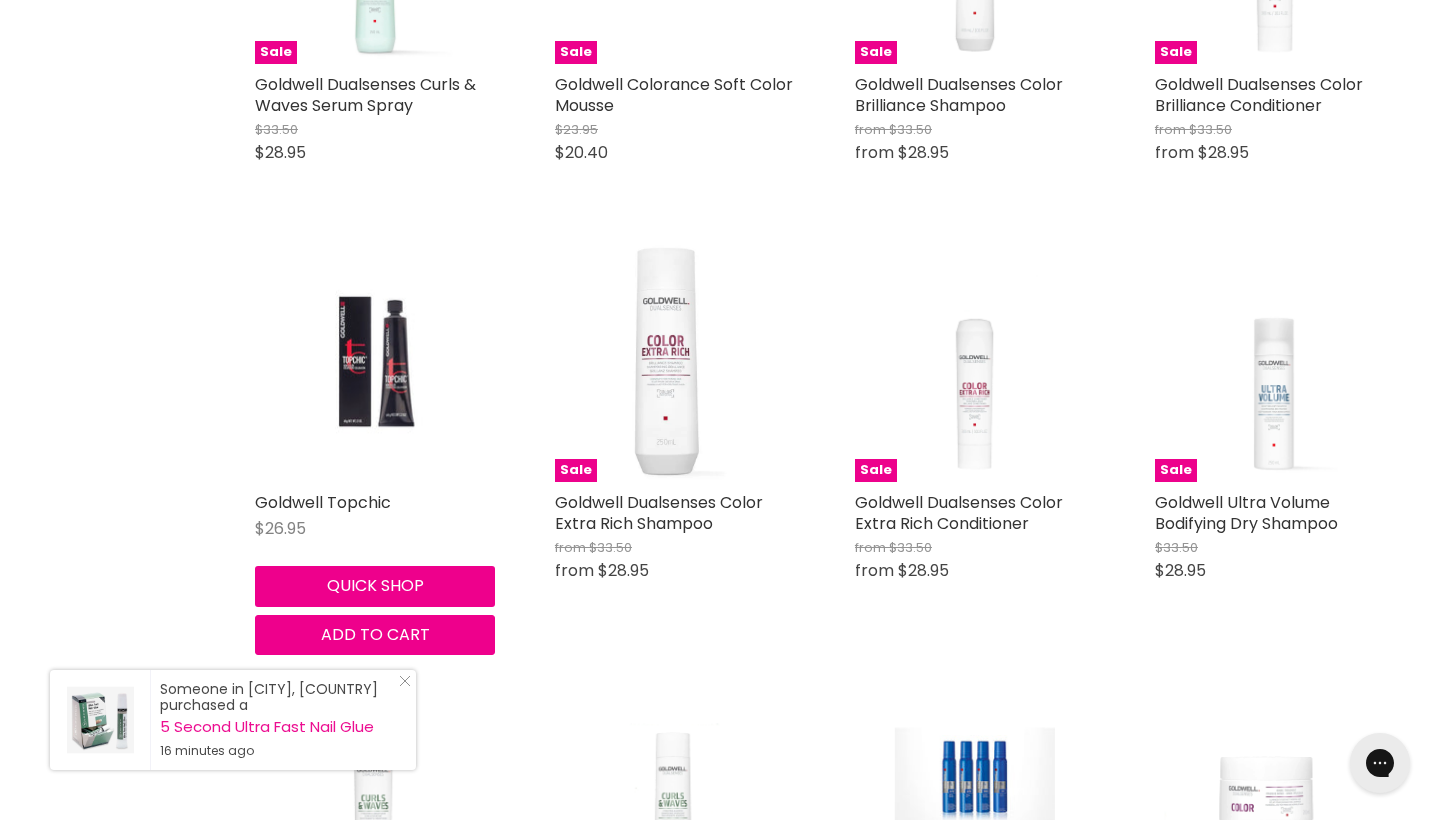 click at bounding box center (374, 362) 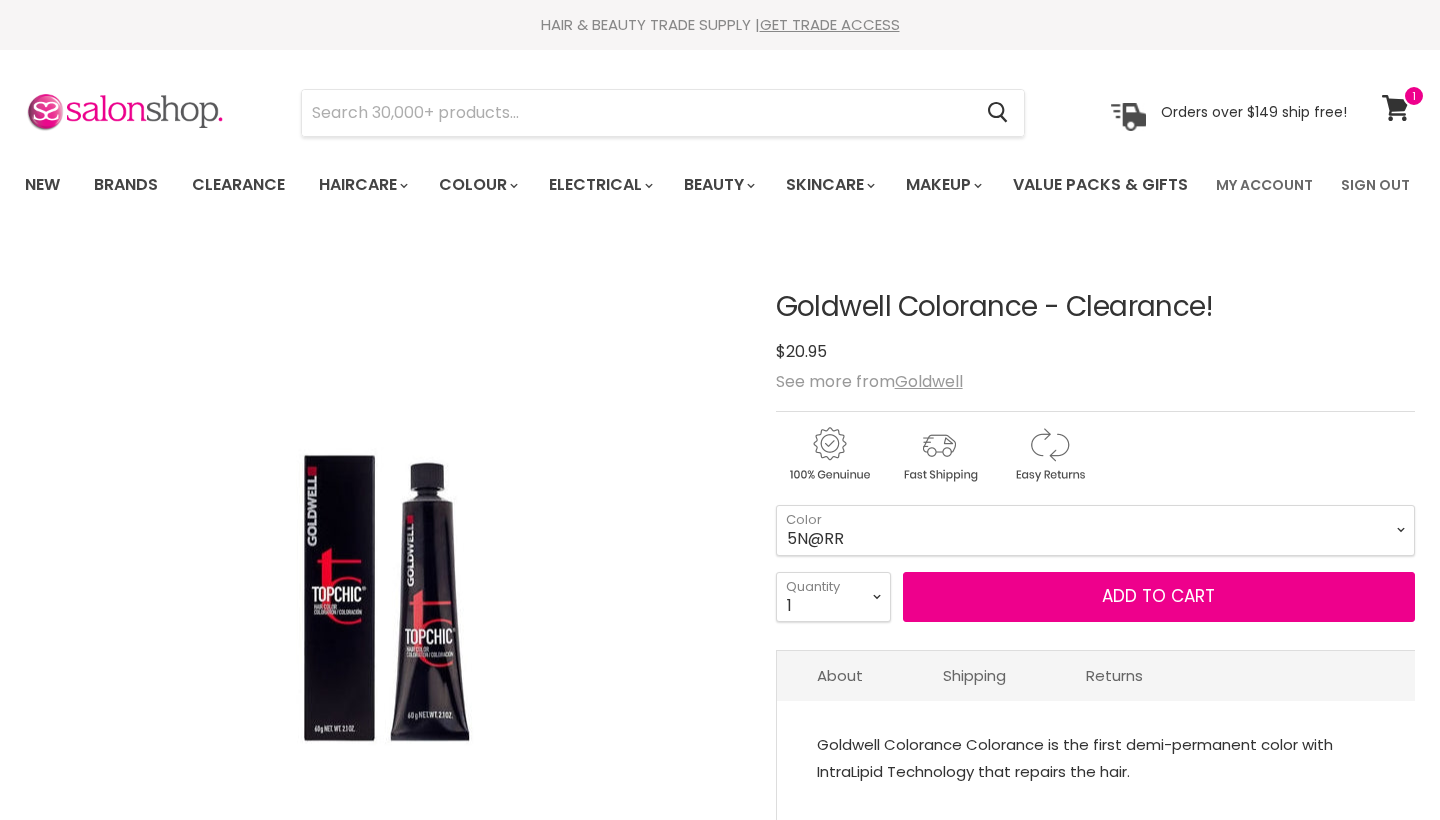scroll, scrollTop: 0, scrollLeft: 0, axis: both 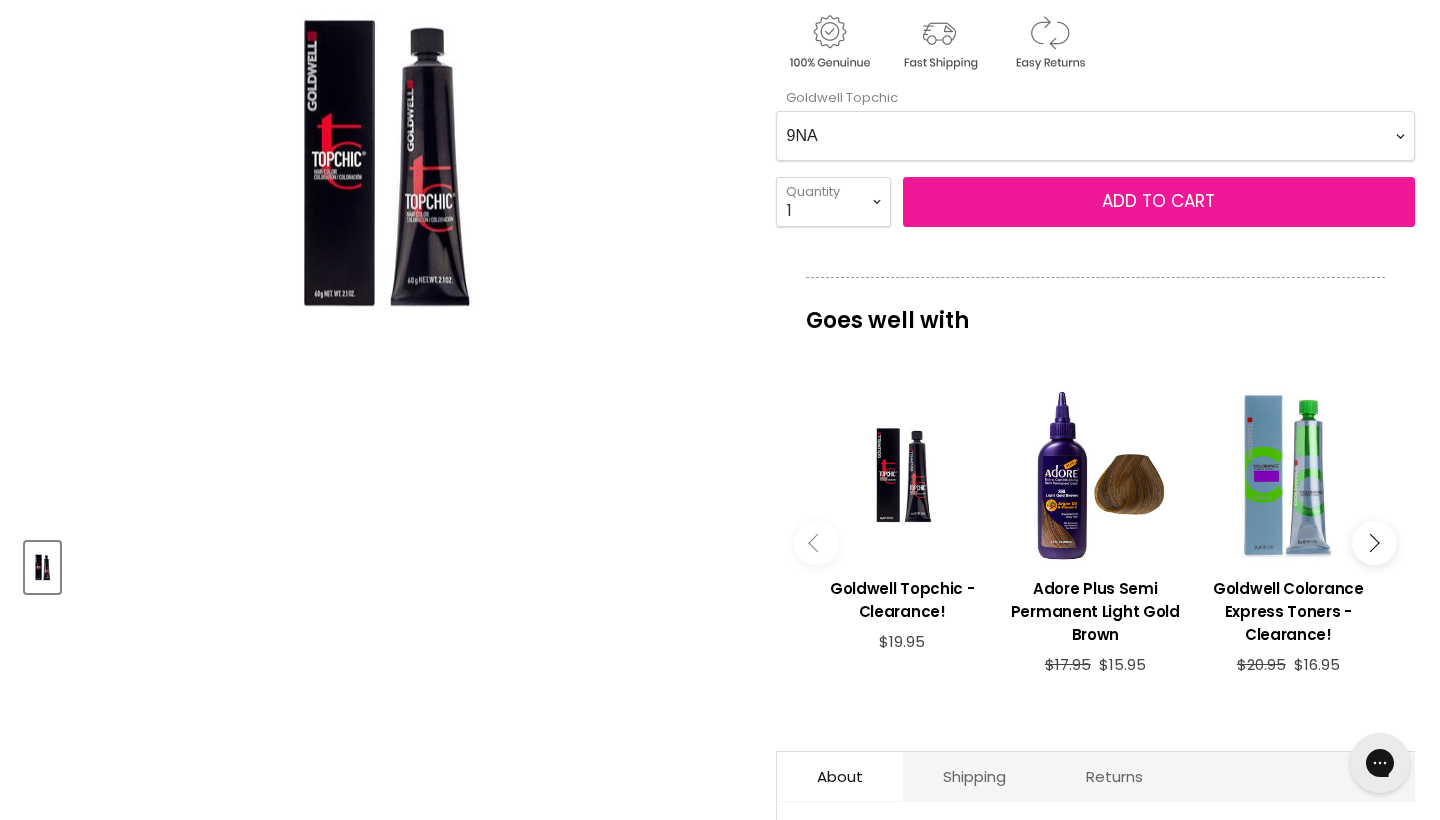 click on "Add to cart" at bounding box center [1159, 202] 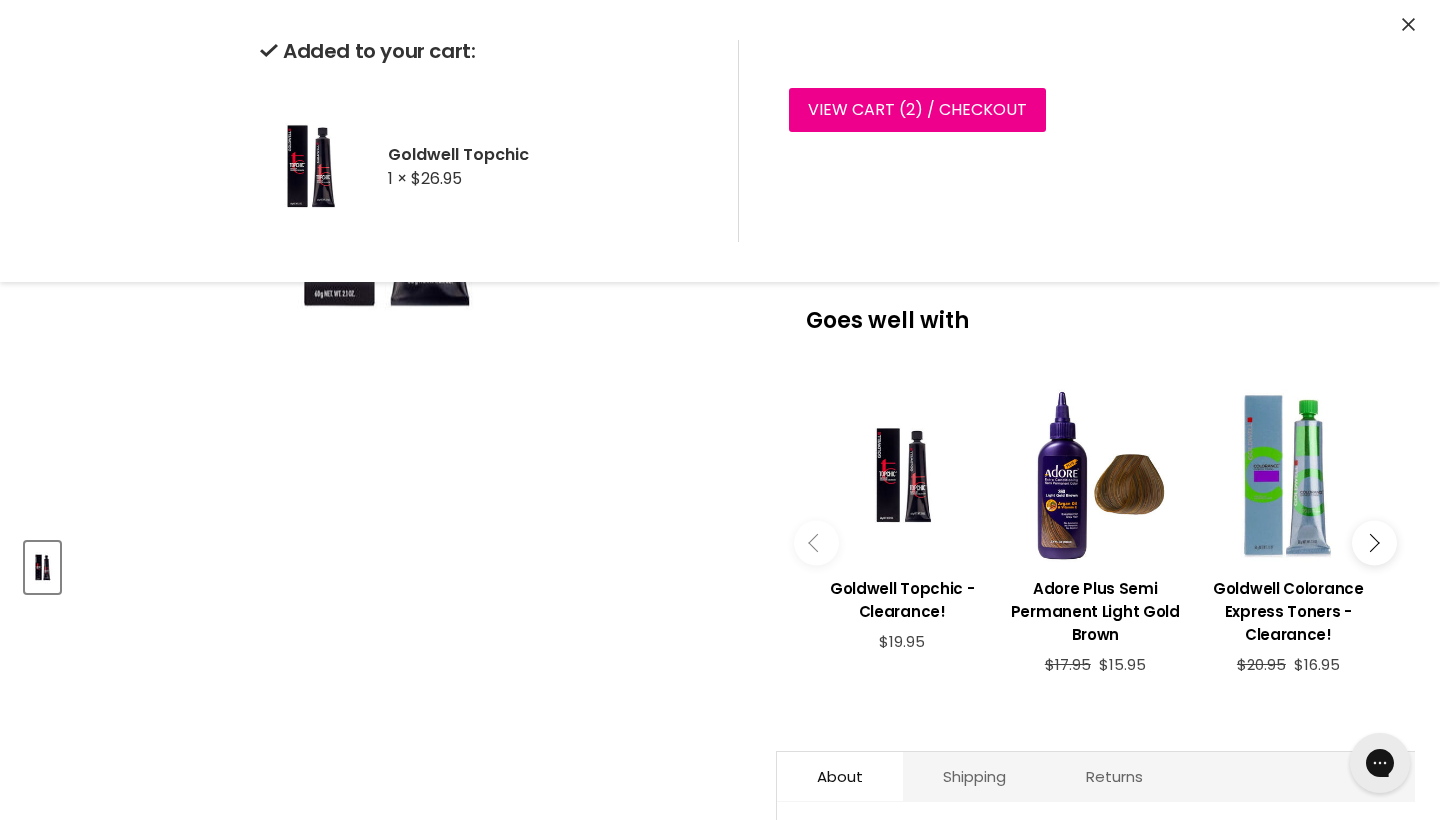 click 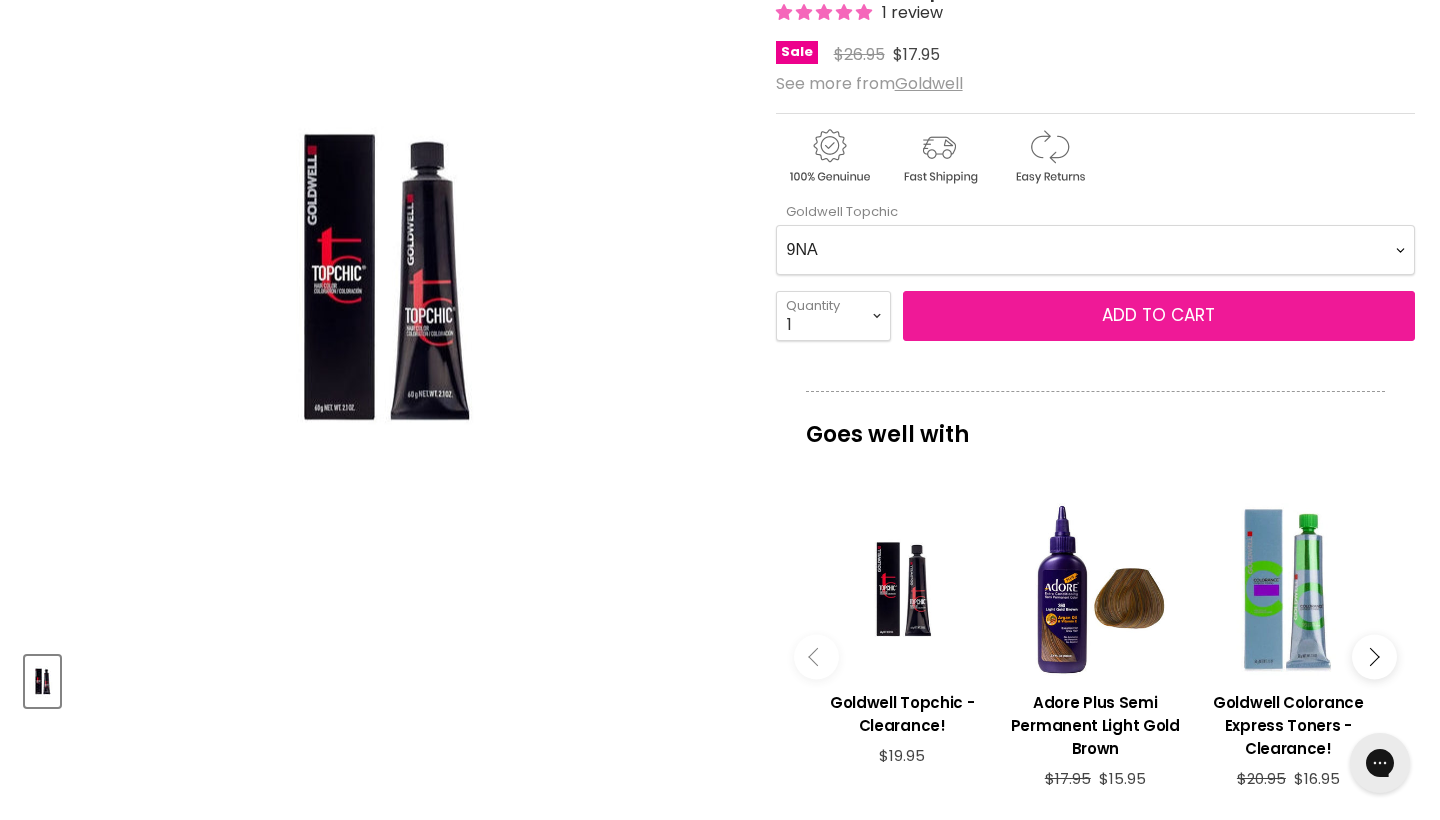 scroll, scrollTop: 324, scrollLeft: 0, axis: vertical 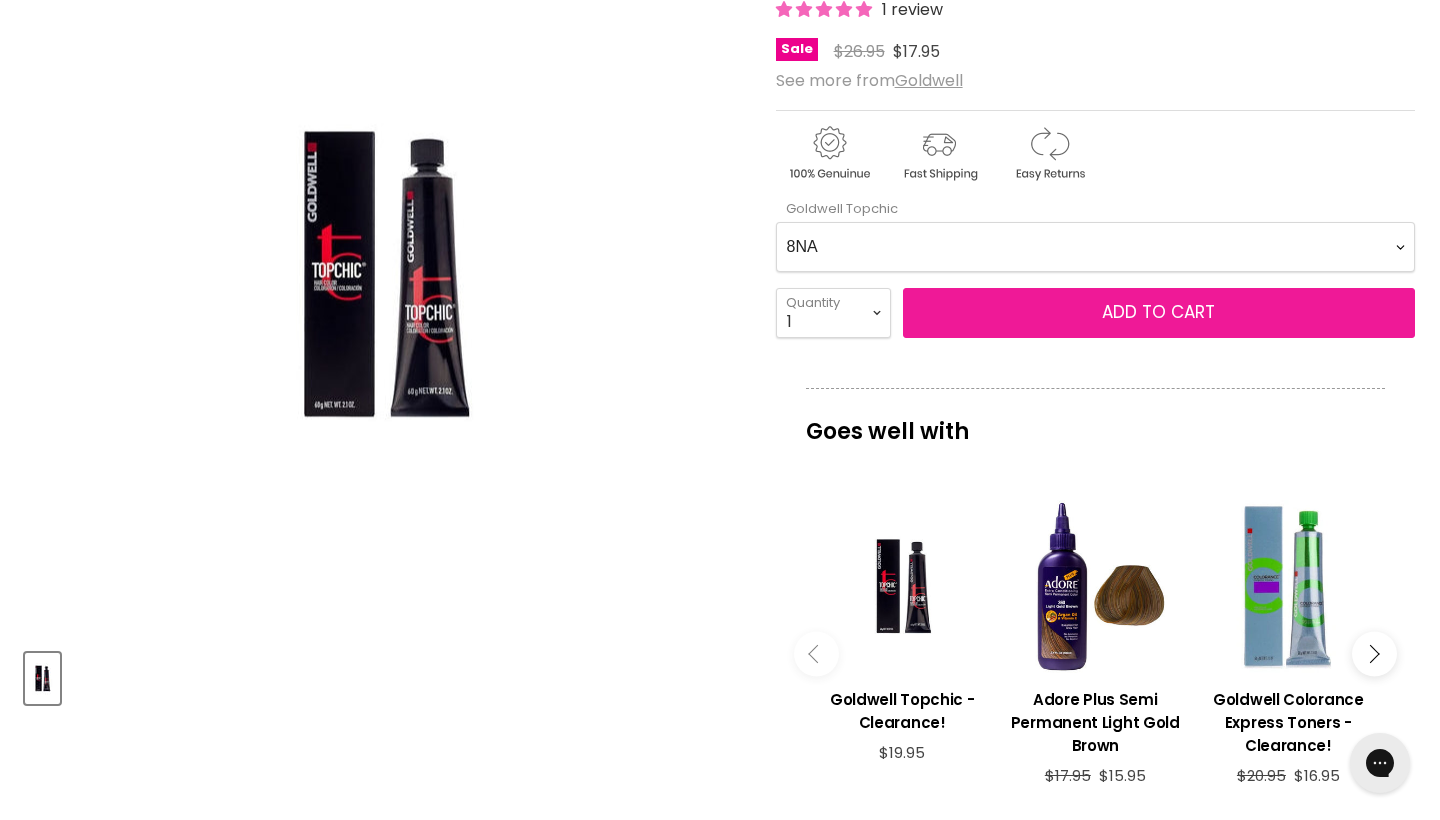 click on "Add to cart" at bounding box center [1159, 313] 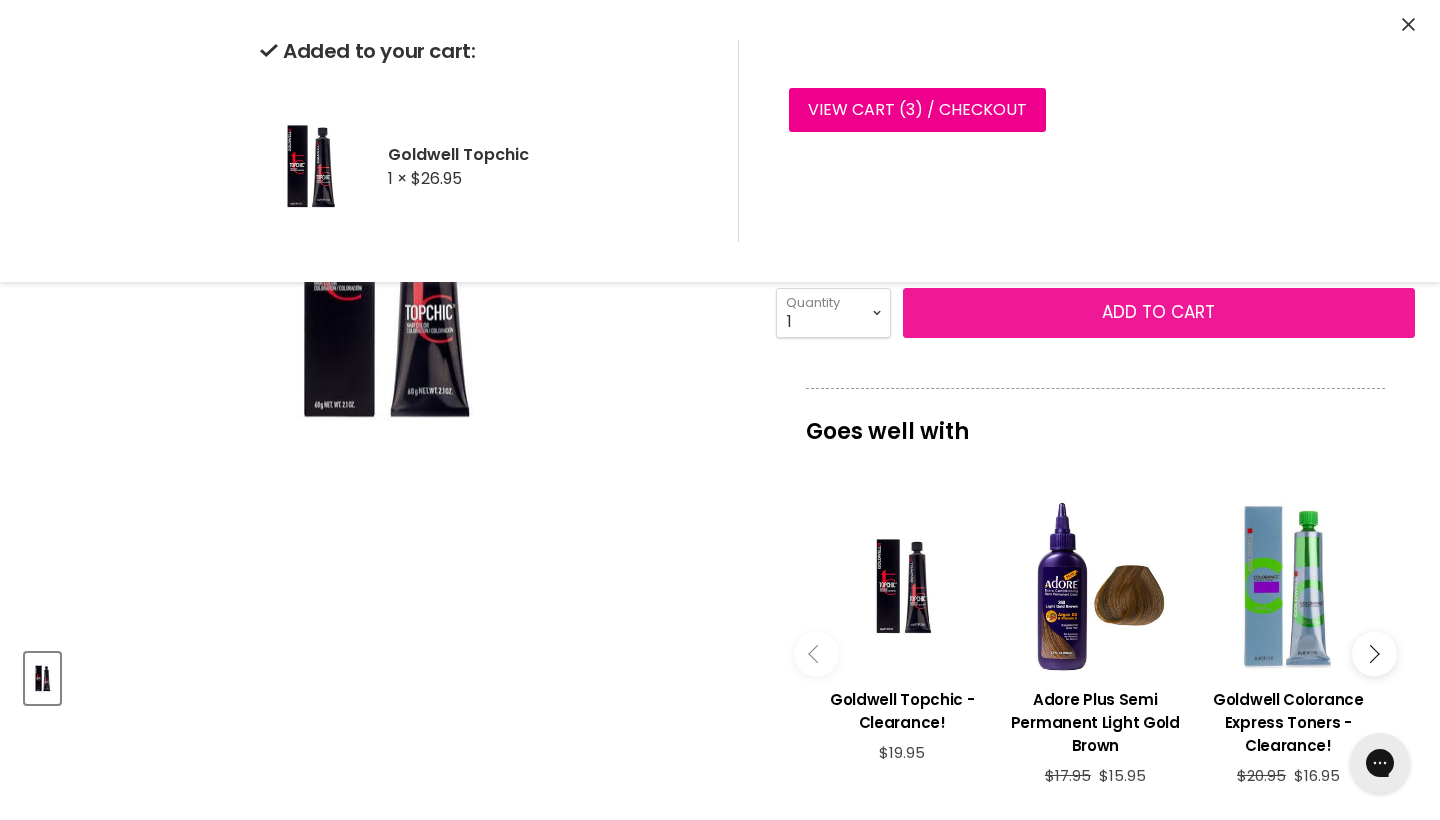 click on "Add to cart" at bounding box center [1158, 312] 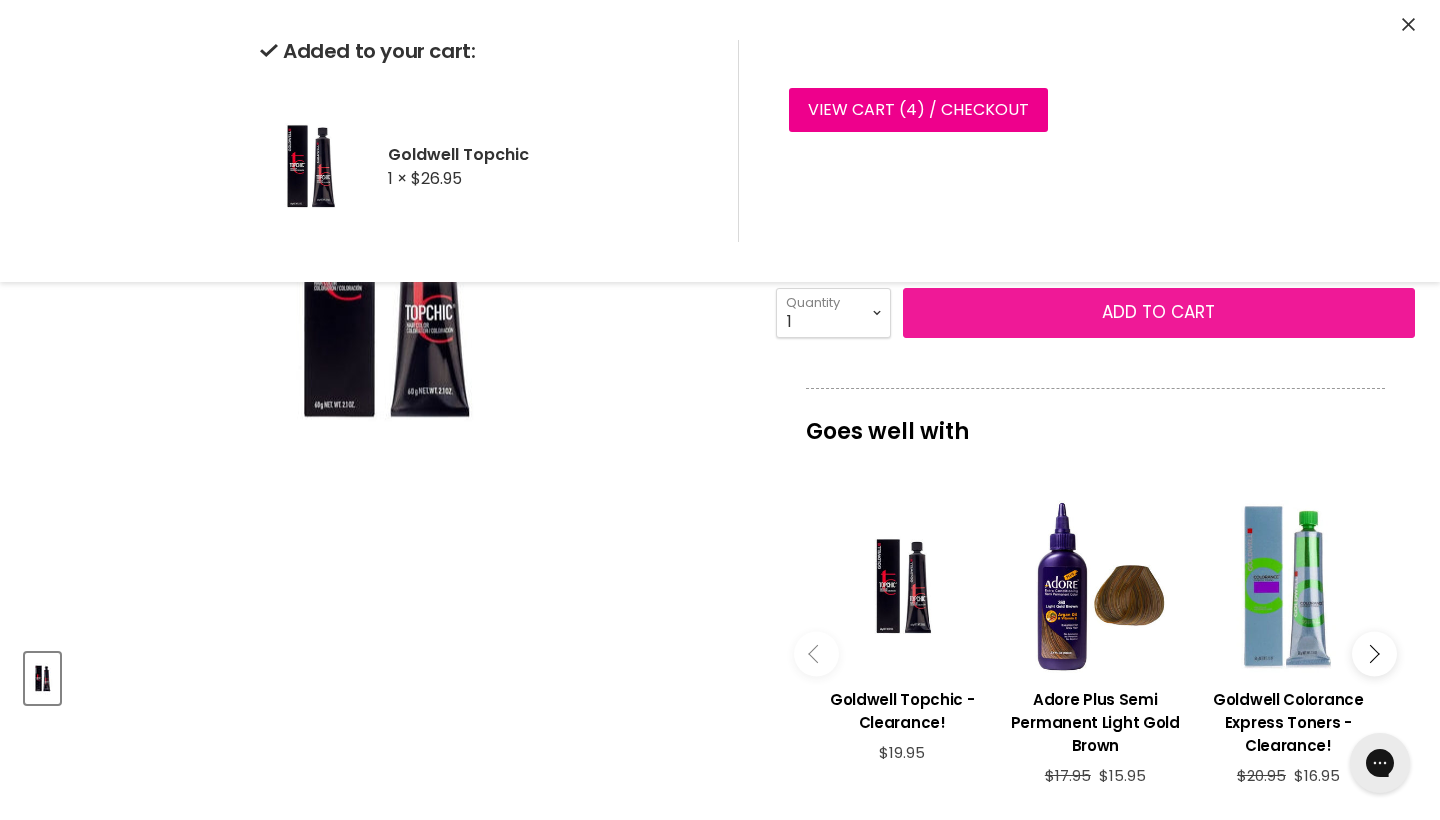 click on "Add to cart" at bounding box center (1159, 313) 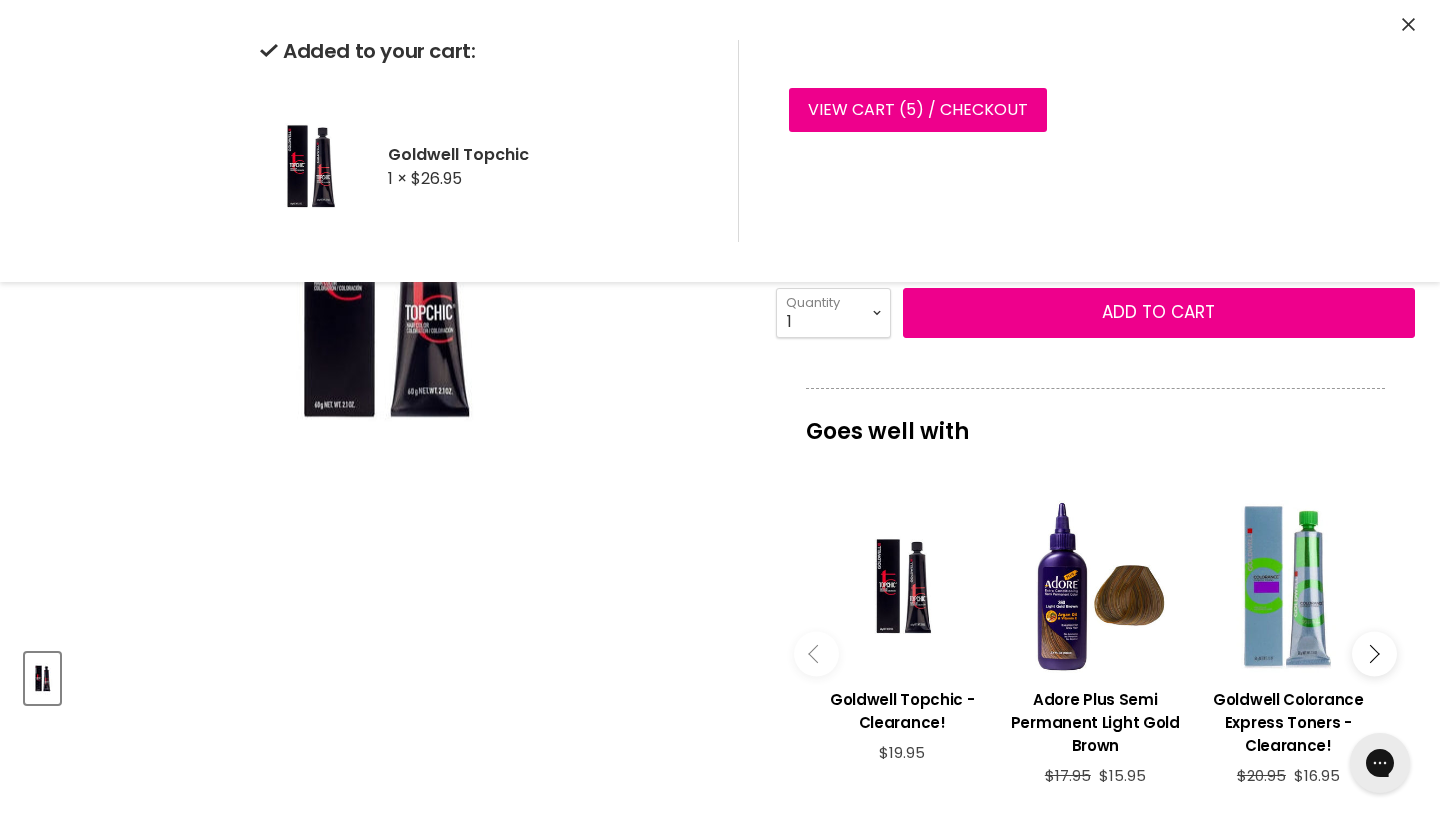 select on "11A" 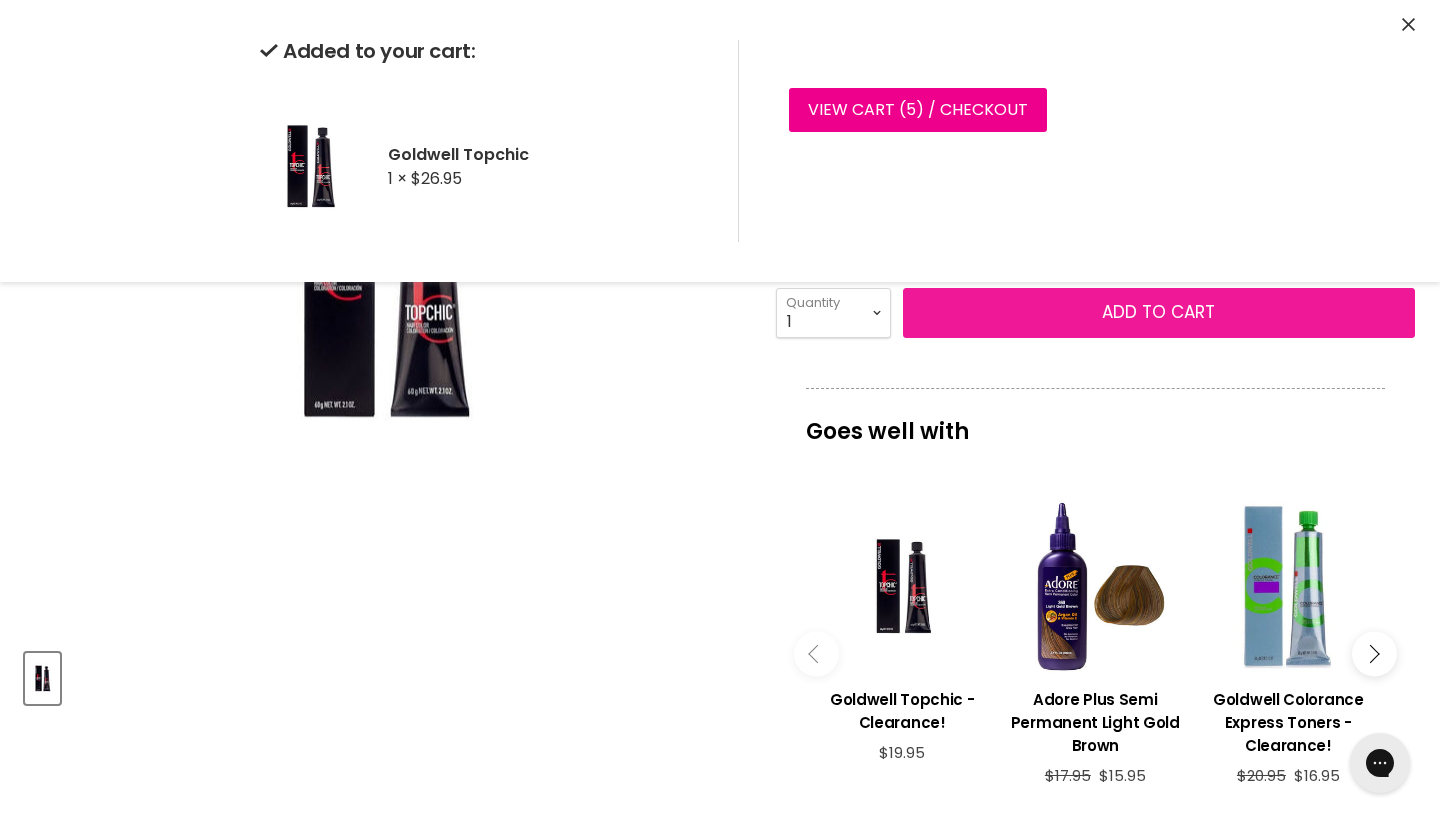 click on "Add to cart" at bounding box center [1159, 313] 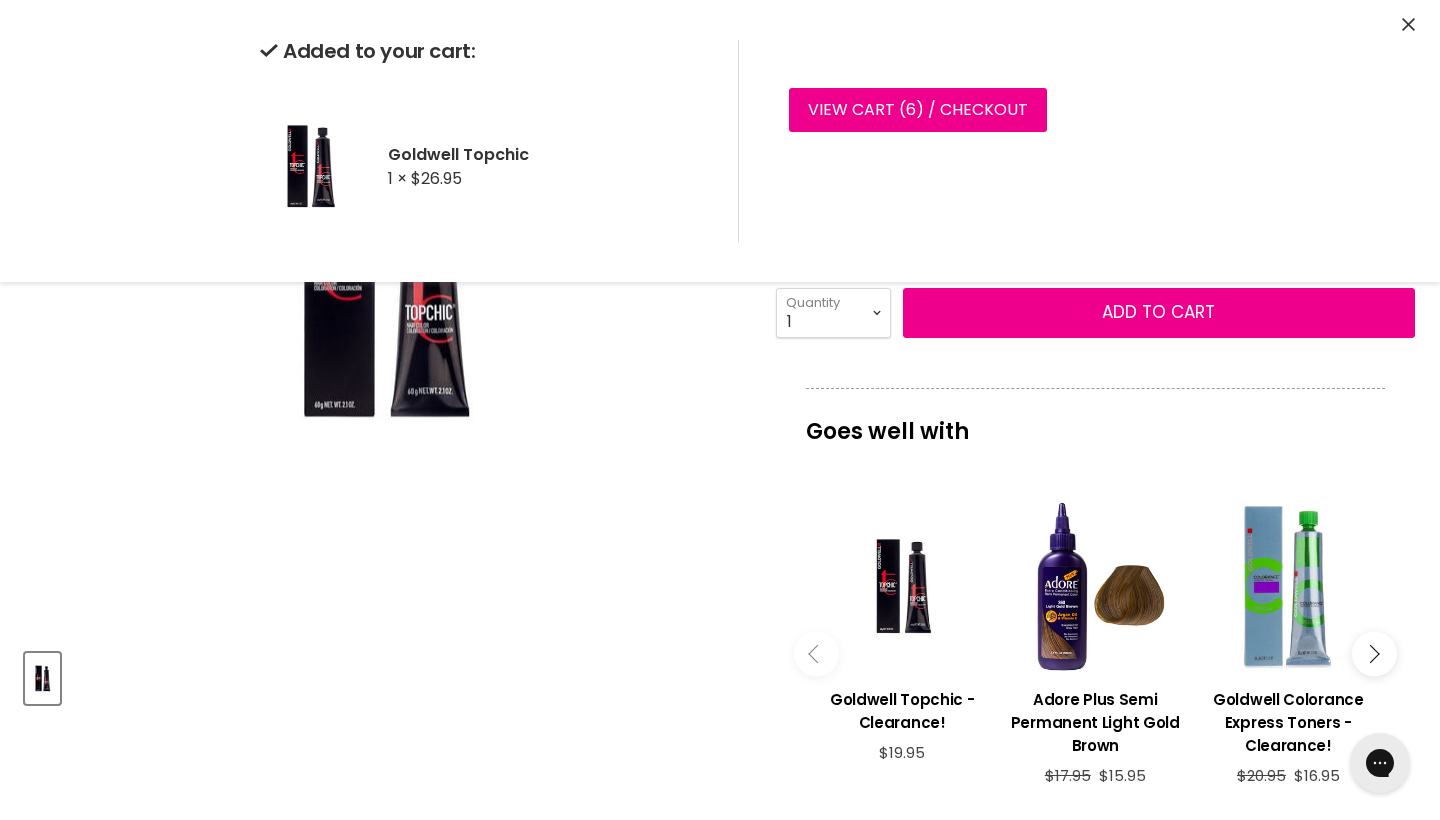 click 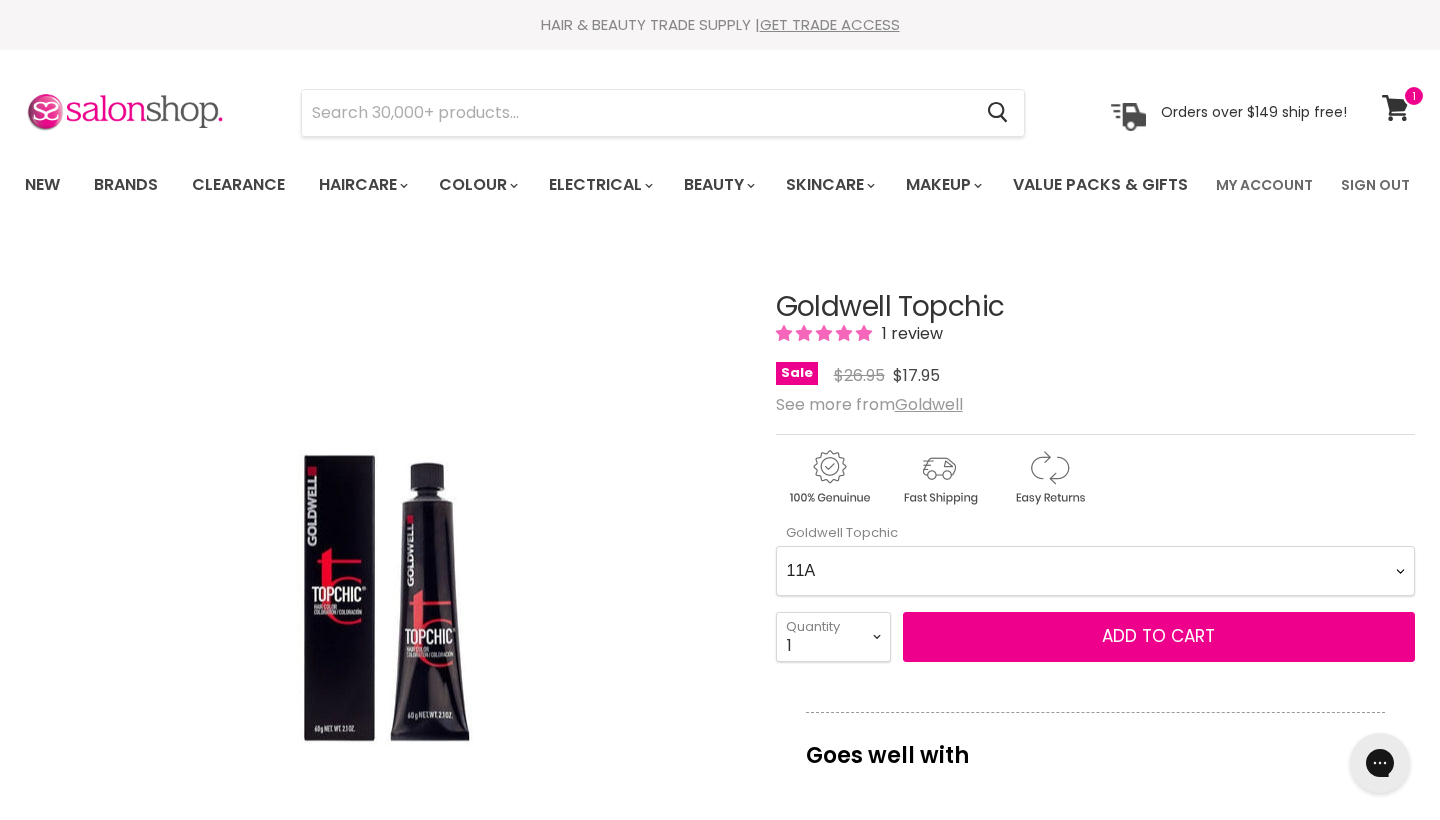 scroll, scrollTop: 0, scrollLeft: 0, axis: both 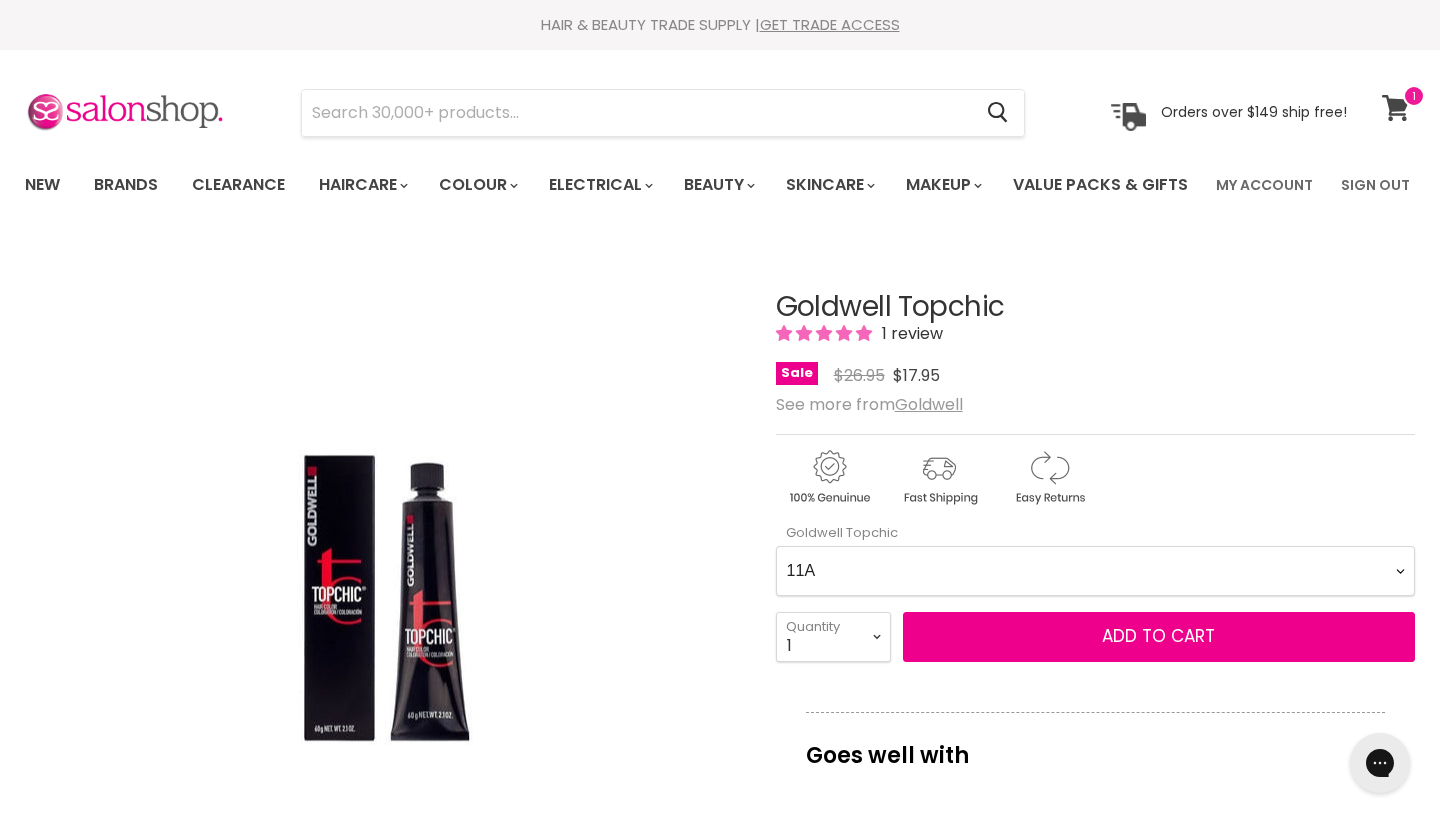 click 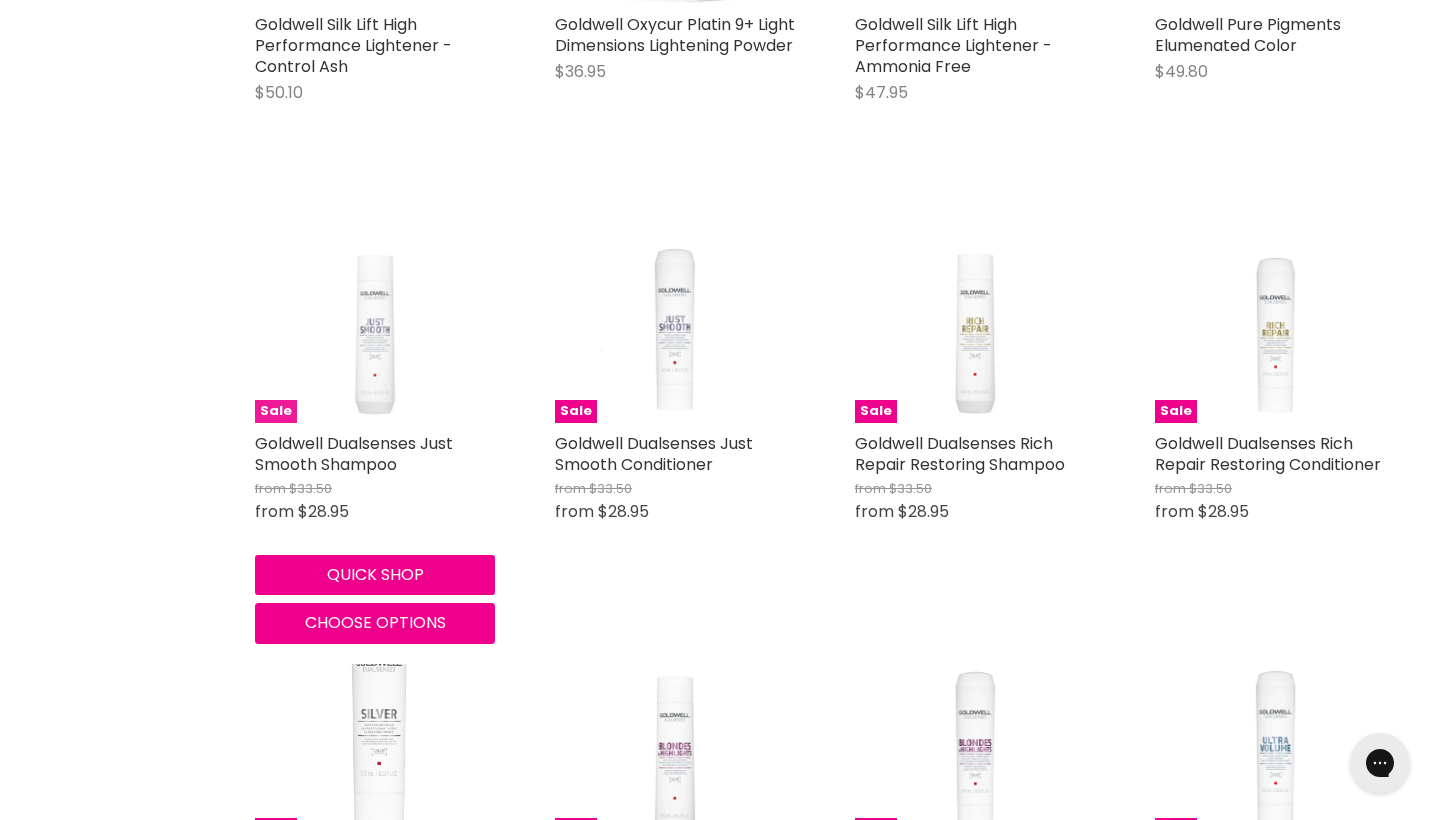 scroll, scrollTop: 0, scrollLeft: 0, axis: both 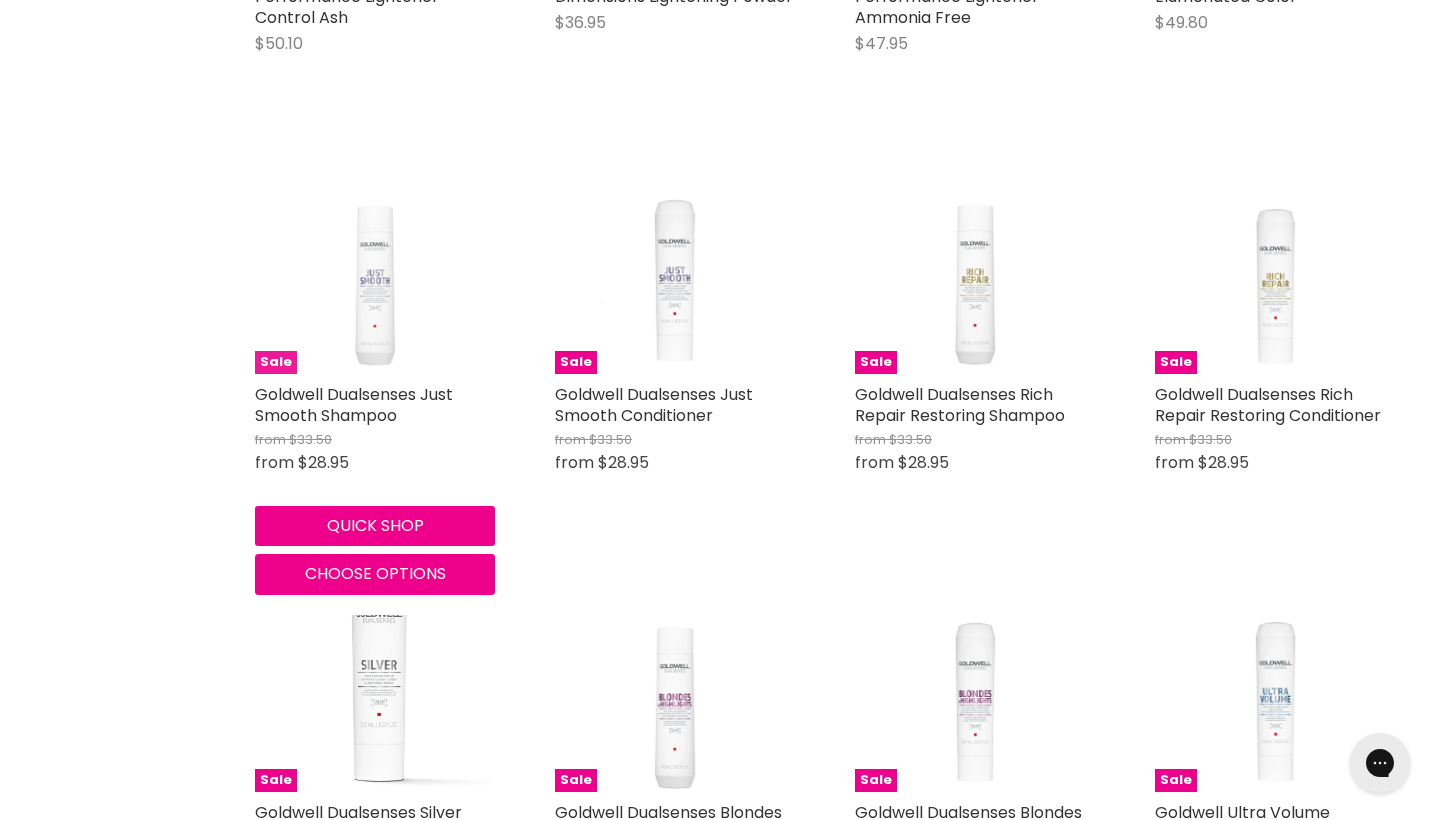 click at bounding box center [375, 254] 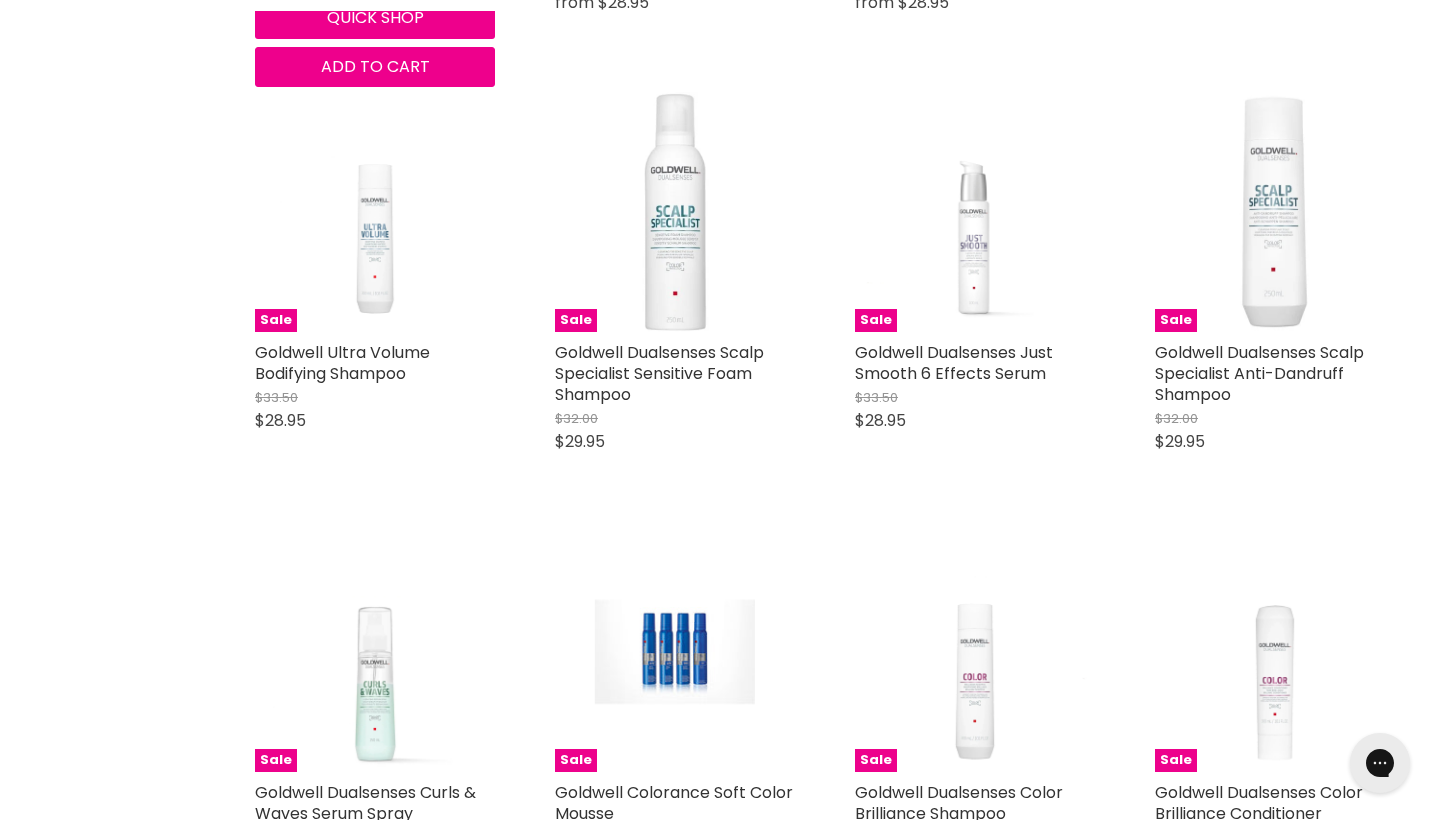 scroll, scrollTop: 2057, scrollLeft: 0, axis: vertical 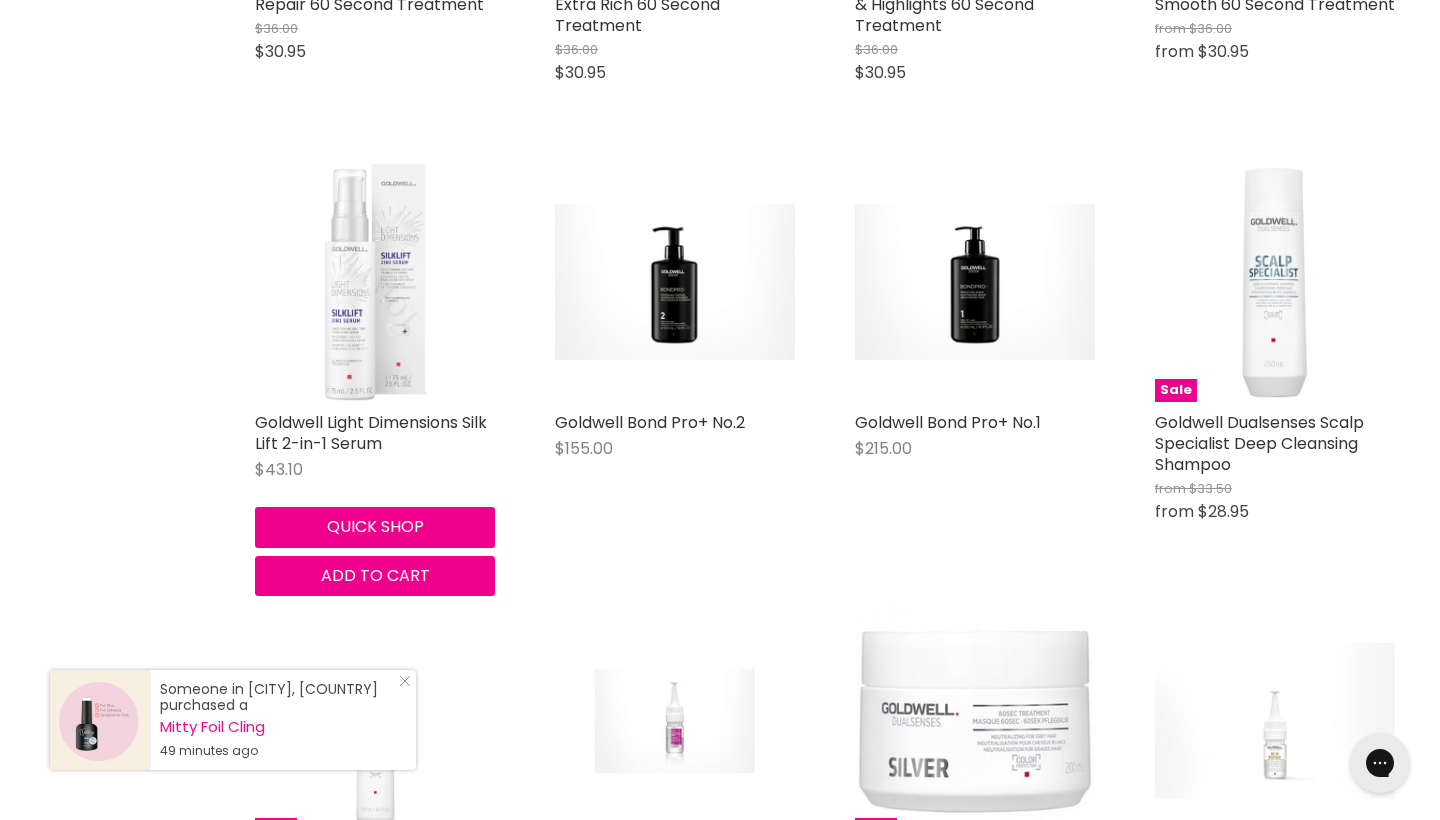 click at bounding box center [375, 282] 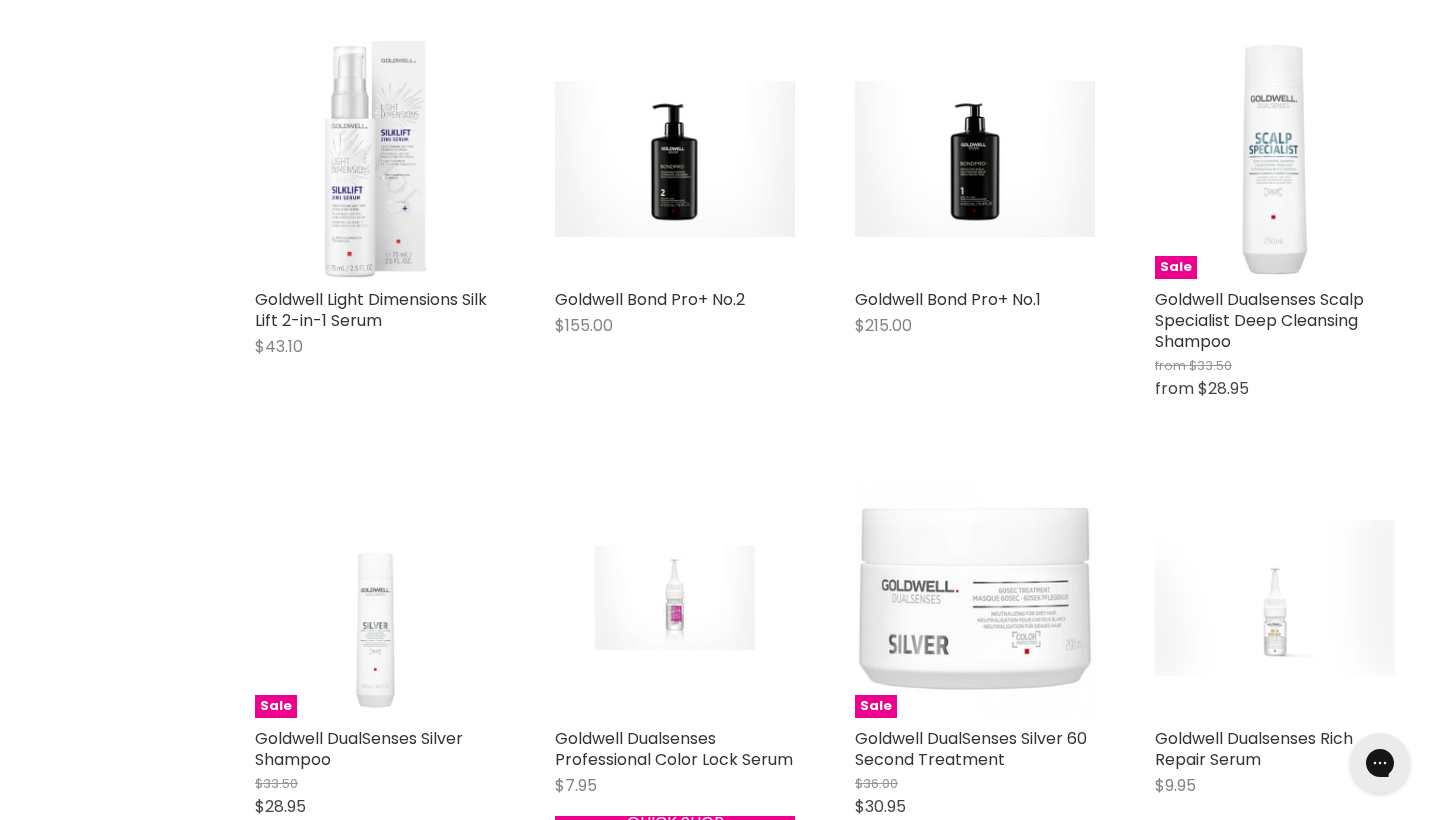 scroll, scrollTop: 4250, scrollLeft: 0, axis: vertical 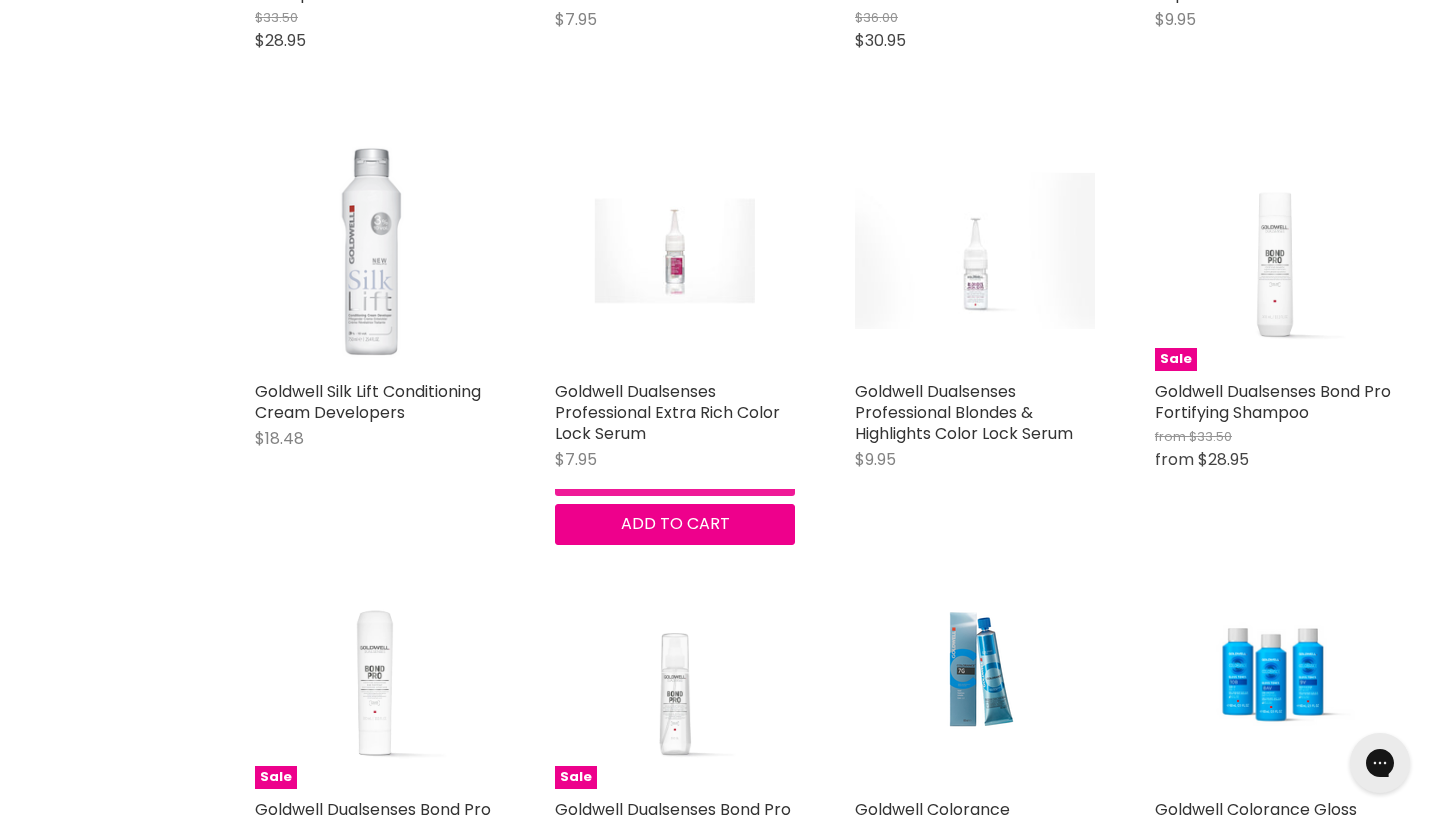 click on "Quick shop" at bounding box center (675, 476) 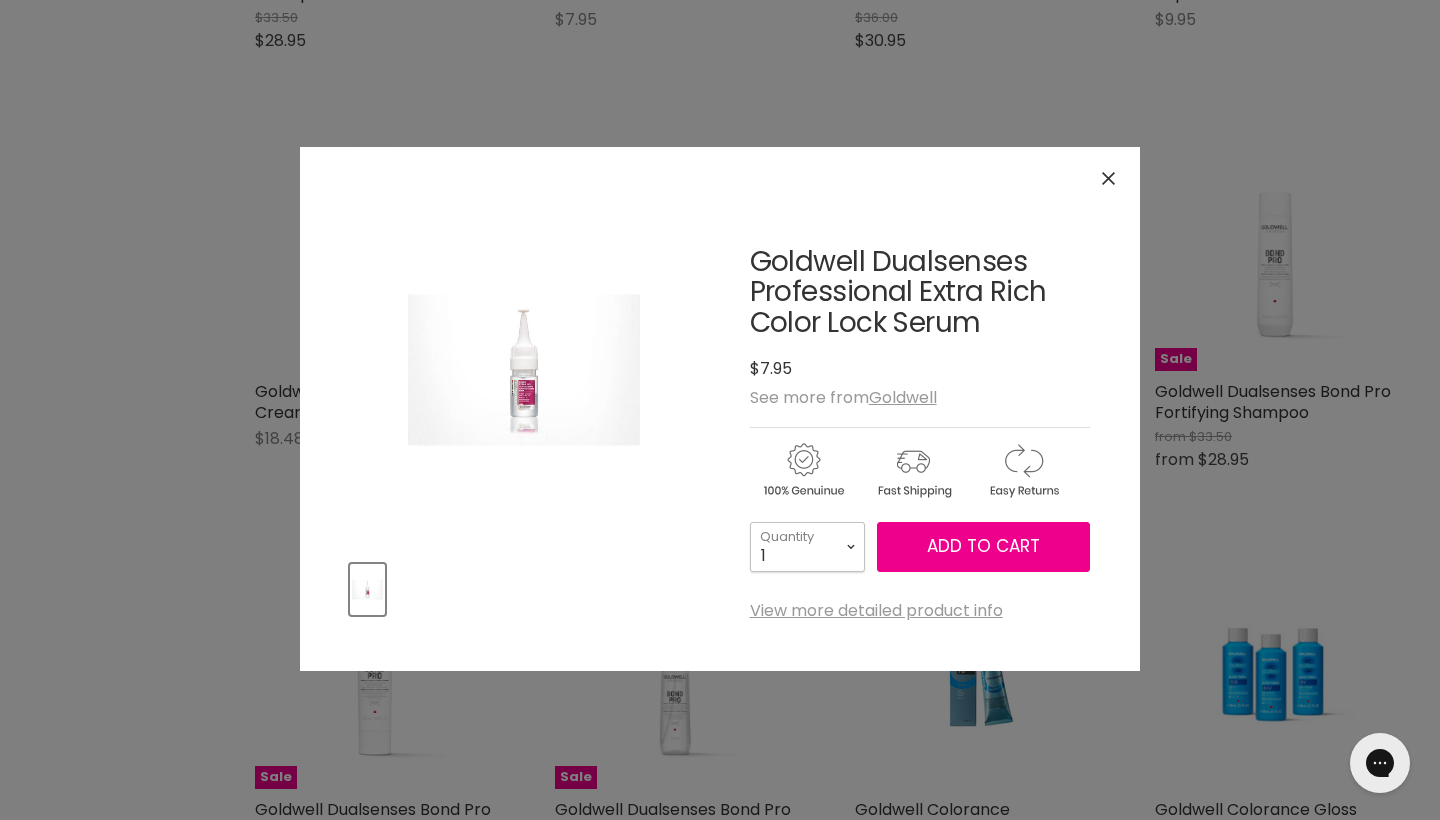 select on "2" 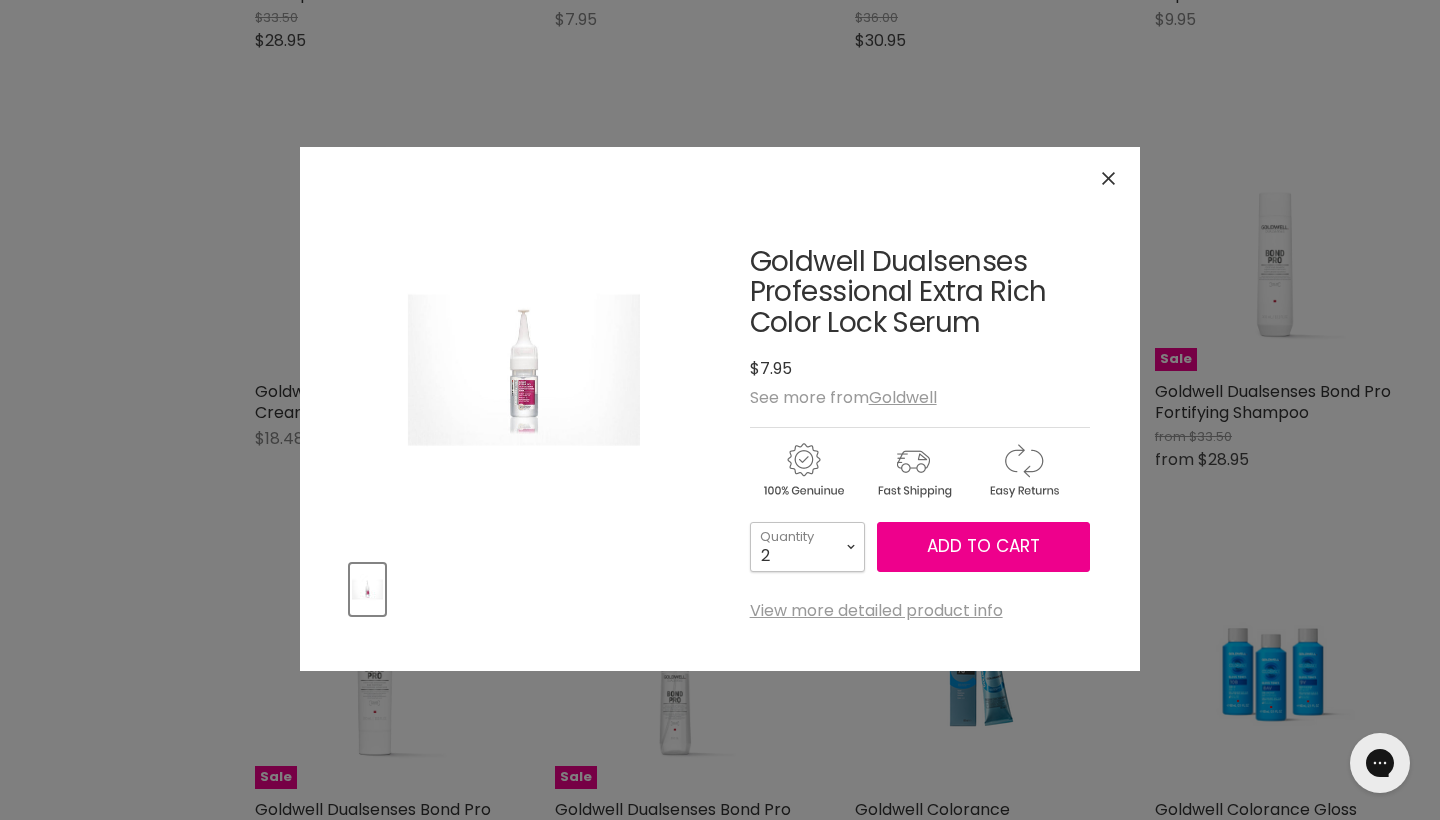 type on "2" 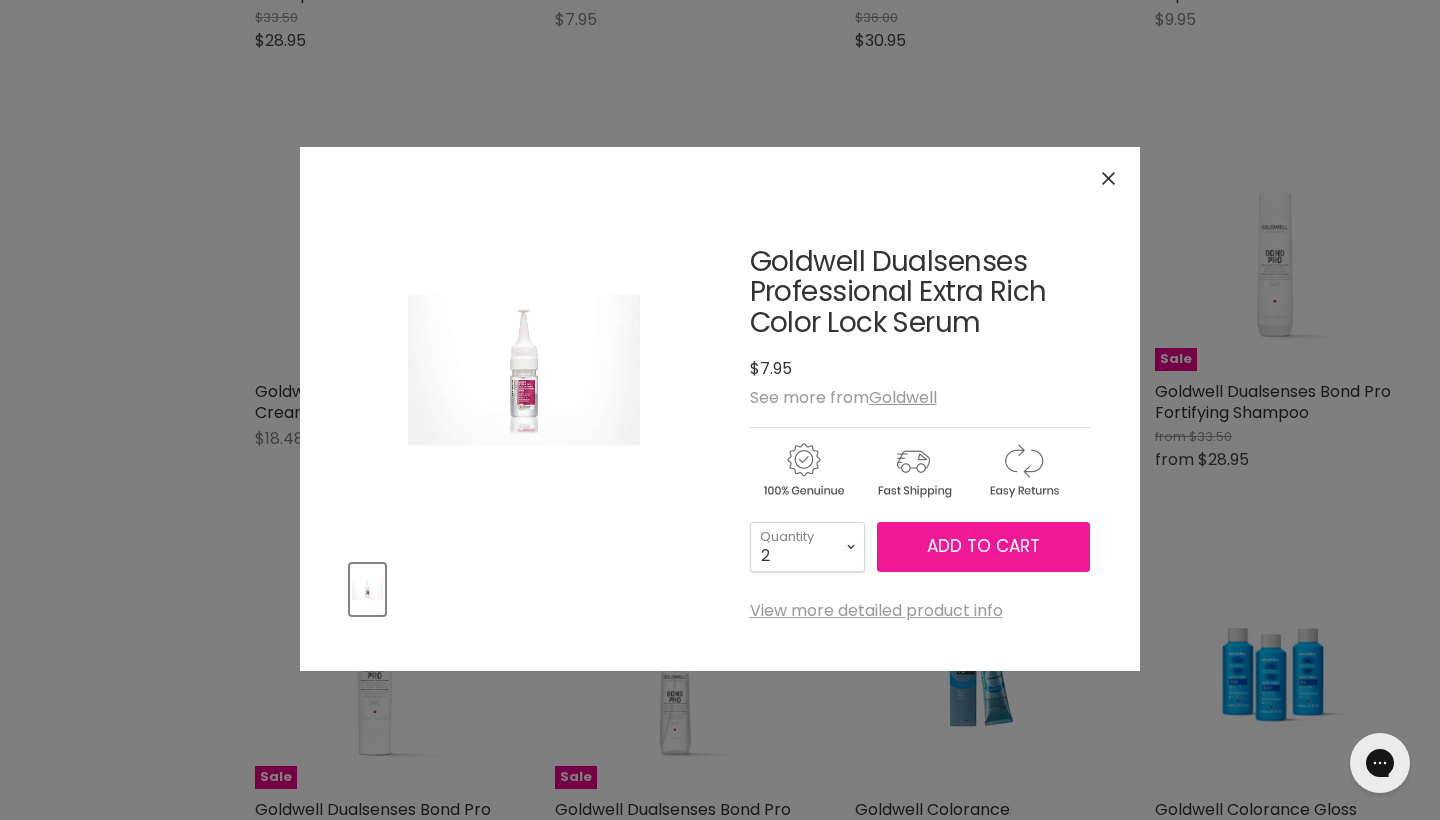 click on "Add to cart" at bounding box center [983, 546] 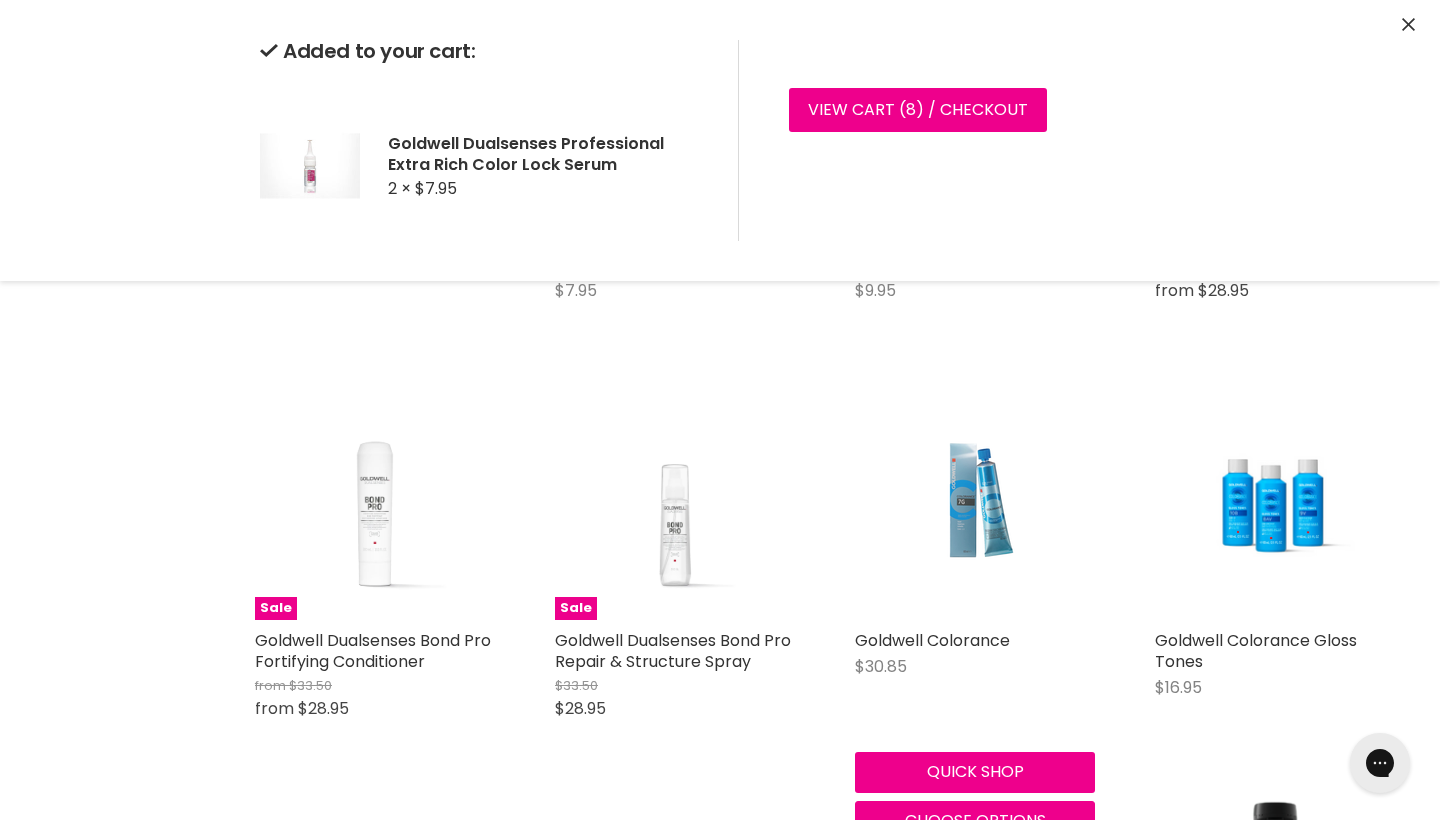 scroll, scrollTop: 5322, scrollLeft: 0, axis: vertical 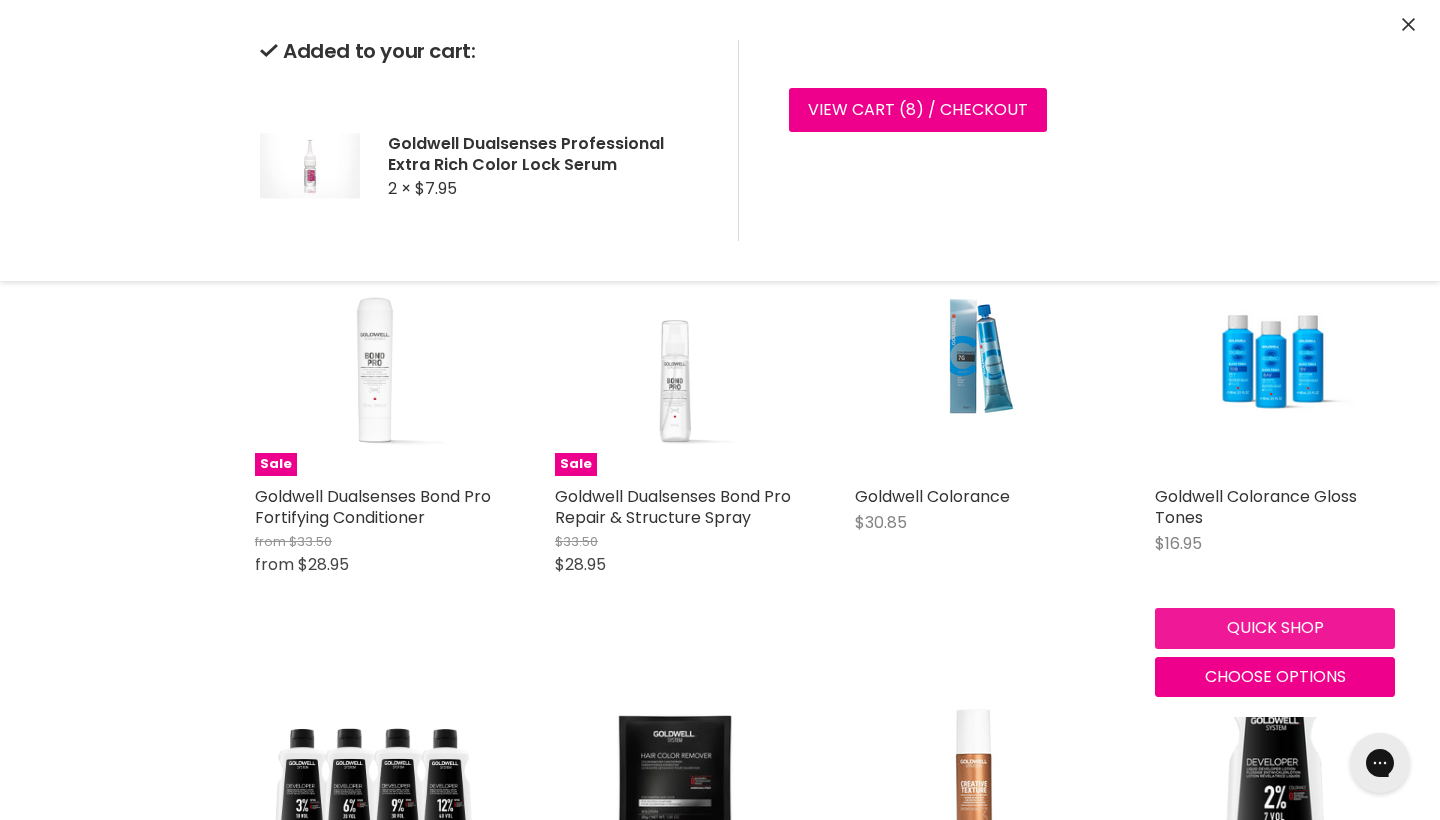 click on "Quick shop Choose options" at bounding box center [1275, 648] 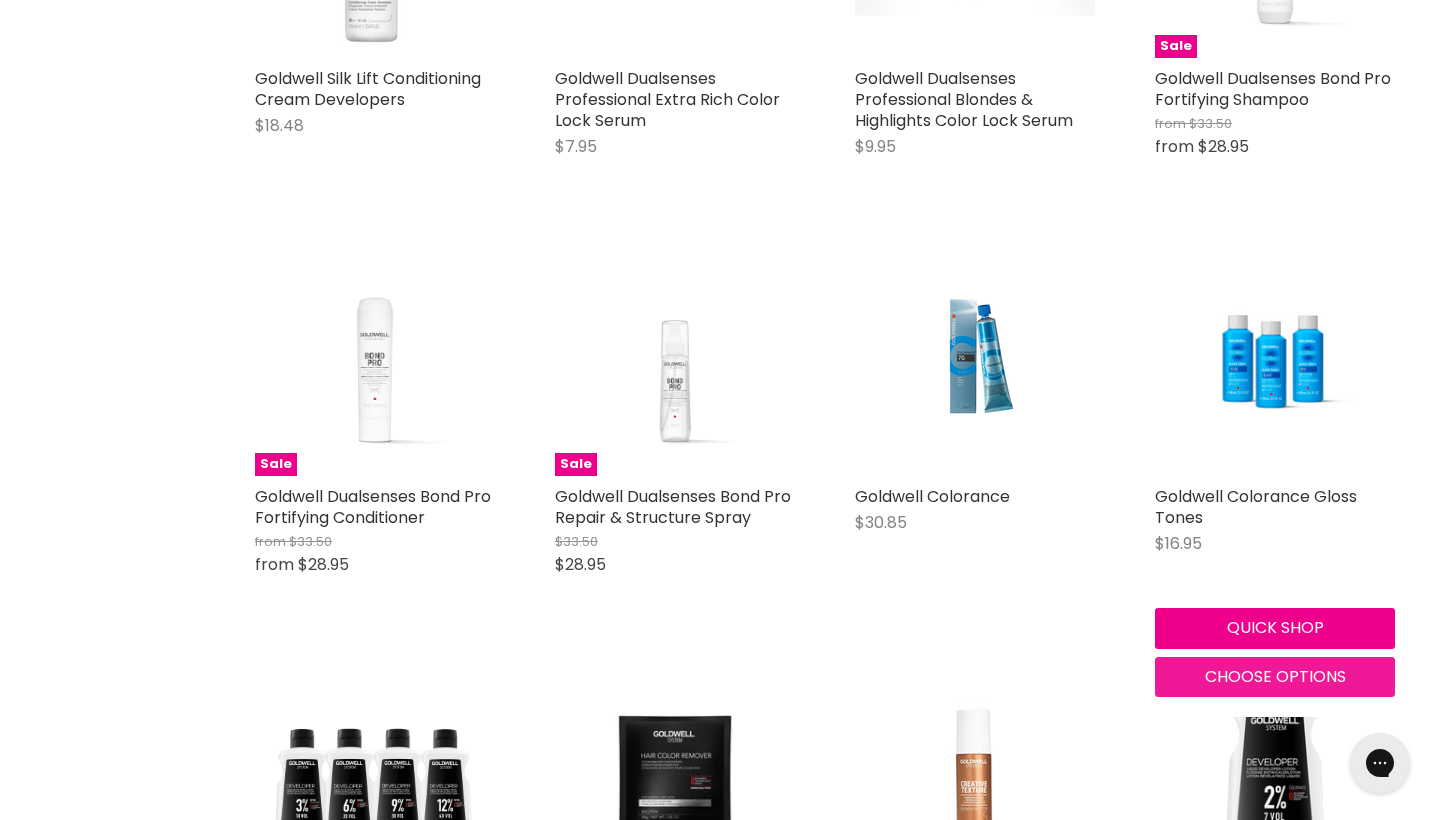 click on "Choose options" at bounding box center [1275, 676] 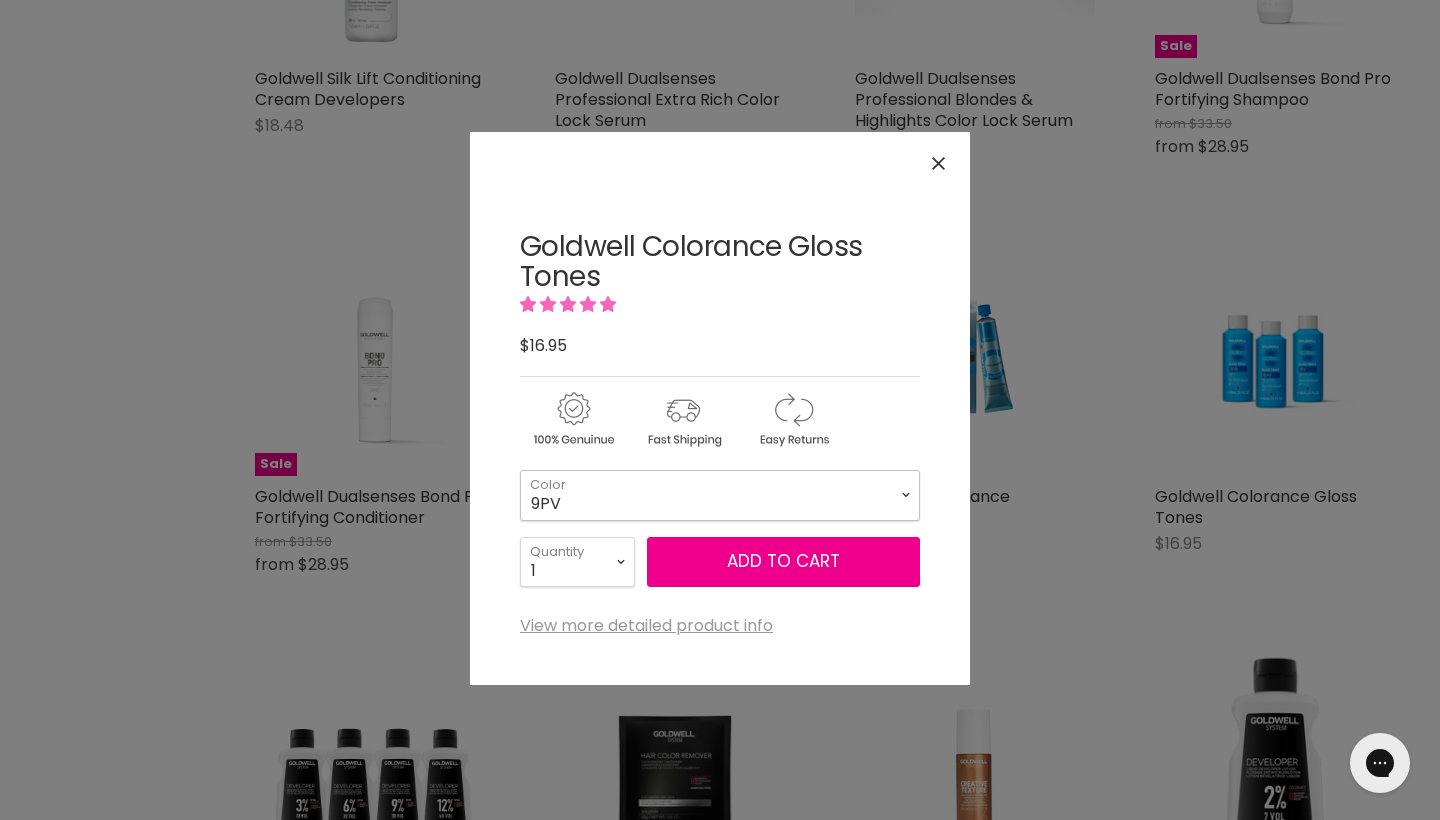 select on "9PV" 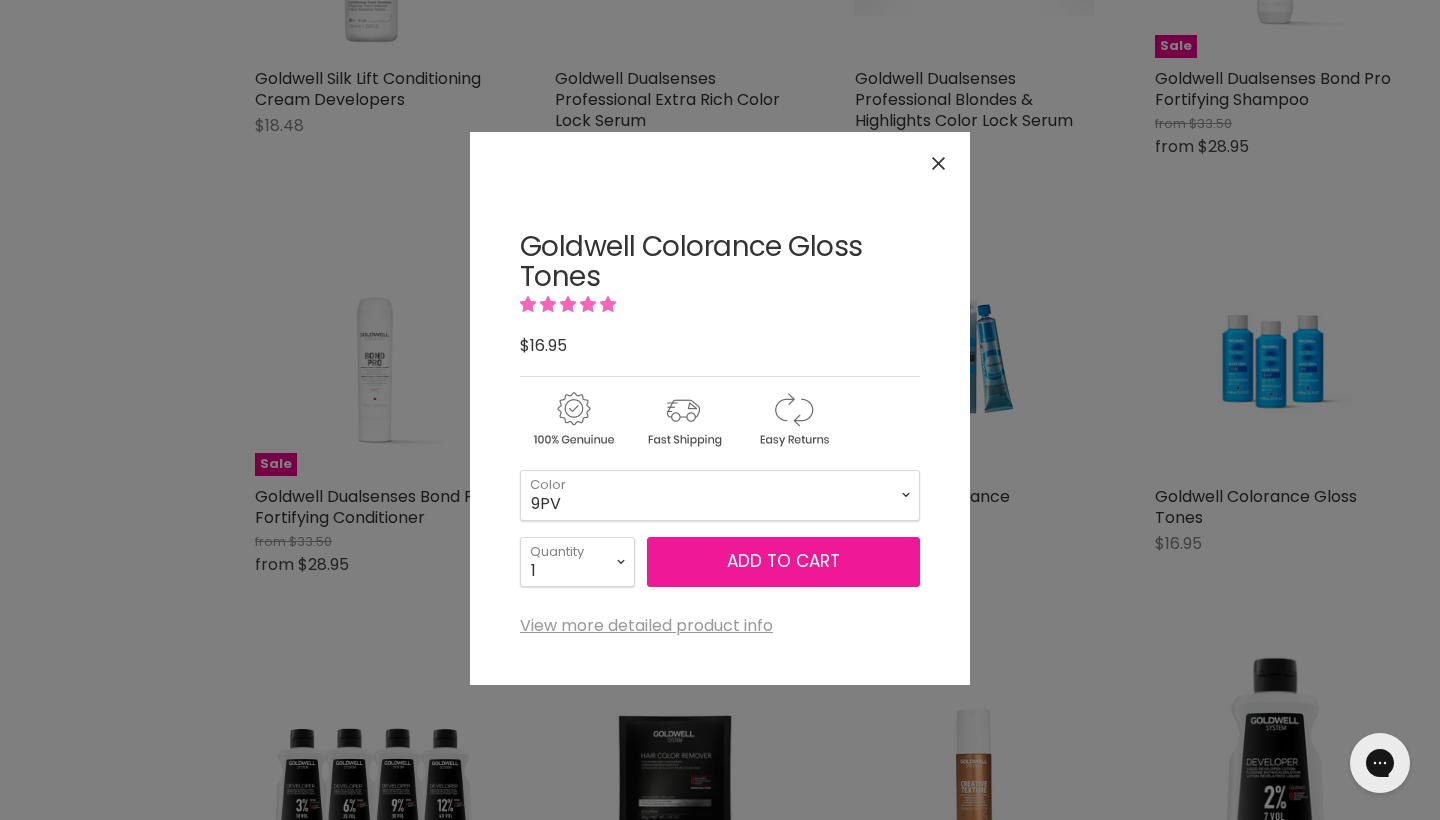 click on "Add to cart" at bounding box center (783, 562) 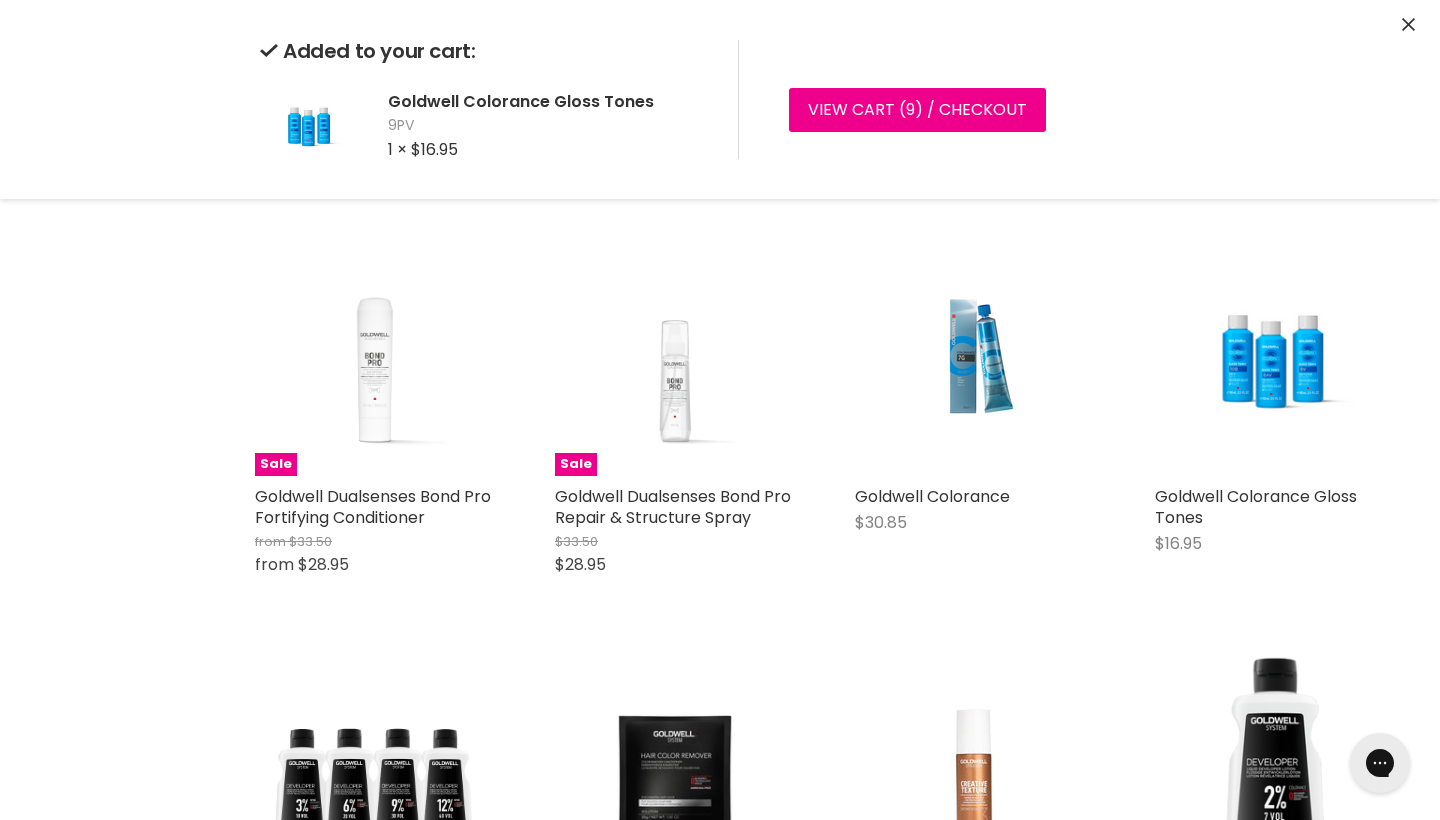 click on "Goldwell Colorance - Clearance! $20.95 Goldwell Quick shop Choose options
Goldwell Topchic - Clearance! $19.95 Goldwell Quick shop Choose options
Goldwell Silk Lift Light Dimensions Lightener - Strong $47.95 Goldwell Quick shop Add to cart
Goldwell Silk Lift High Performance Lightener - Control Pearl $50.10 Goldwell Quick shop Add to cart
Goldwell Silk Lift High Performance Lightener - Control Ash $50.10 Goldwell Quick shop Add to cart
Goldwell Oxycur Platin 9+ Light Dimensions Lightening Powder $36.95 Goldwell Quick shop Add to cart
Goldwell Silk Lift High Performance Lightener - Ammonia Free $47.95 Goldwell Quick shop Add to cart
Goldwell Pure Pigments Elumenated Color $49.80" at bounding box center [825, -1081] 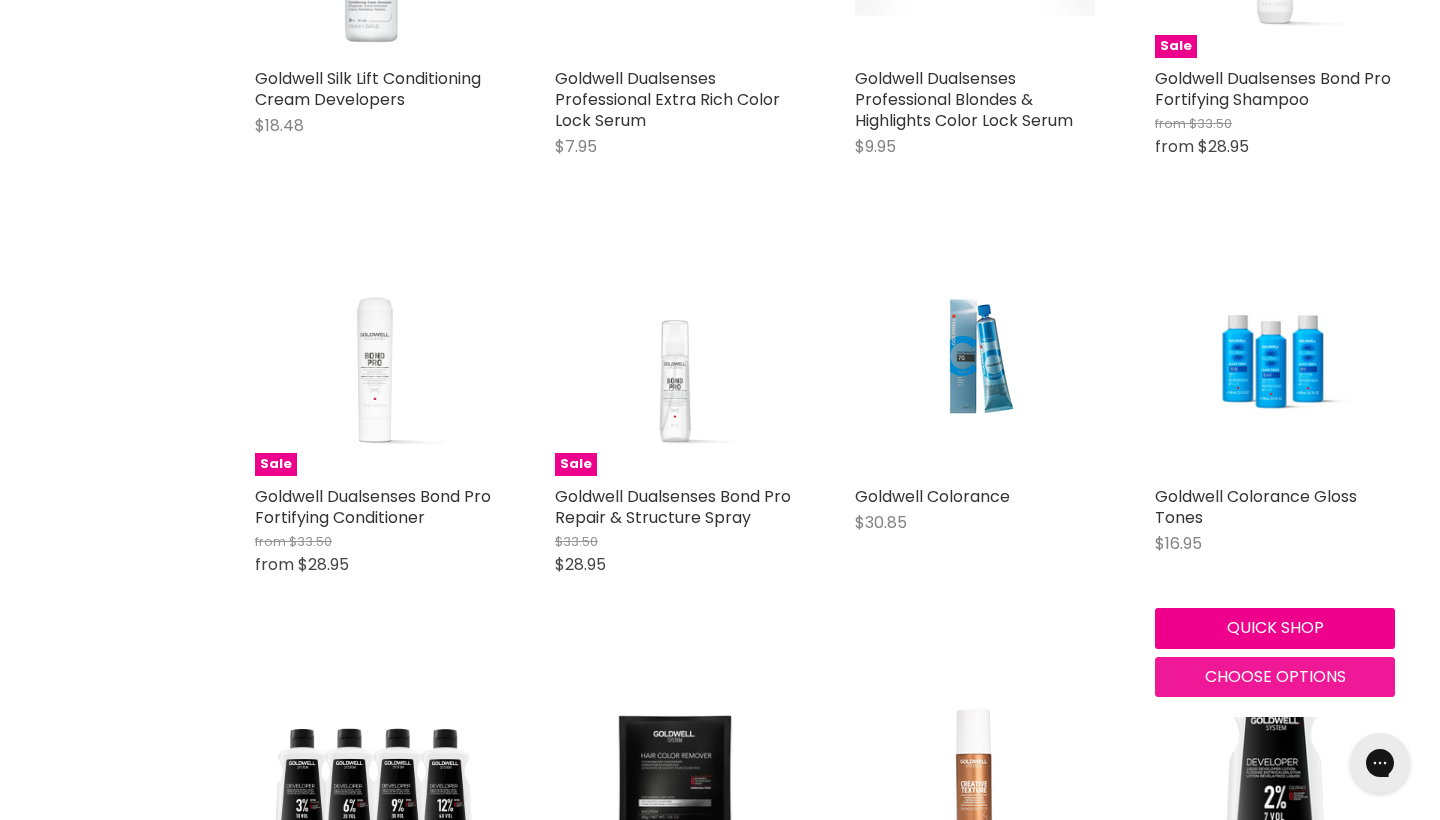 click on "Choose options" at bounding box center (1275, 676) 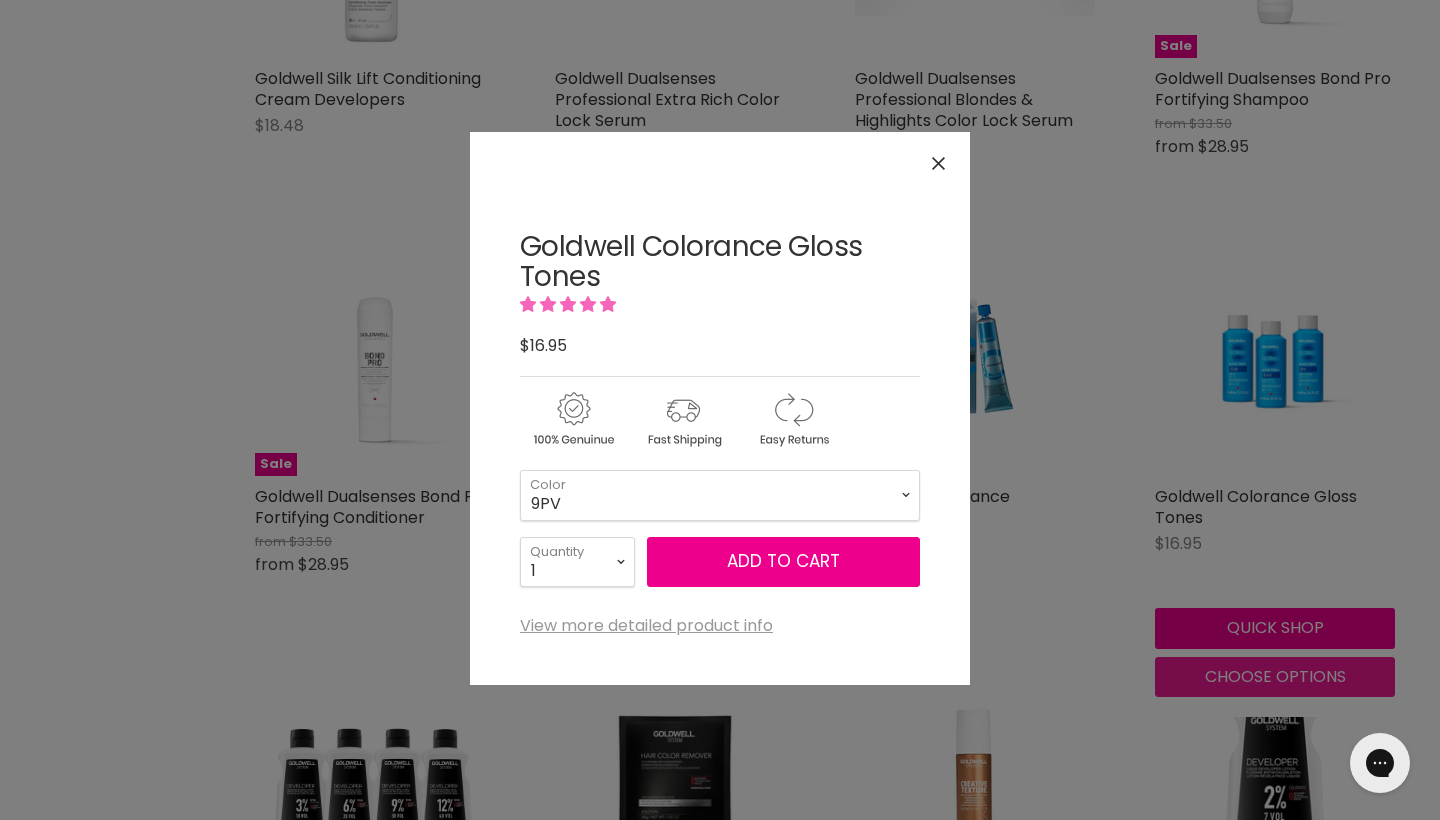 select on "9PV" 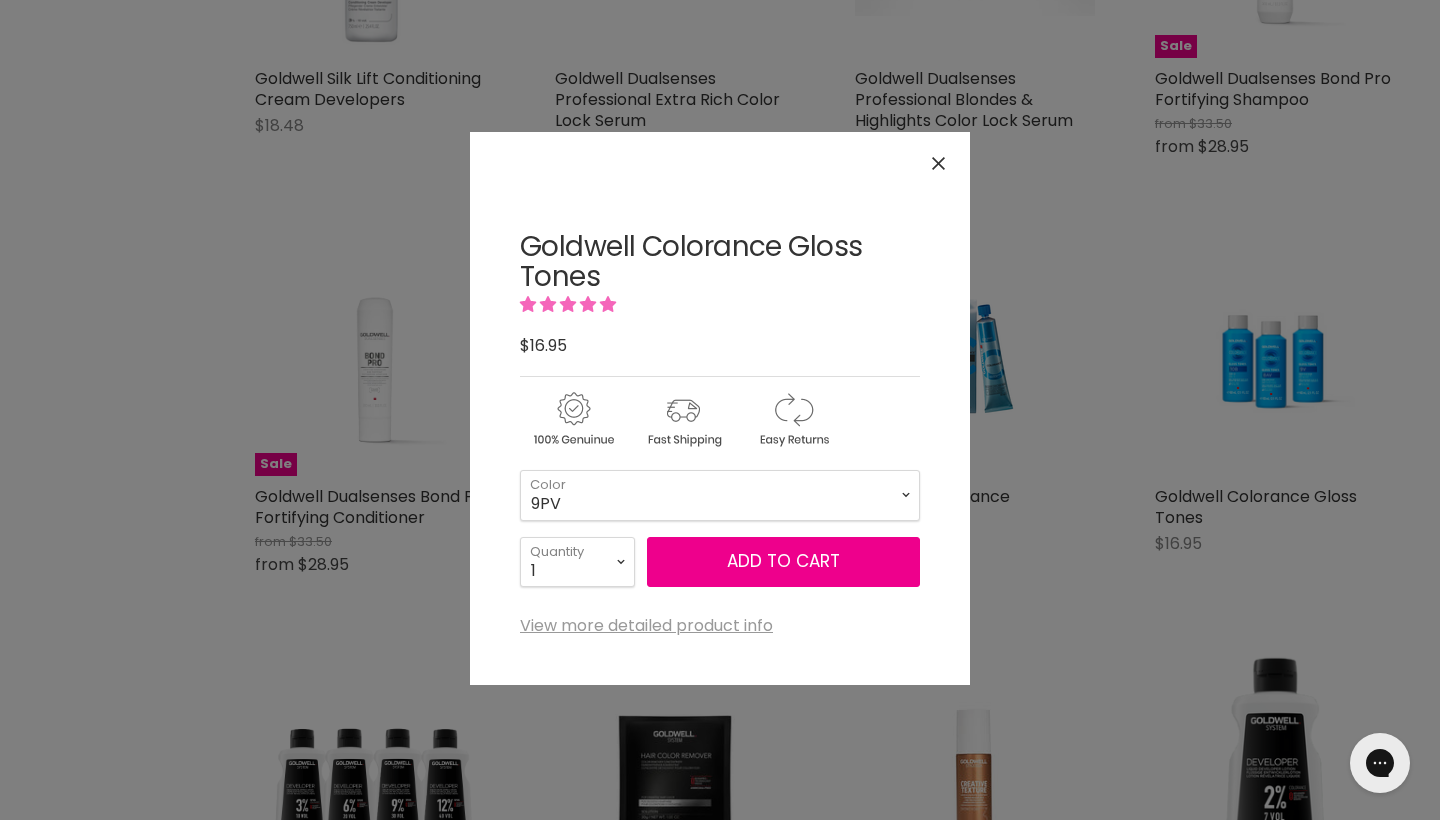 click 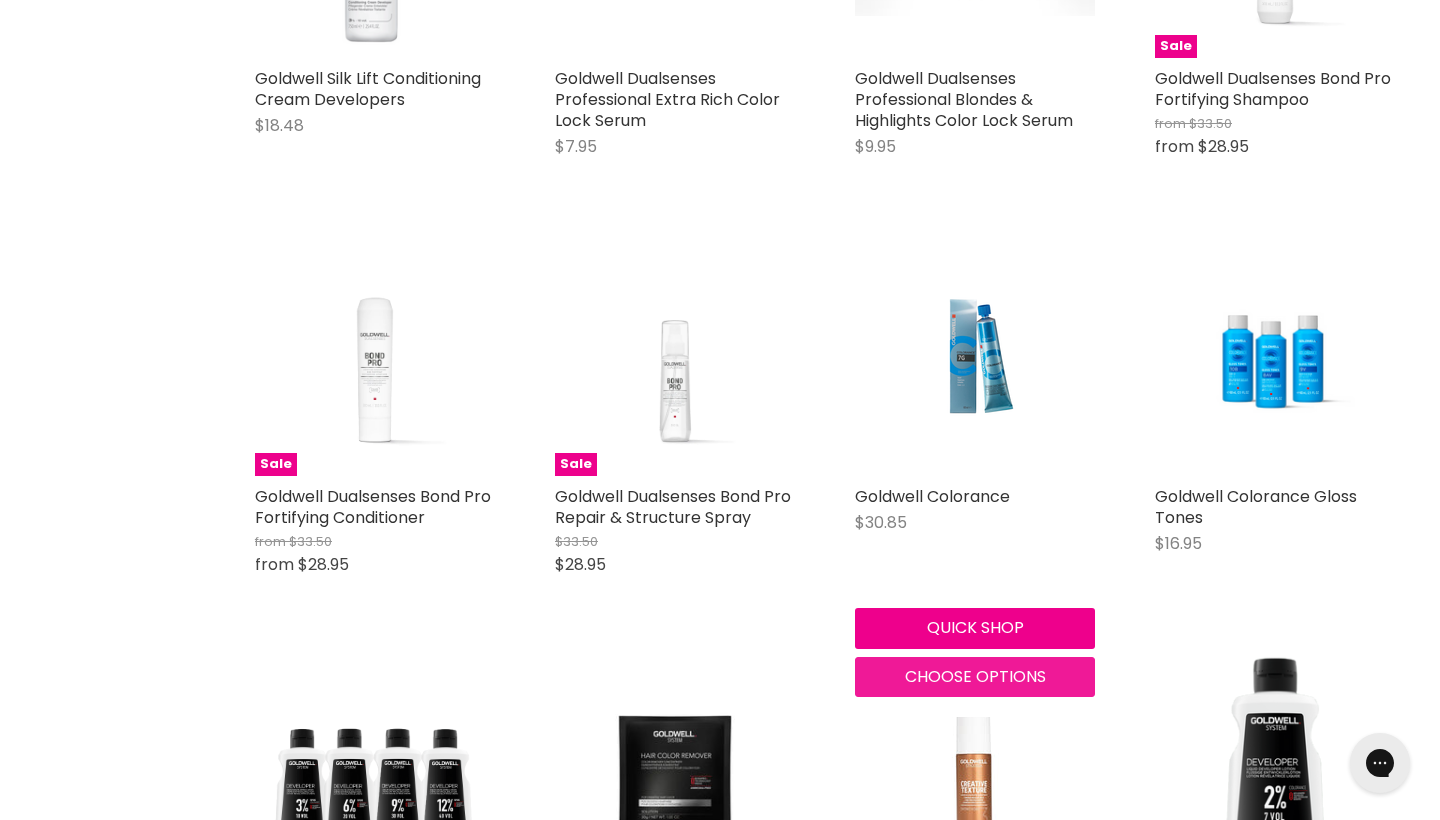 click on "Choose options" at bounding box center (975, 676) 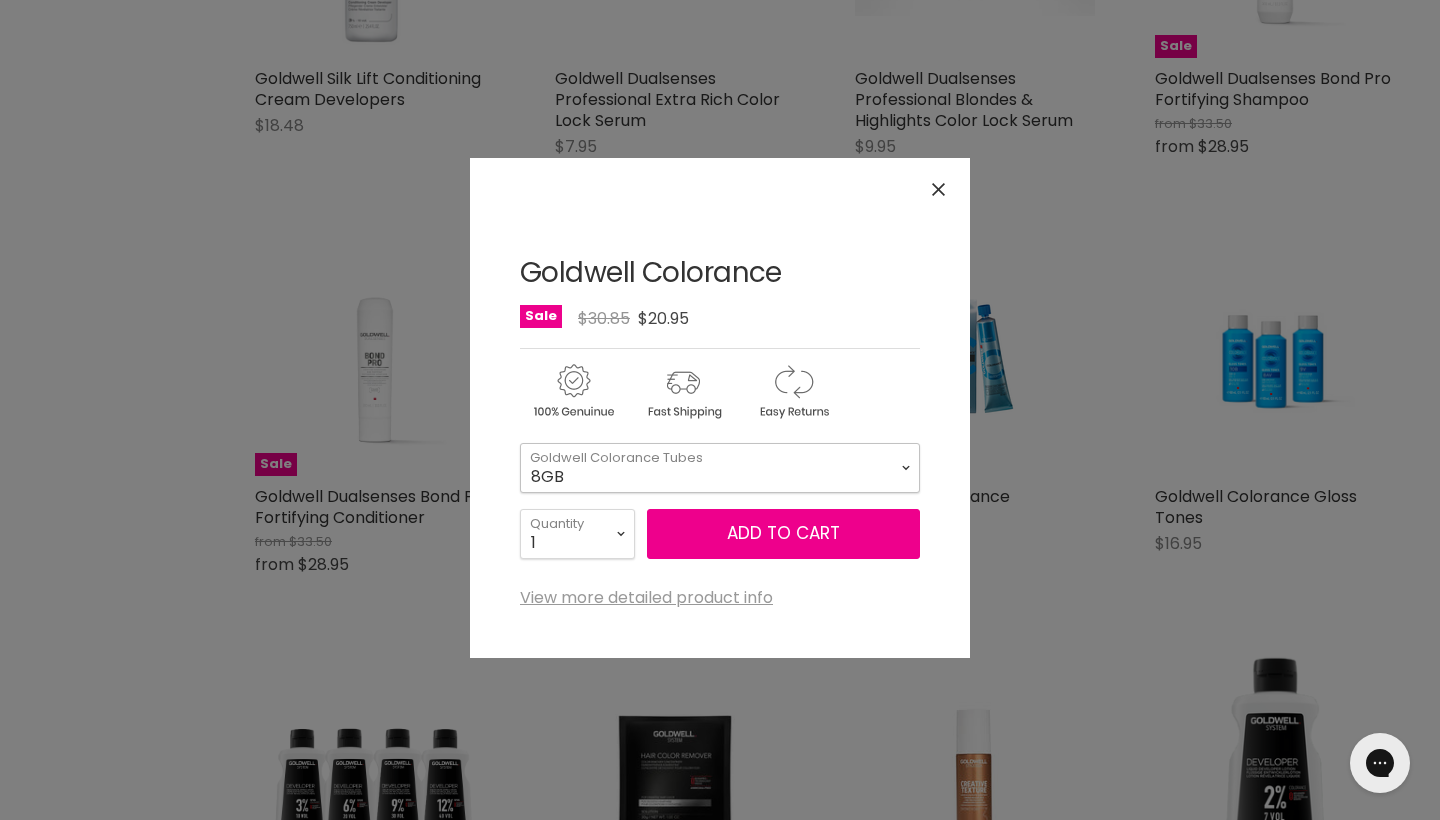 select on "8GB" 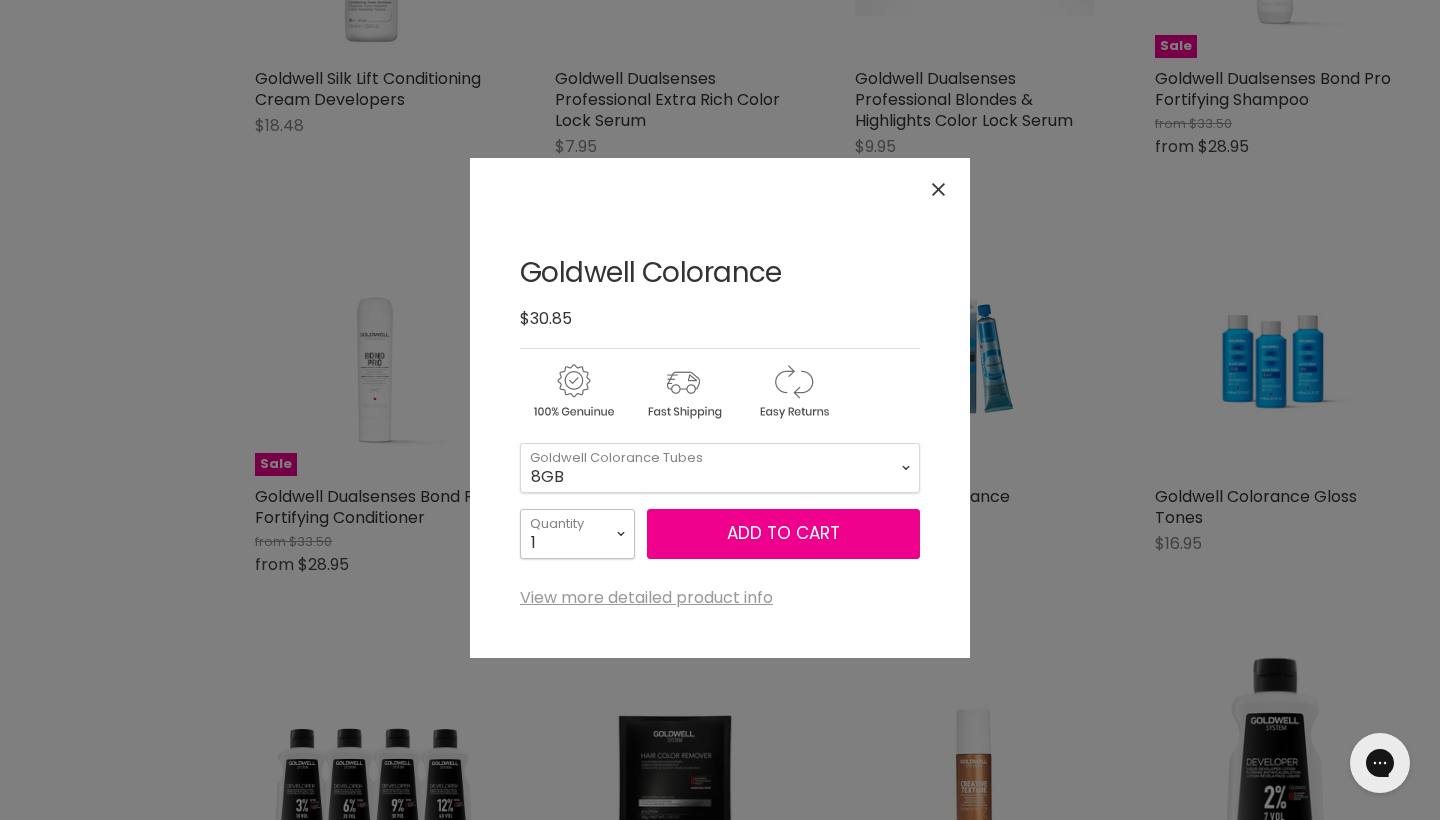 select on "2" 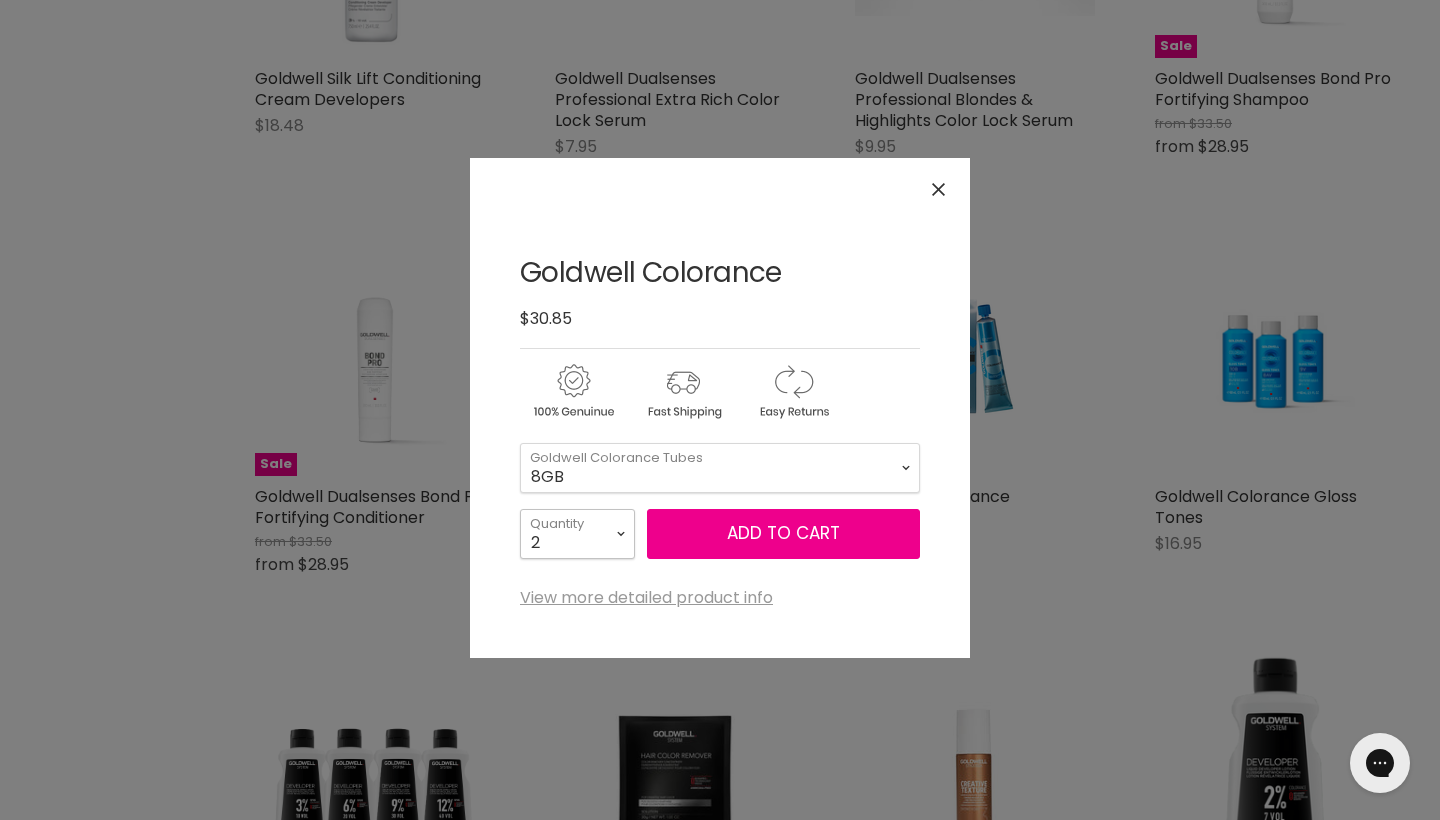 type on "2" 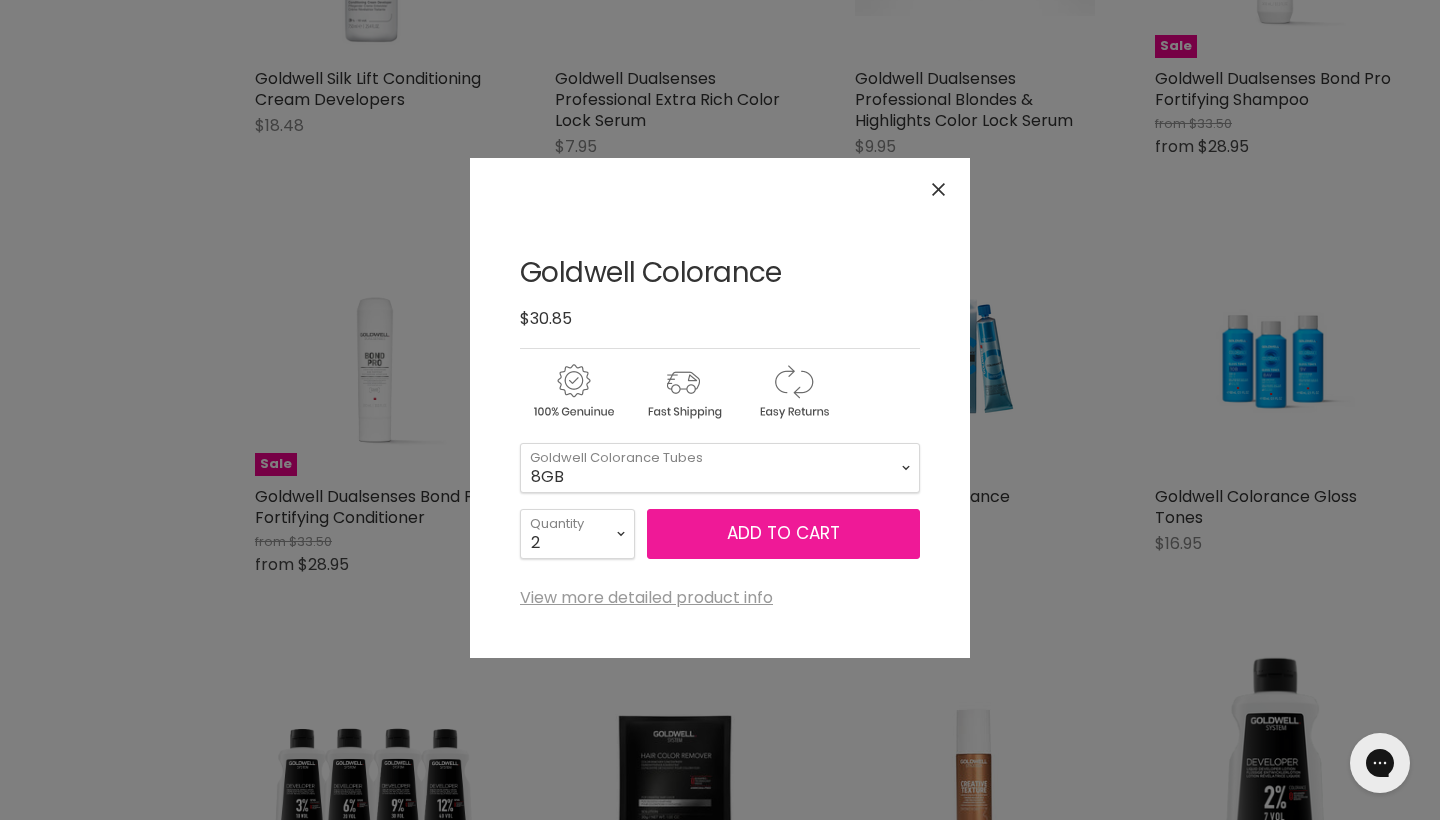click on "Add to cart" at bounding box center [783, 534] 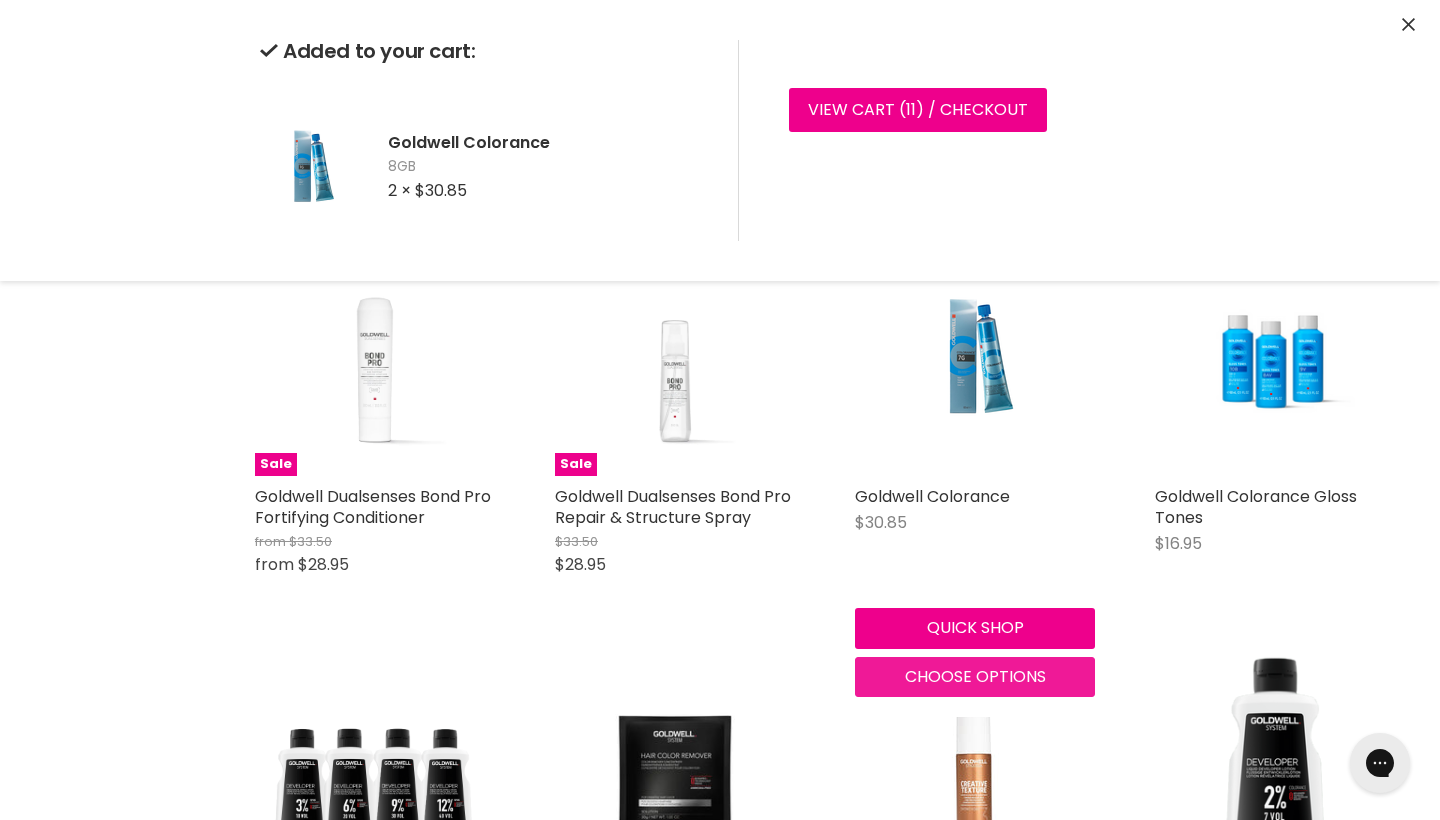 click on "Goldwell Colorance - Clearance! $20.95 Goldwell Quick shop Choose options
Goldwell Topchic - Clearance! $19.95 Goldwell Quick shop Choose options
Goldwell Silk Lift Light Dimensions Lightener - Strong $47.95 Goldwell Quick shop Add to cart
Goldwell Silk Lift High Performance Lightener - Control Pearl $50.10 Goldwell Quick shop Add to cart
Goldwell Silk Lift High Performance Lightener - Control Ash $50.10 Goldwell Quick shop Add to cart
Goldwell Oxycur Platin 9+ Light Dimensions Lightening Powder $36.95 Goldwell Quick shop Add to cart
Goldwell Silk Lift High Performance Lightener - Ammonia Free $47.95 Goldwell Quick shop Add to cart
Goldwell Pure Pigments Elumenated Color $49.80" at bounding box center (825, -1081) 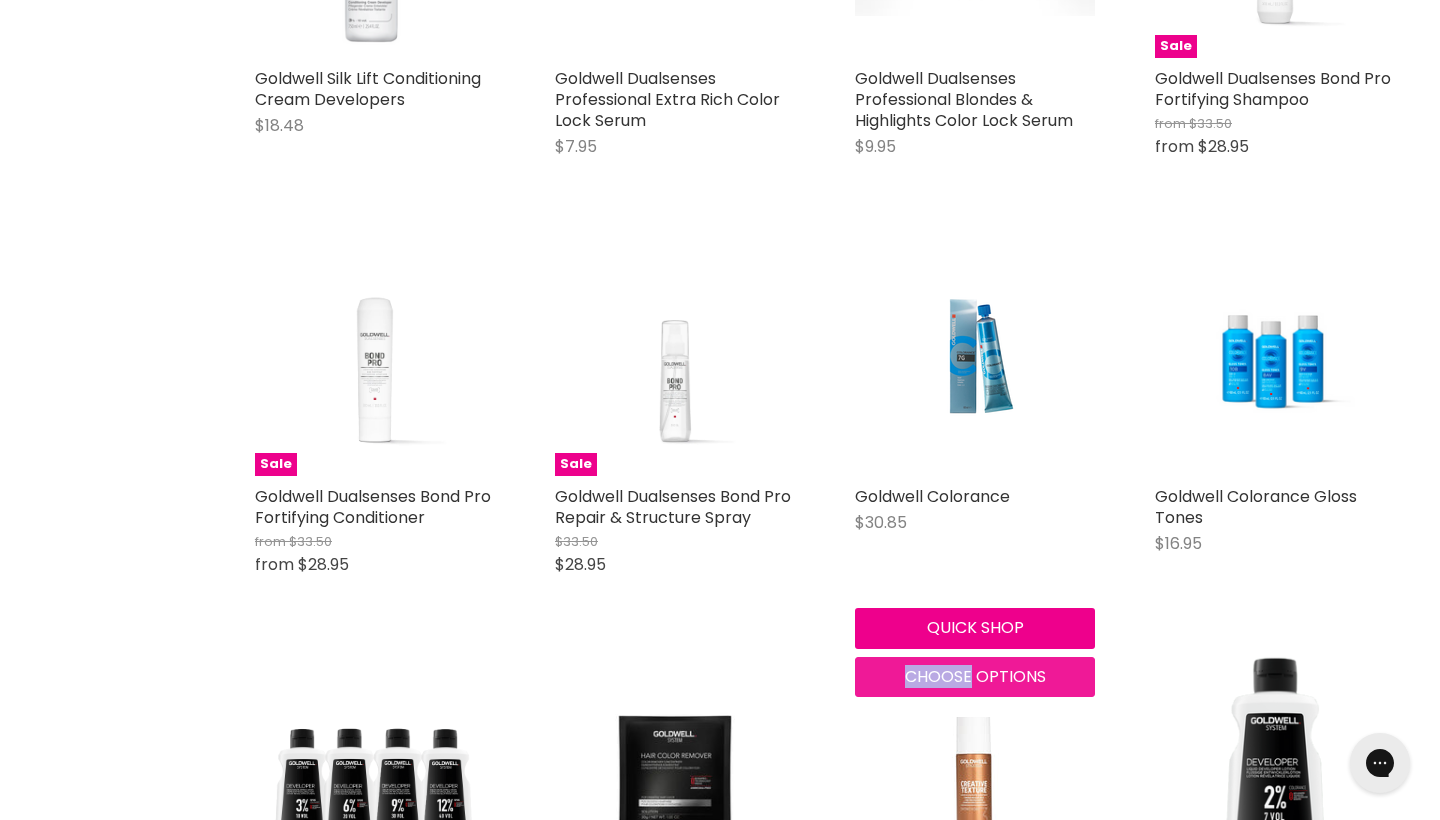 click on "Choose options" at bounding box center (975, 676) 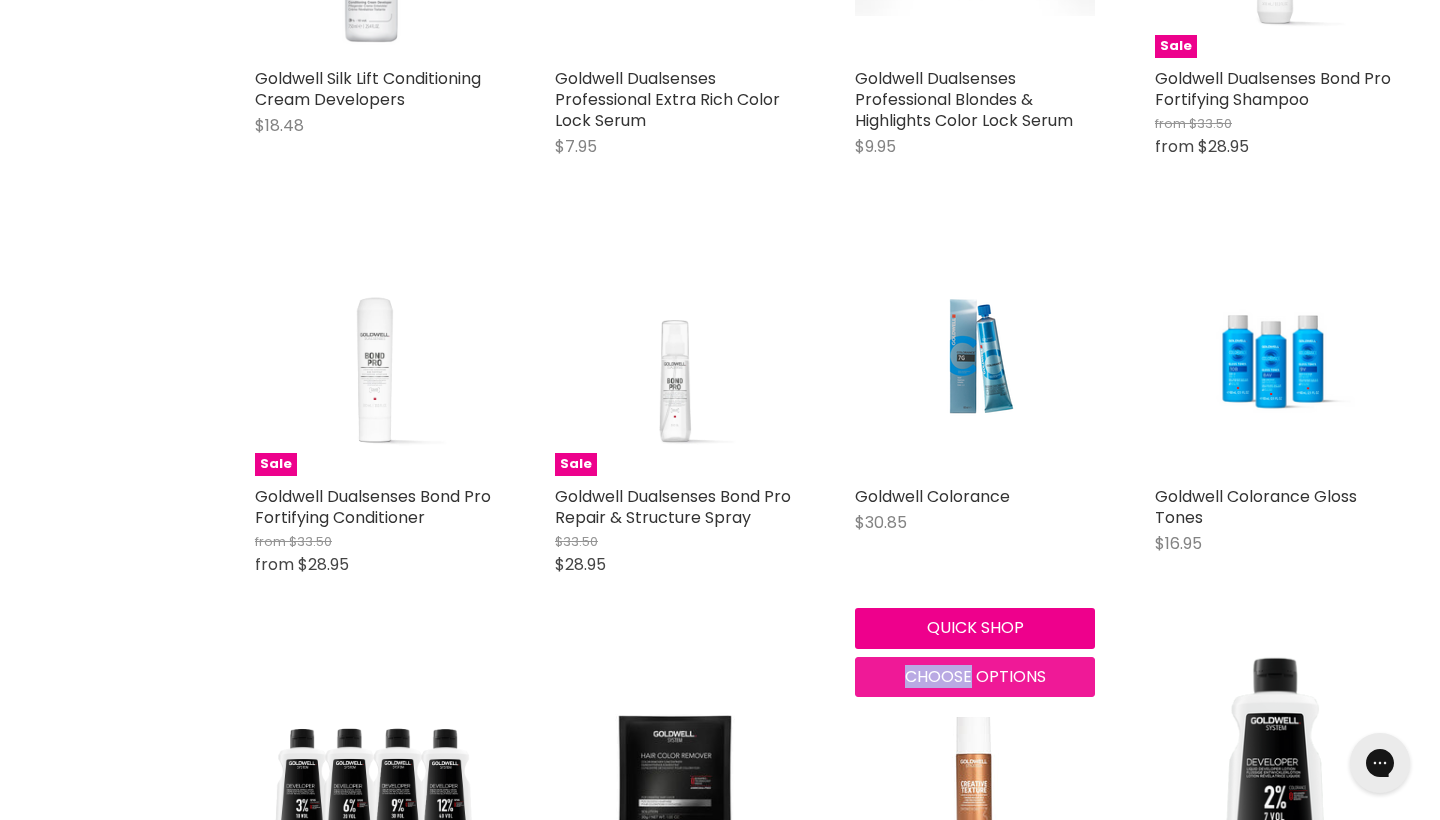 select on "8GB" 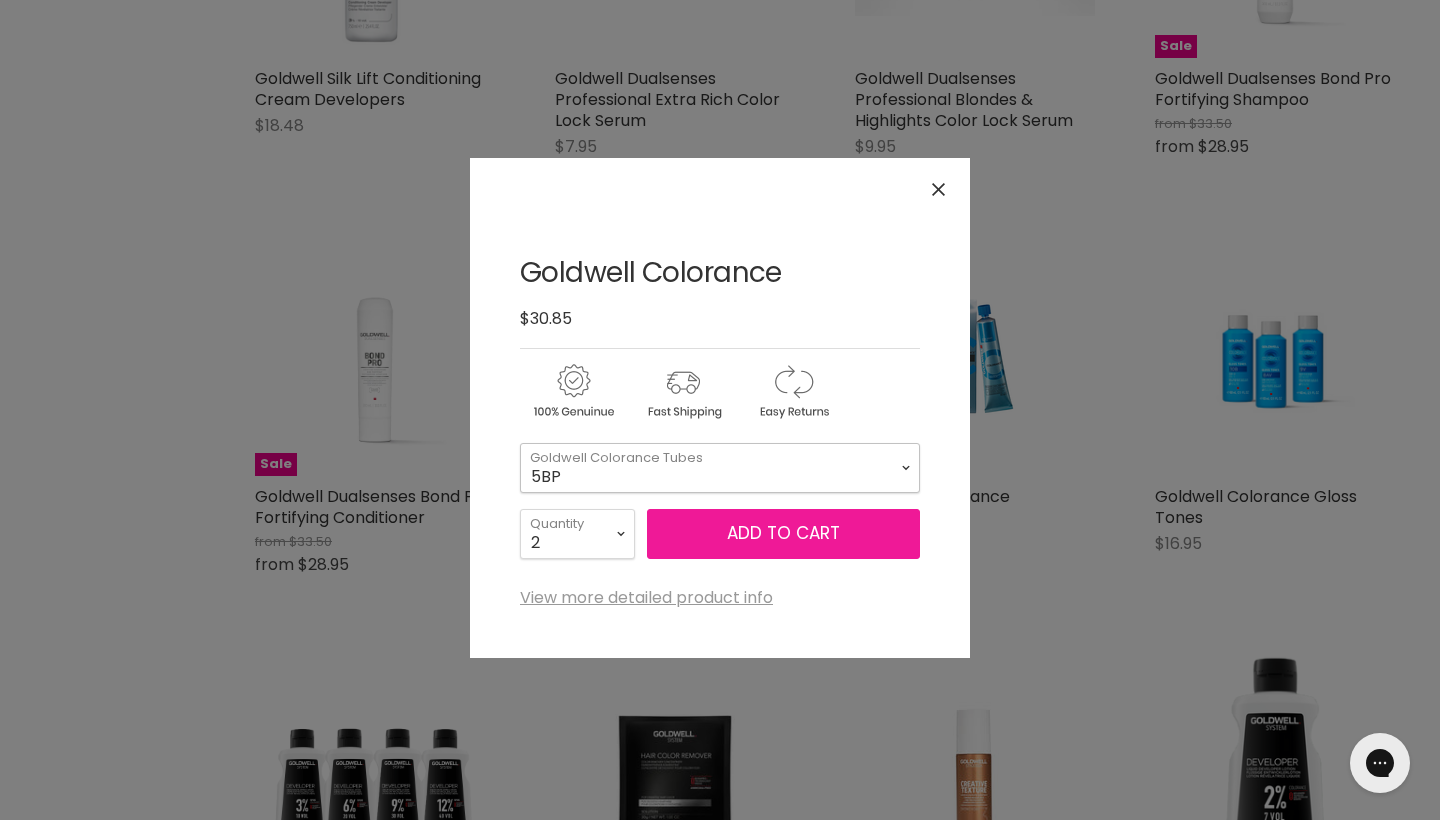 select on "5BP" 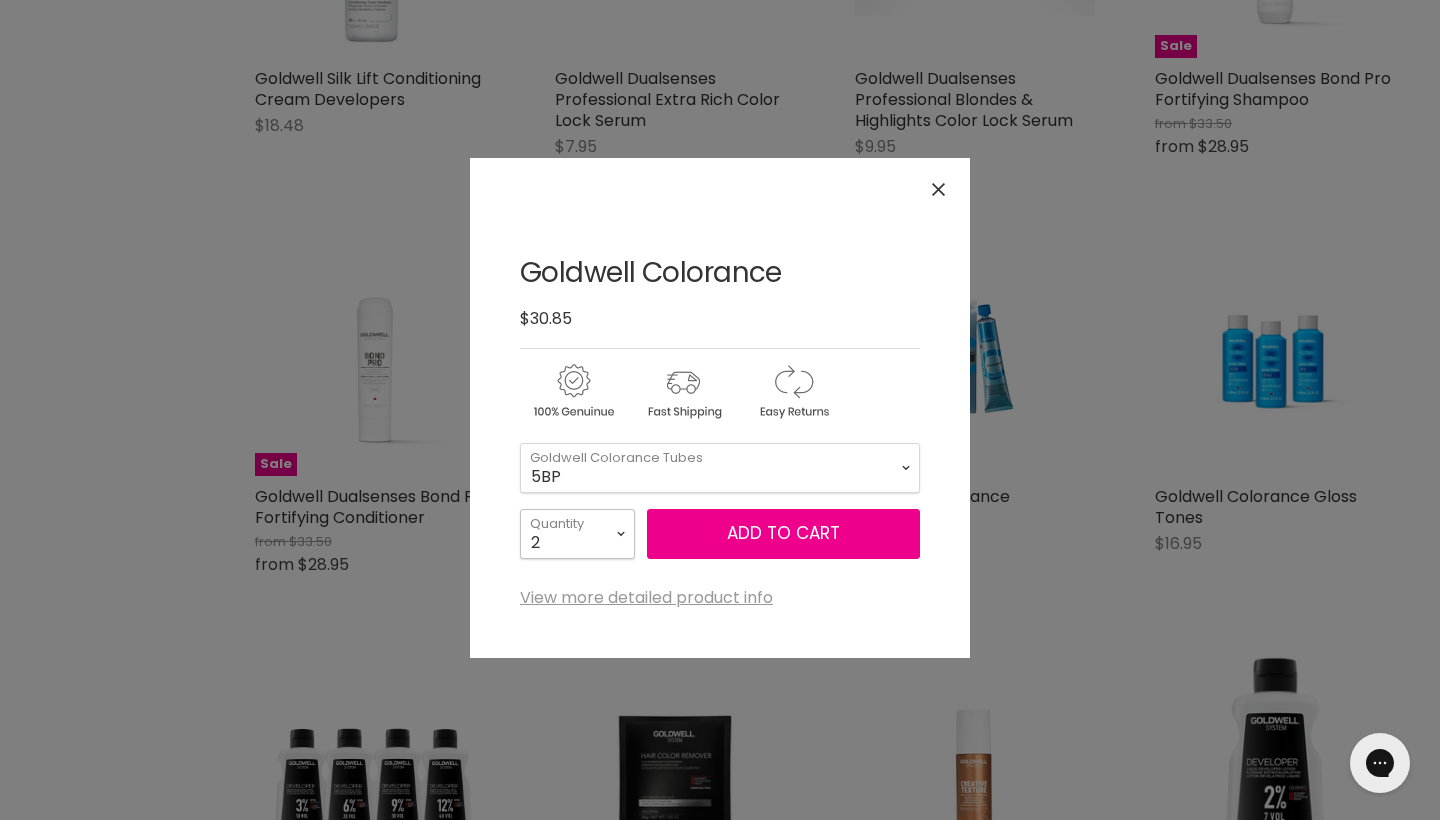 select on "1" 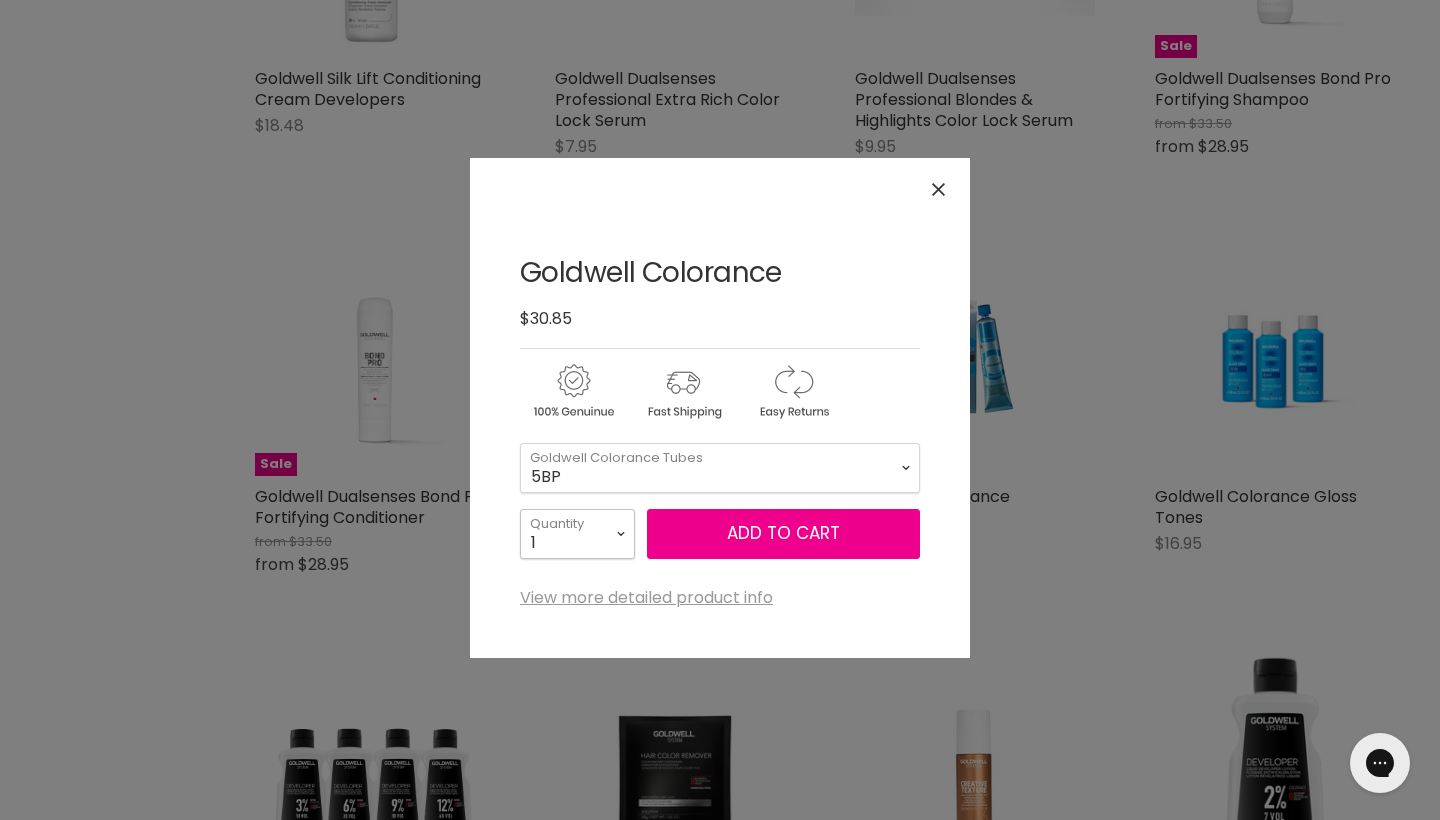 type on "1" 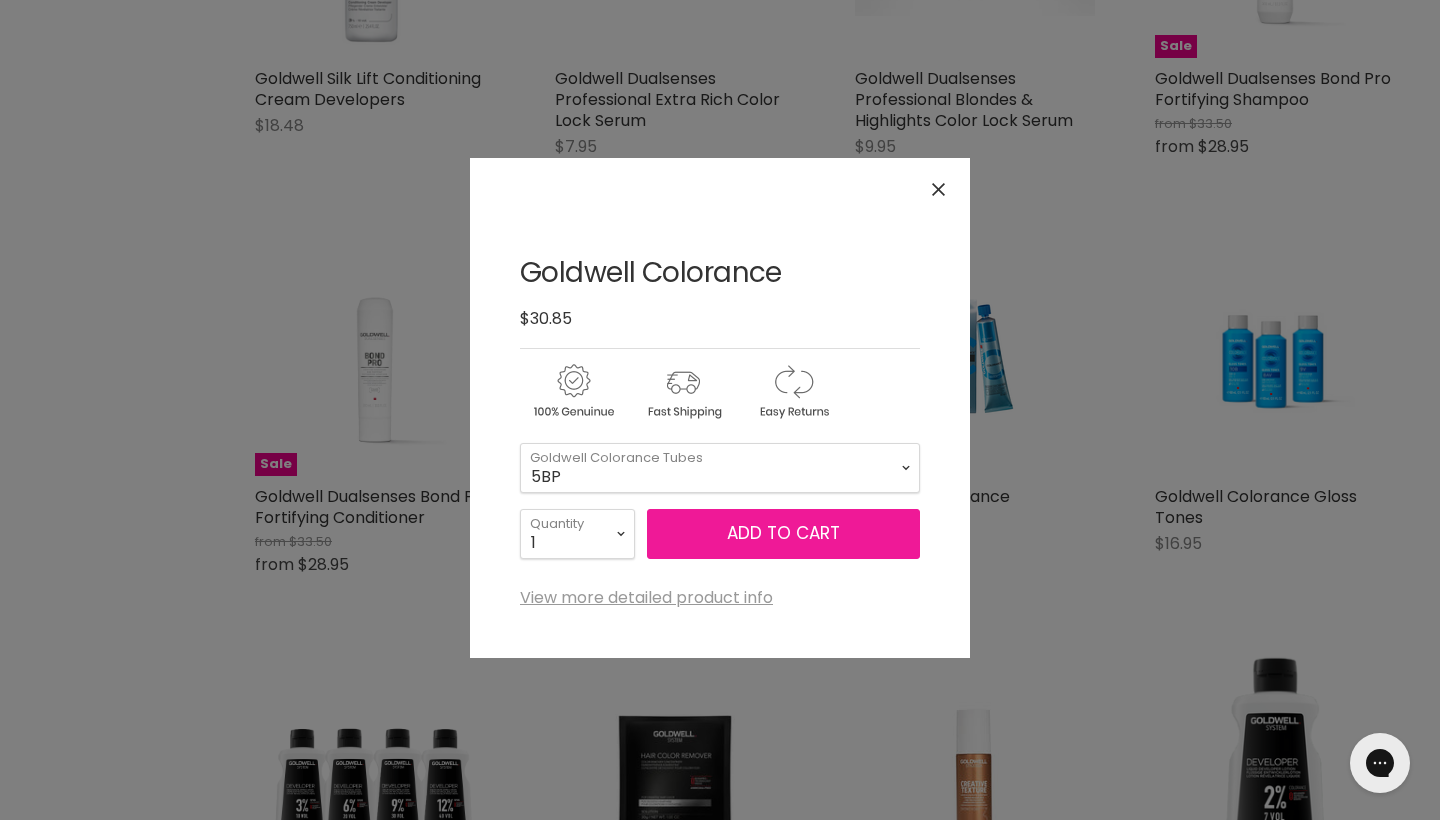 click on "Add to cart" at bounding box center [783, 534] 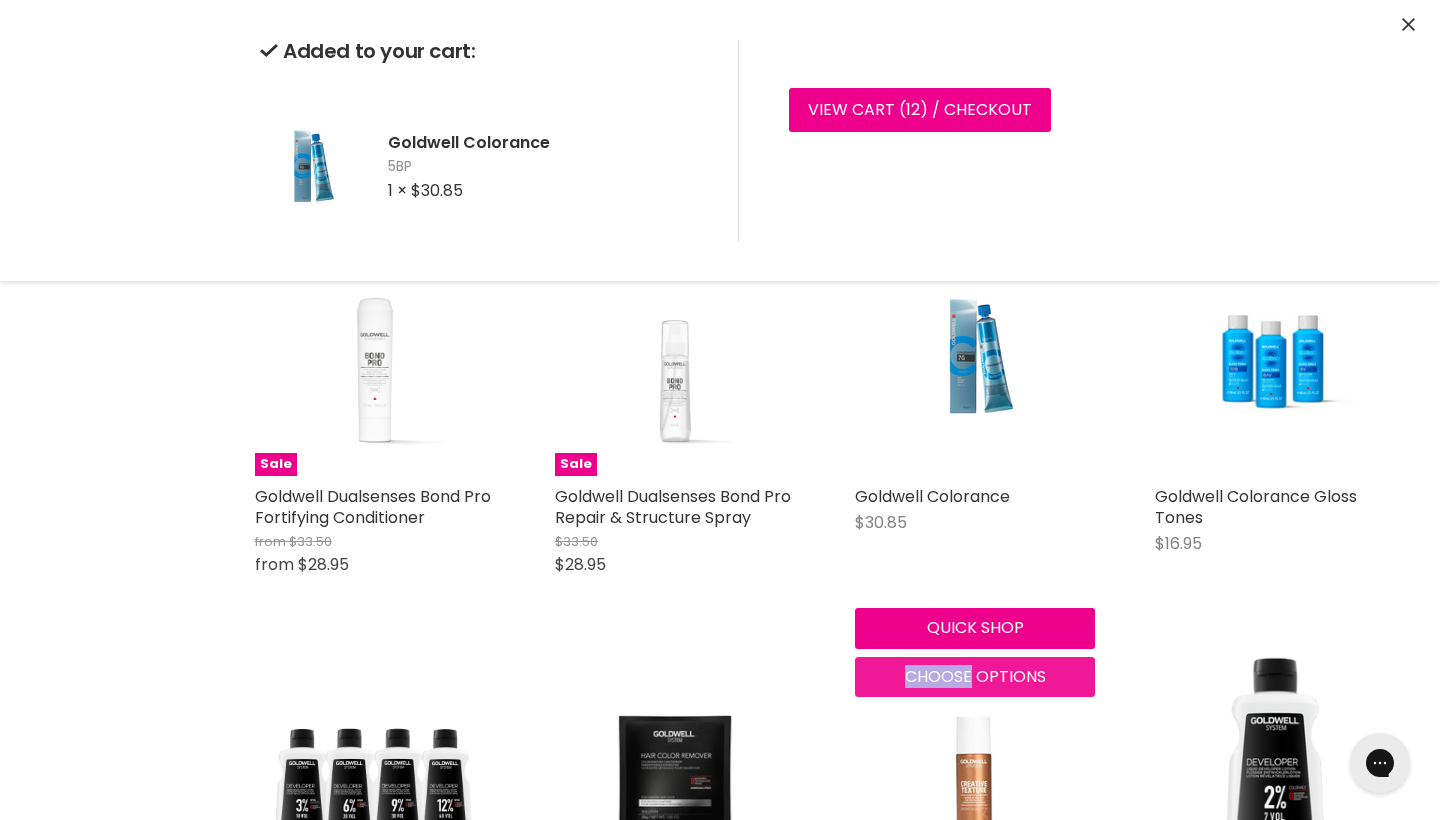 click on "Goldwell Colorance - Clearance! $20.95 Goldwell Quick shop Choose options
Goldwell Topchic - Clearance! $19.95 Goldwell Quick shop Choose options
Goldwell Silk Lift Light Dimensions Lightener - Strong $47.95 Goldwell Quick shop Add to cart
Goldwell Silk Lift High Performance Lightener - Control Pearl $50.10 Goldwell Quick shop Add to cart
Goldwell Silk Lift High Performance Lightener - Control Ash $50.10 Goldwell Quick shop Add to cart
Goldwell Oxycur Platin 9+ Light Dimensions Lightening Powder $36.95 Goldwell Quick shop Add to cart
Goldwell Silk Lift High Performance Lightener - Ammonia Free $47.95 Goldwell Quick shop Add to cart
Goldwell Pure Pigments Elumenated Color $49.80" at bounding box center [825, -1081] 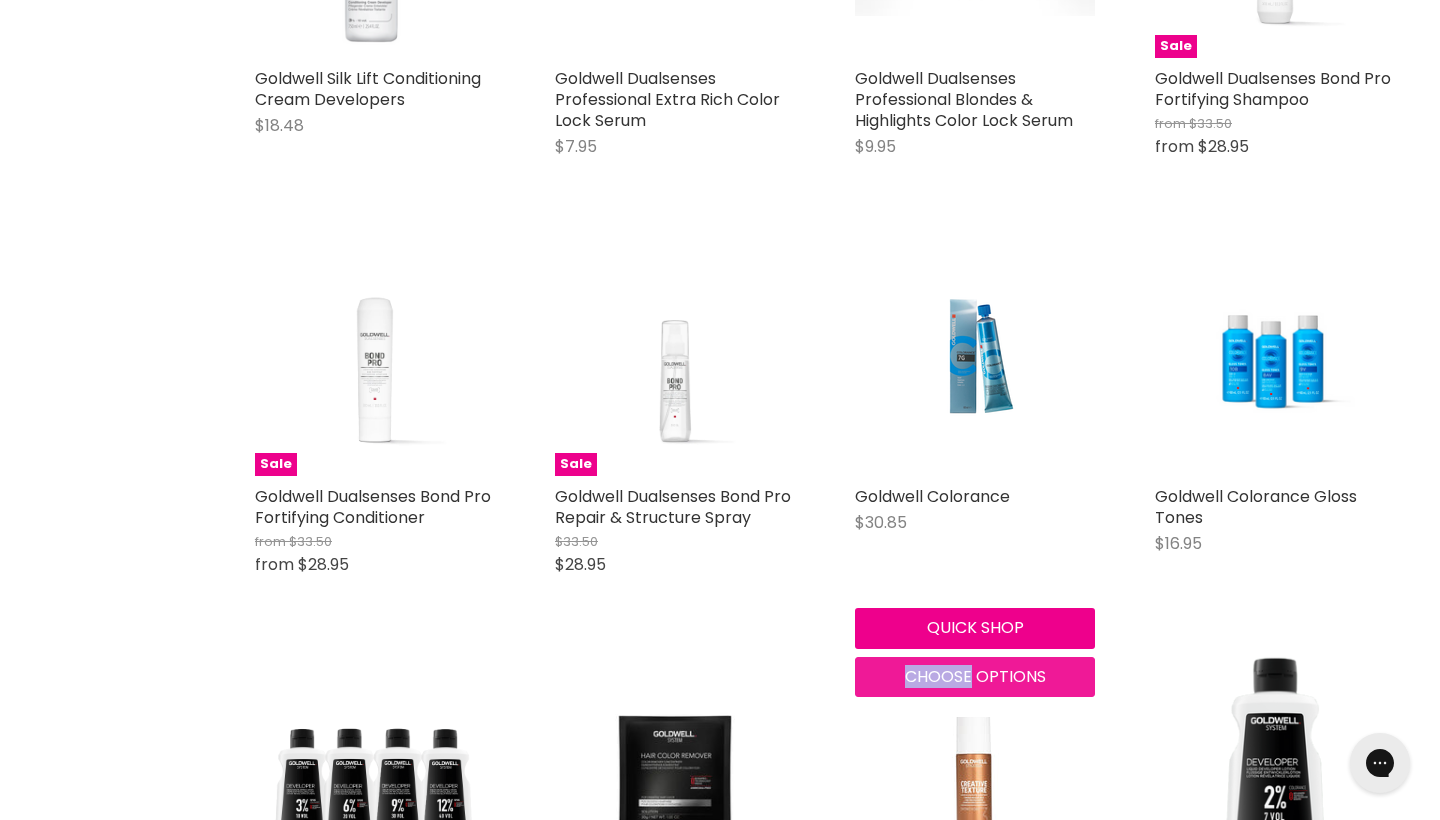 click on "Choose options" at bounding box center [975, 676] 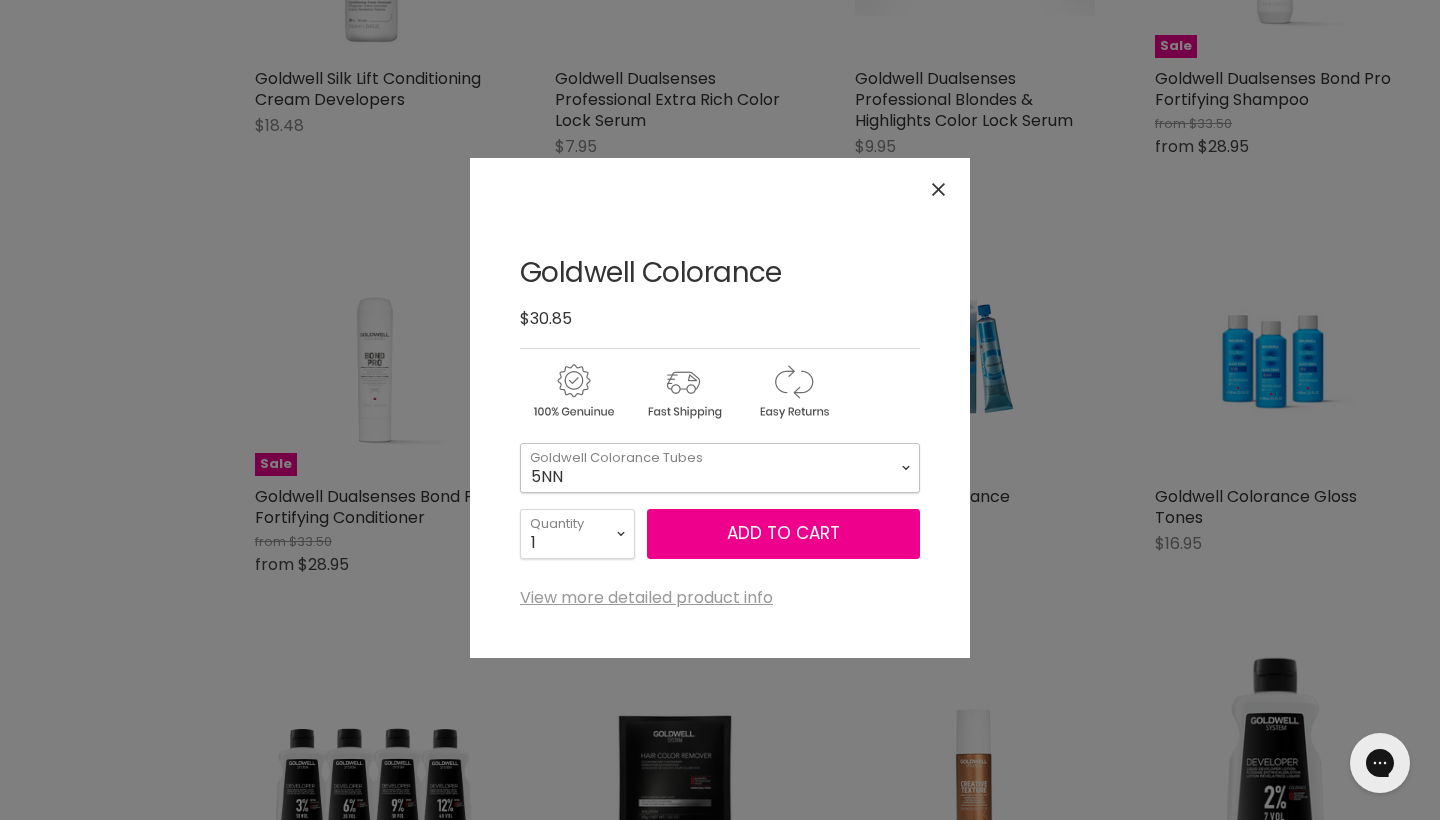 select on "5NN" 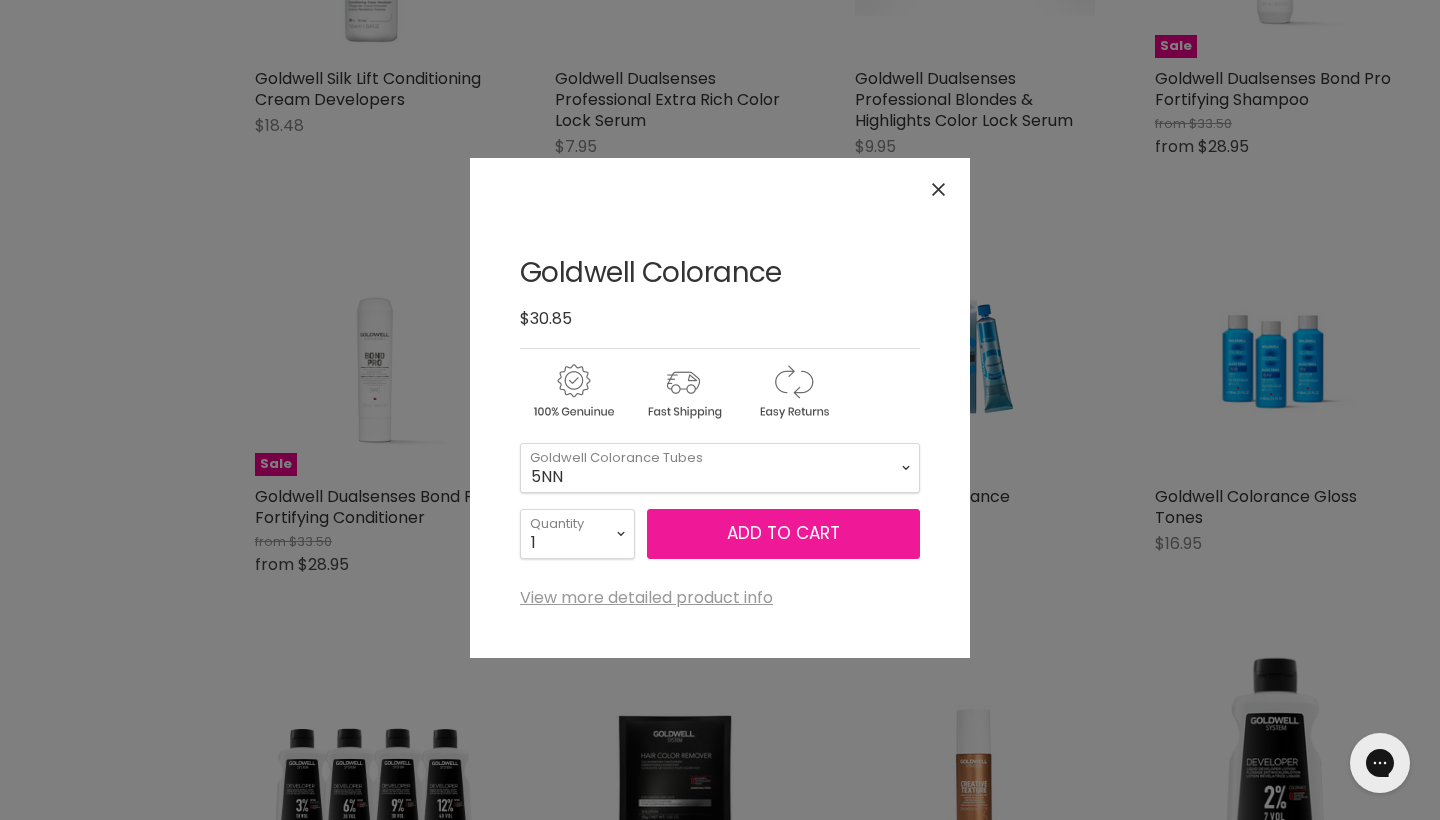 click on "Add to cart" at bounding box center [783, 534] 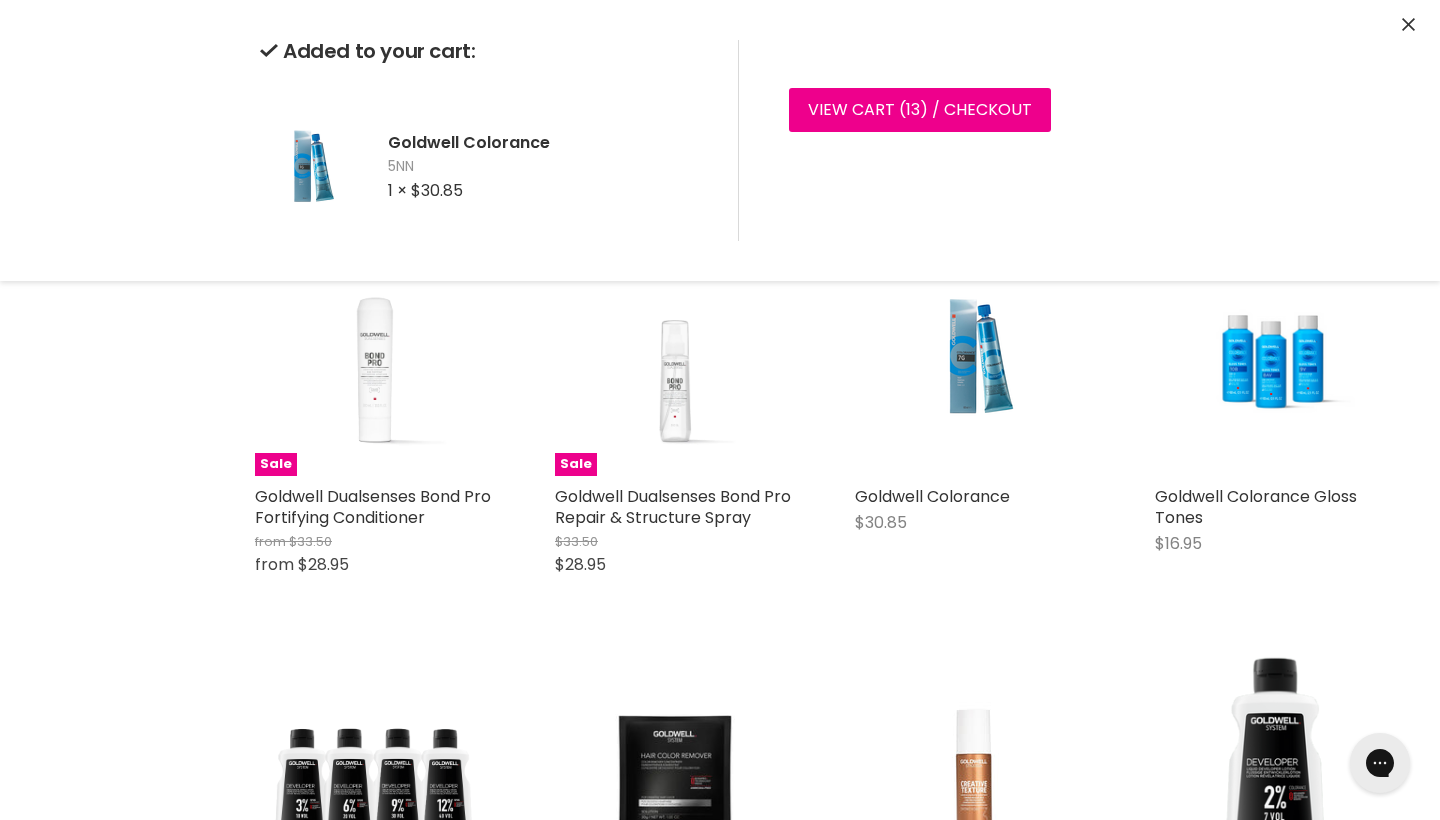 click on "Goldwell Colorance - Clearance! $20.95 Goldwell Quick shop Choose options
Goldwell Topchic - Clearance! $19.95 Goldwell Quick shop Choose options
Goldwell Silk Lift Light Dimensions Lightener - Strong $47.95 Goldwell Quick shop Add to cart
Goldwell Silk Lift High Performance Lightener - Control Pearl $50.10 Goldwell Quick shop Add to cart
Goldwell Silk Lift High Performance Lightener - Control Ash $50.10 Goldwell Quick shop Add to cart
Goldwell Oxycur Platin 9+ Light Dimensions Lightening Powder $36.95 Goldwell Quick shop Add to cart
Goldwell Silk Lift High Performance Lightener - Ammonia Free $47.95 Goldwell Quick shop Add to cart
Goldwell Pure Pigments Elumenated Color $49.80" at bounding box center [825, -1081] 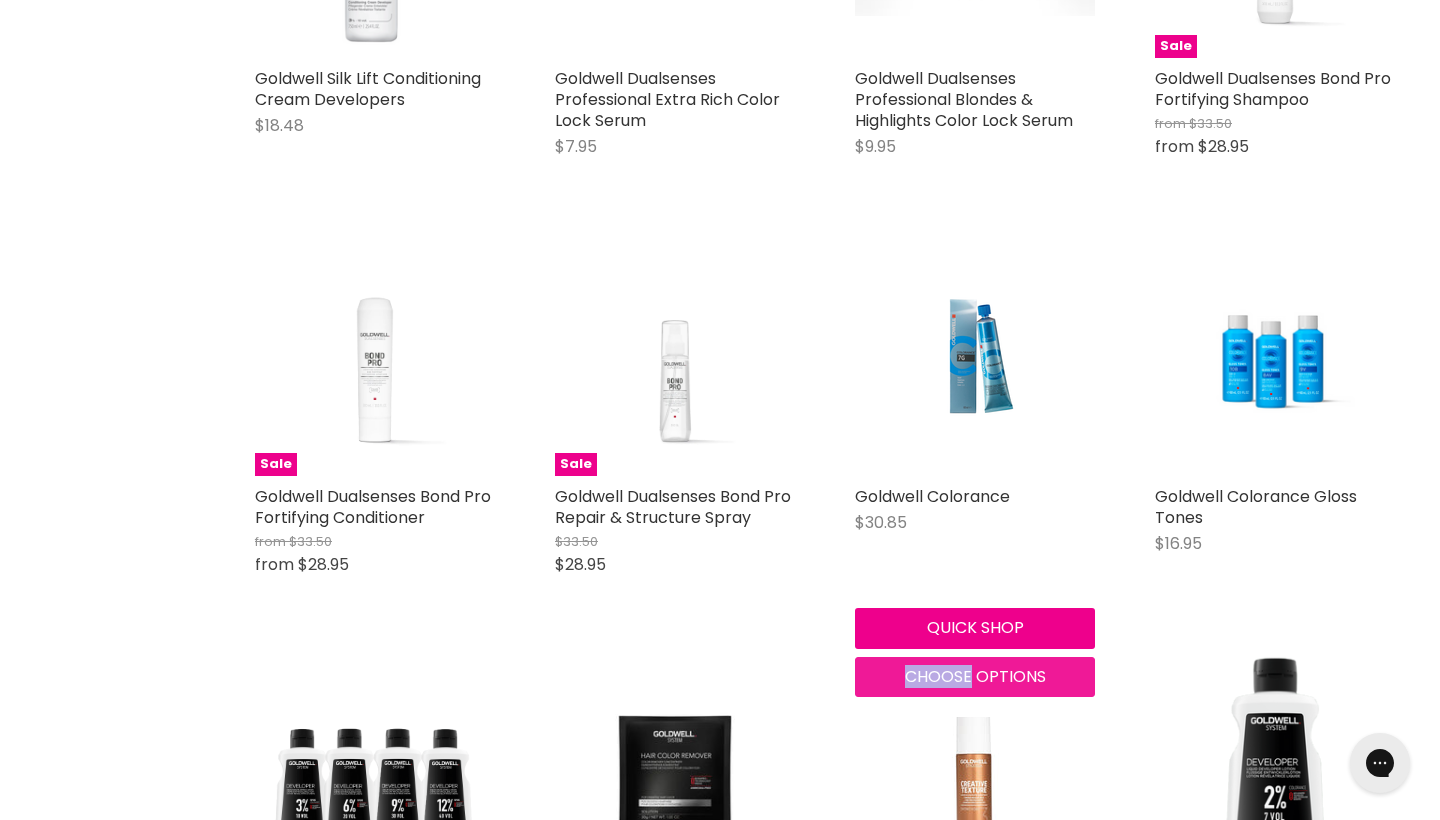click on "Choose options" at bounding box center [975, 676] 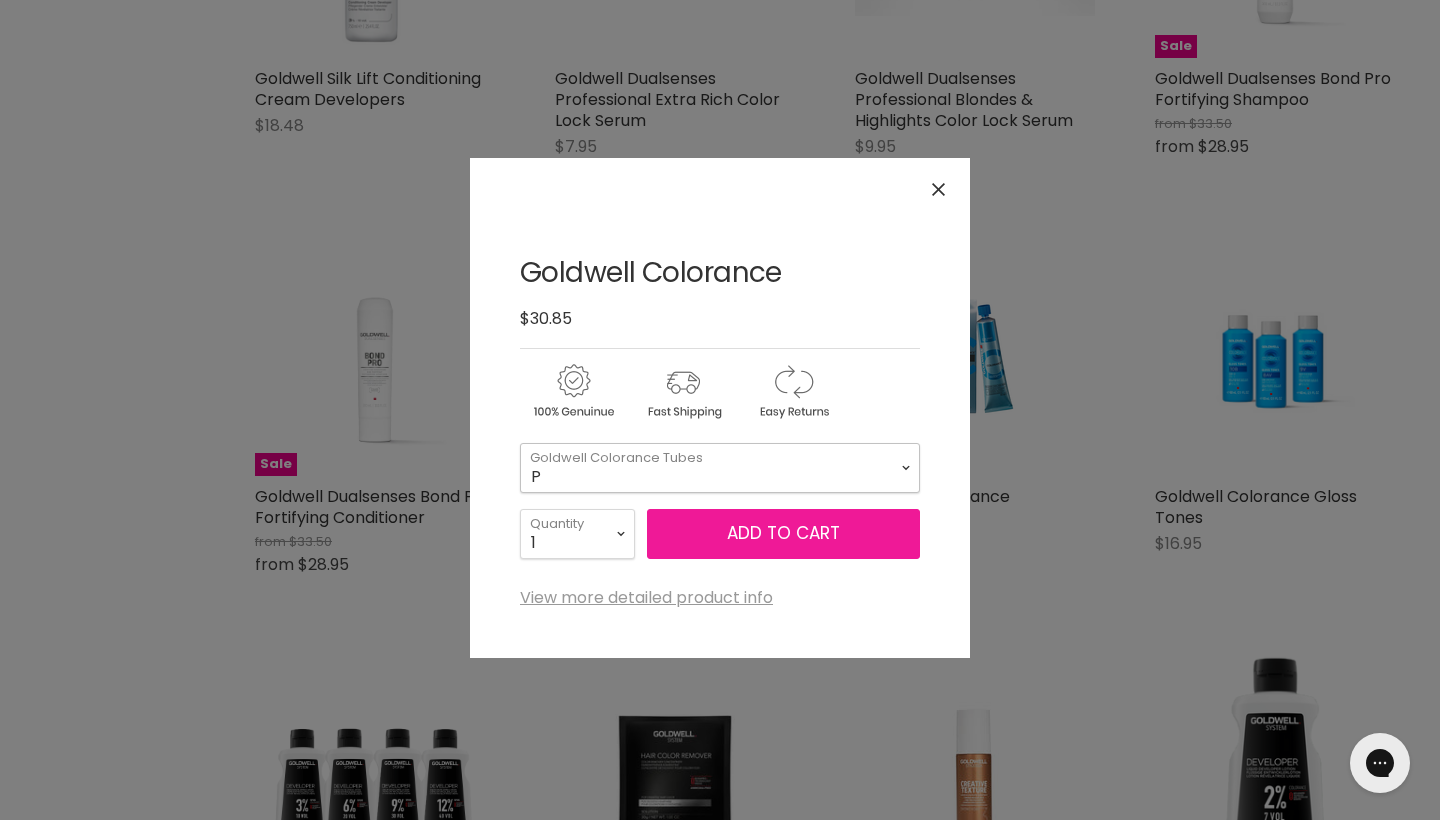 select on "P" 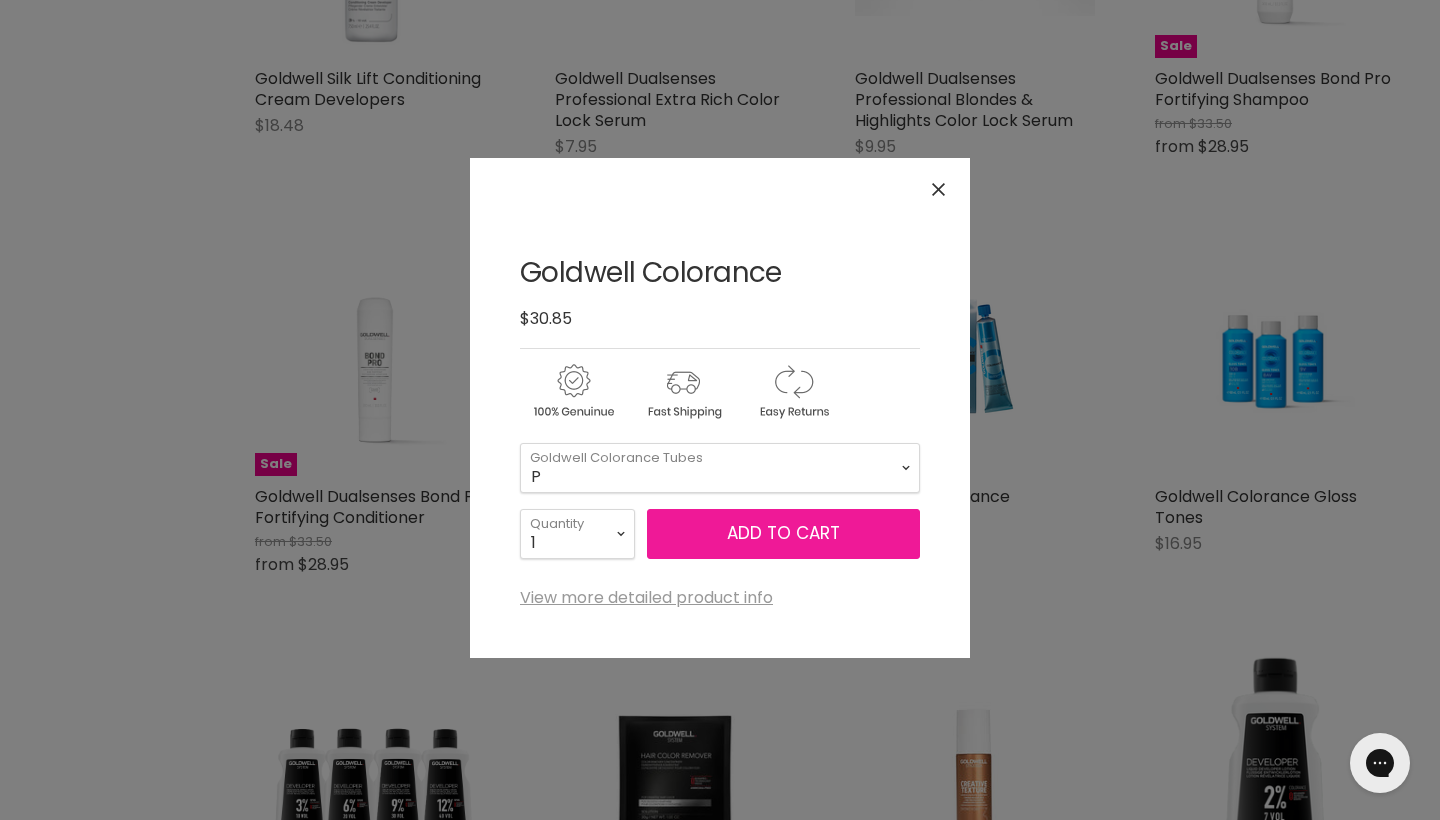 click on "Add to cart" at bounding box center [783, 534] 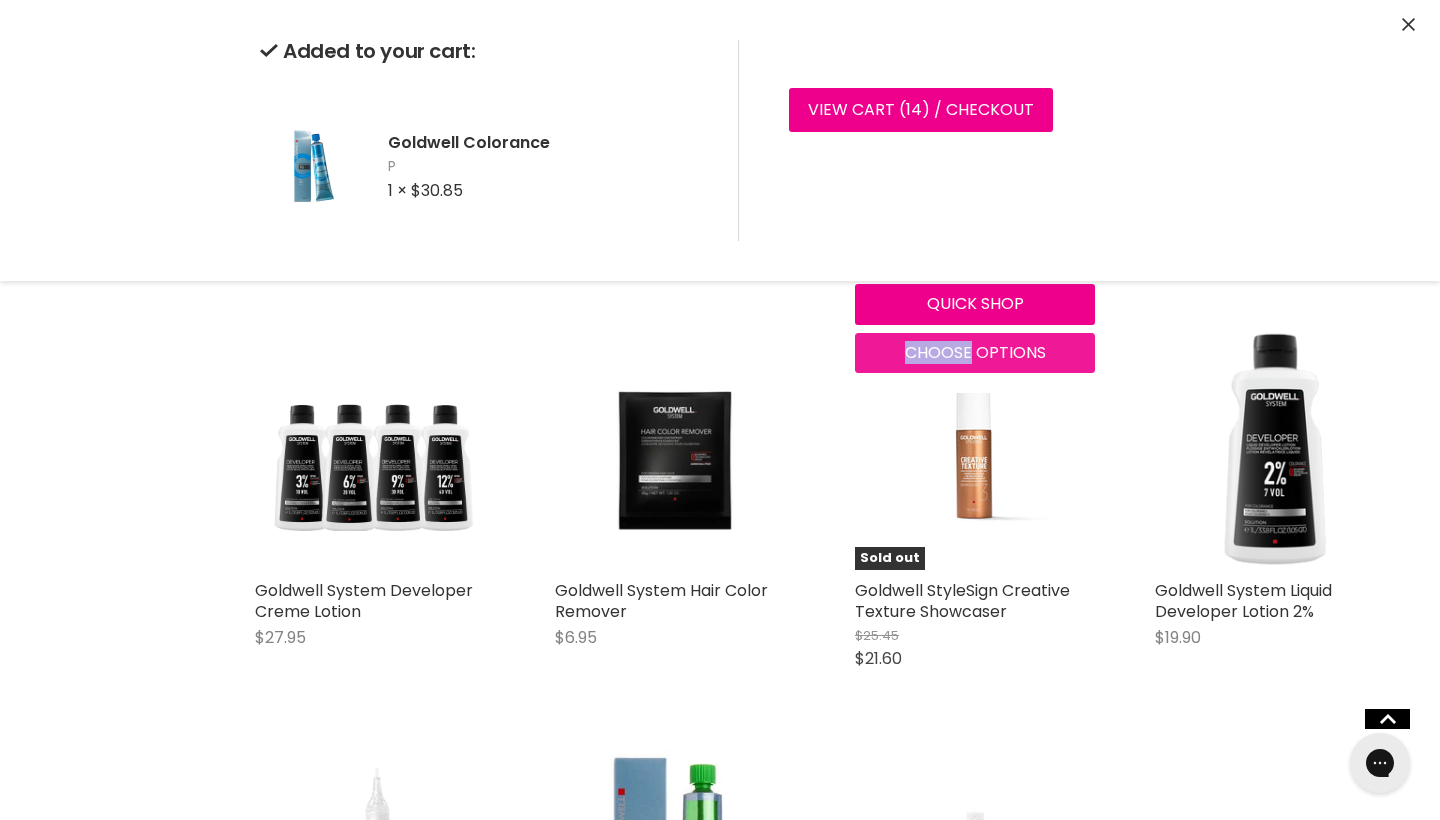 scroll, scrollTop: 5674, scrollLeft: 0, axis: vertical 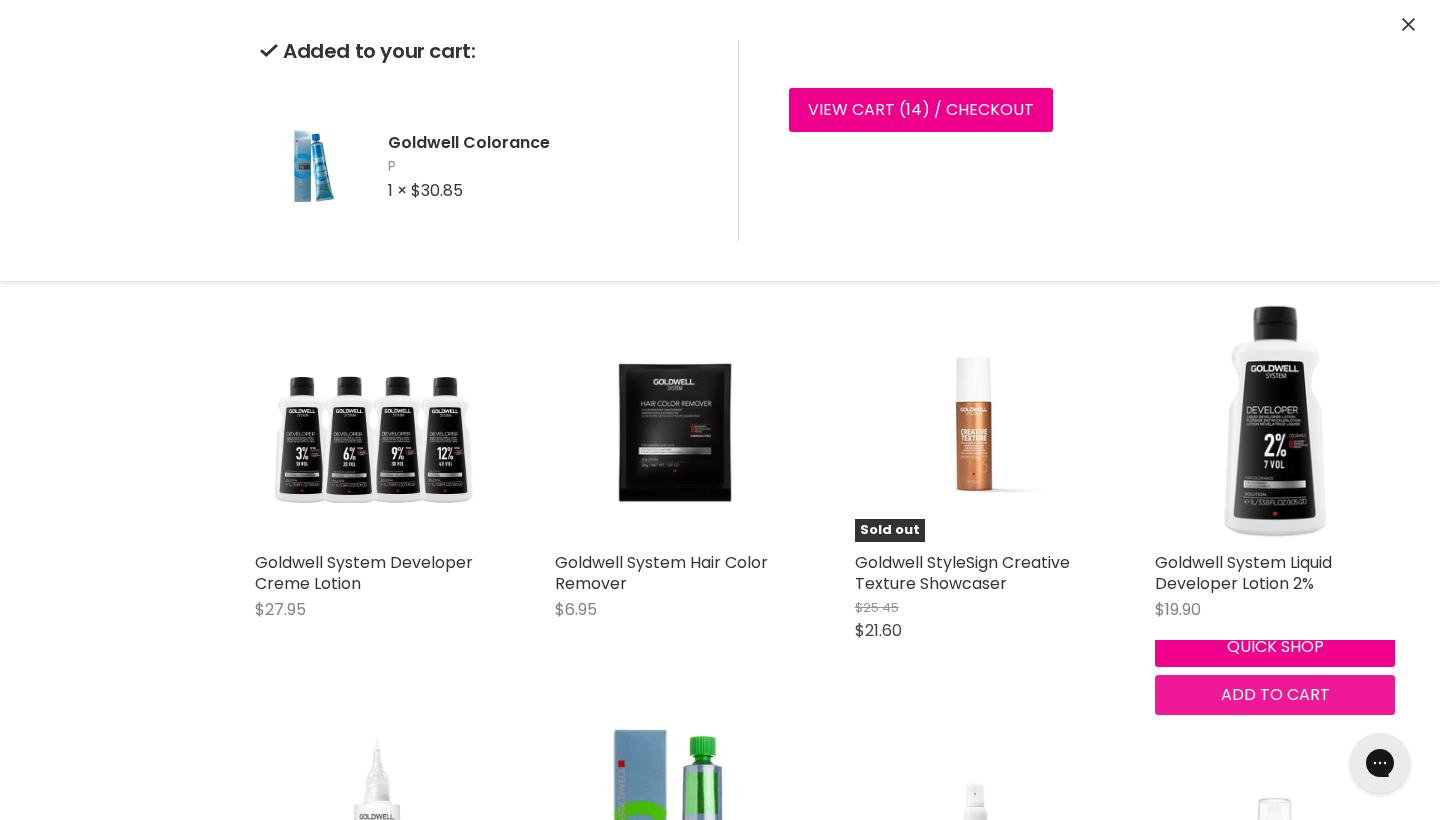 click on "Goldwell System Liquid Developer Lotion 2% $19.90 Goldwell Quick shop Add to cart" at bounding box center (1275, 508) 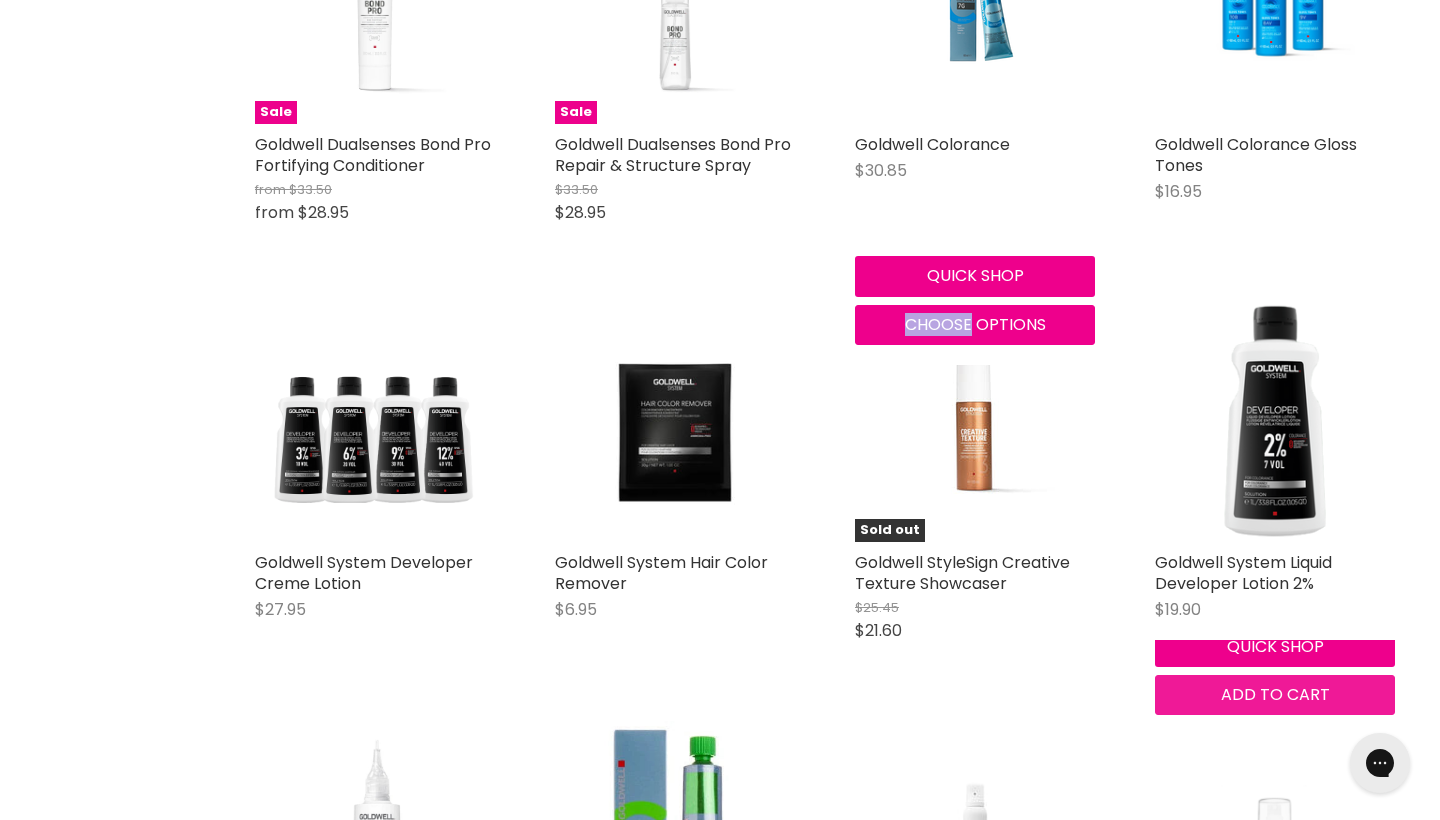 click on "Add to cart" at bounding box center [1275, 694] 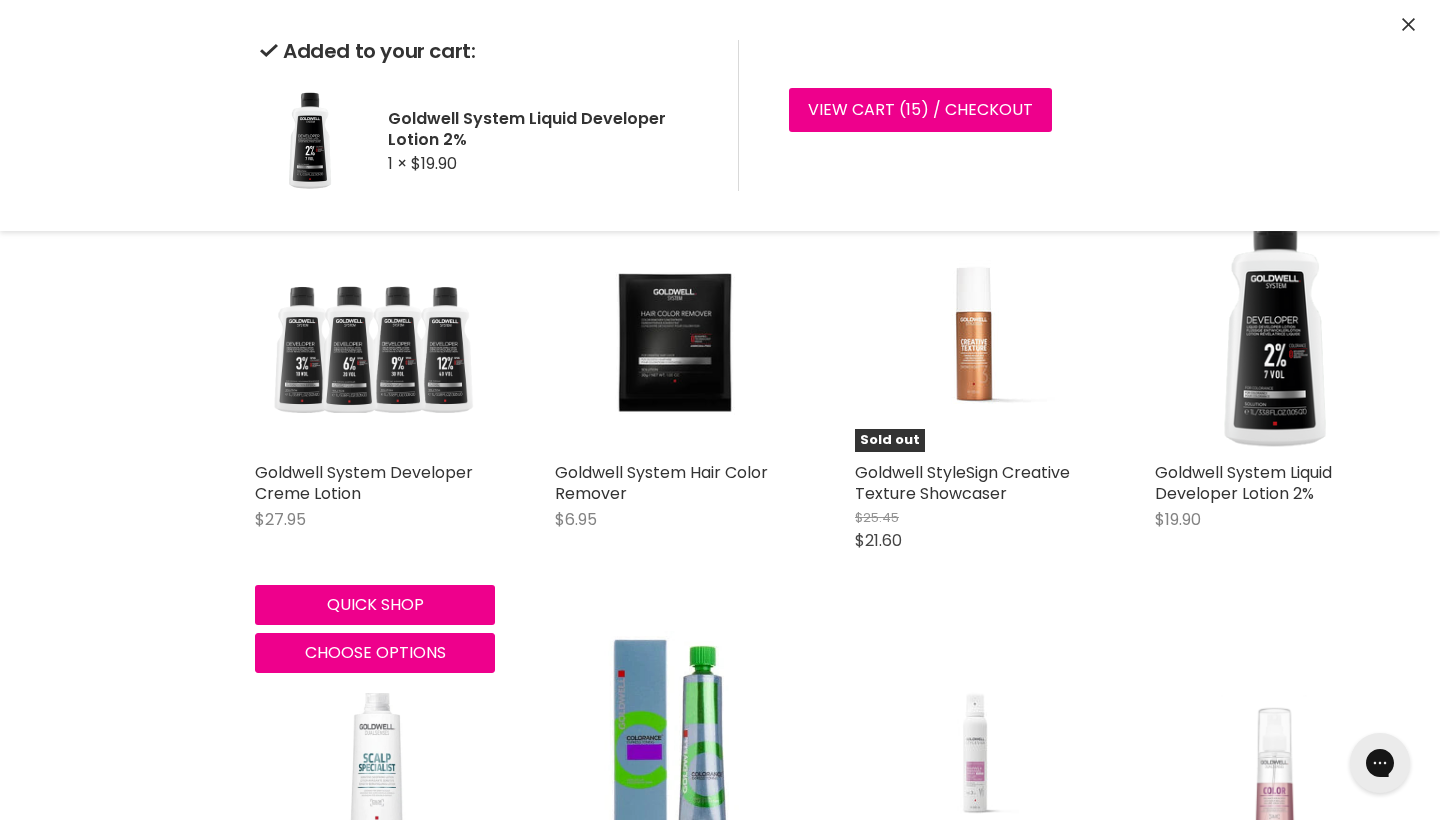 scroll, scrollTop: 5829, scrollLeft: 0, axis: vertical 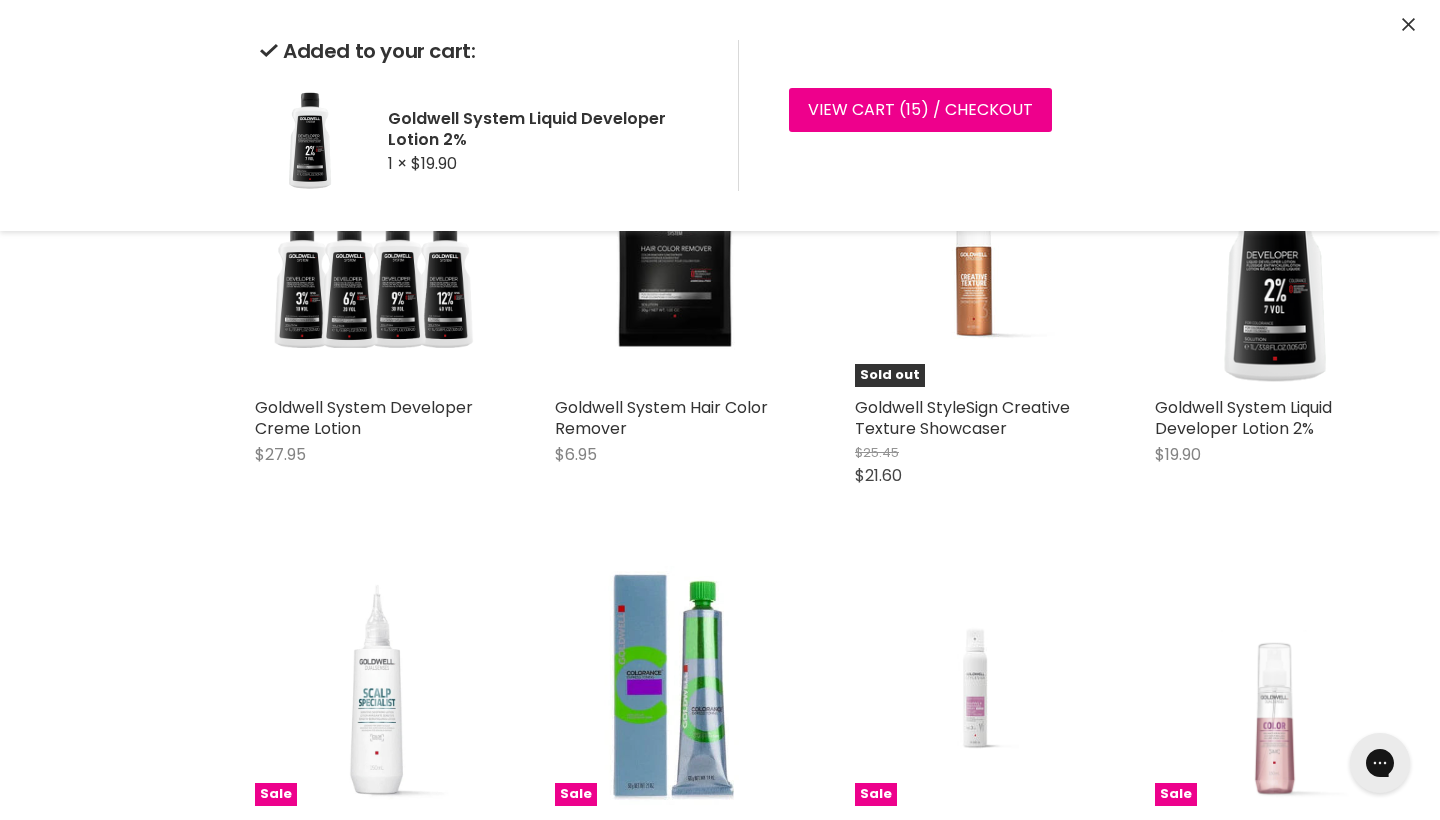 click on "Goldwell Colorance - Clearance! $20.95 Goldwell Quick shop Choose options
Goldwell Topchic - Clearance! $19.95 Goldwell Quick shop Choose options
Goldwell Silk Lift Light Dimensions Lightener - Strong $47.95 Goldwell Quick shop Add to cart
Goldwell Silk Lift High Performance Lightener - Control Pearl $50.10 Goldwell Quick shop Add to cart
Goldwell Silk Lift High Performance Lightener - Control Ash $50.10 Goldwell Quick shop Add to cart
Goldwell Oxycur Platin 9+ Light Dimensions Lightening Powder $36.95 Goldwell Quick shop Add to cart
Goldwell Silk Lift High Performance Lightener - Ammonia Free $47.95 Goldwell Quick shop Add to cart
Goldwell Pure Pigments Elumenated Color $49.80" at bounding box center [825, -1588] 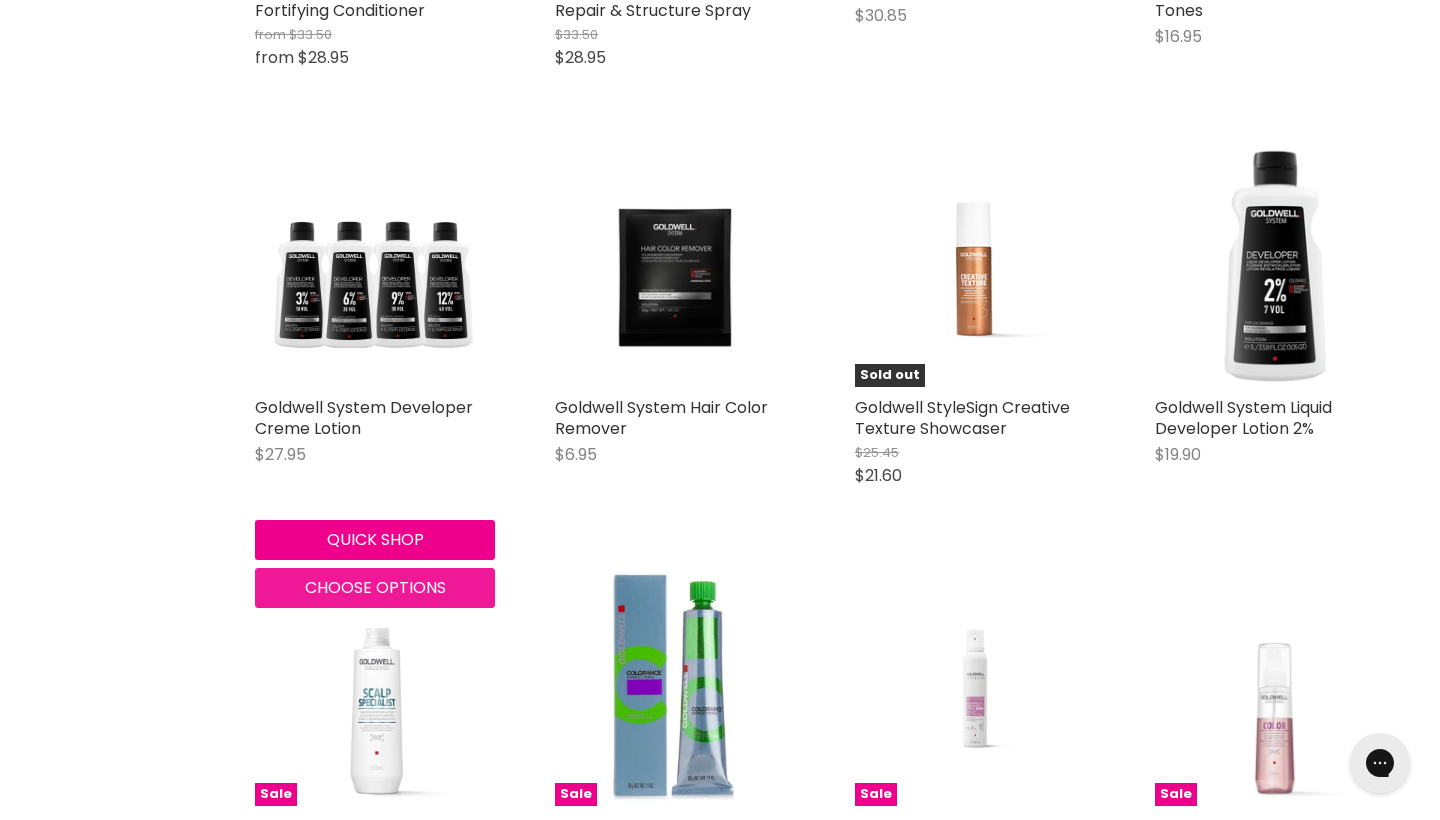click on "Choose options" at bounding box center (375, 587) 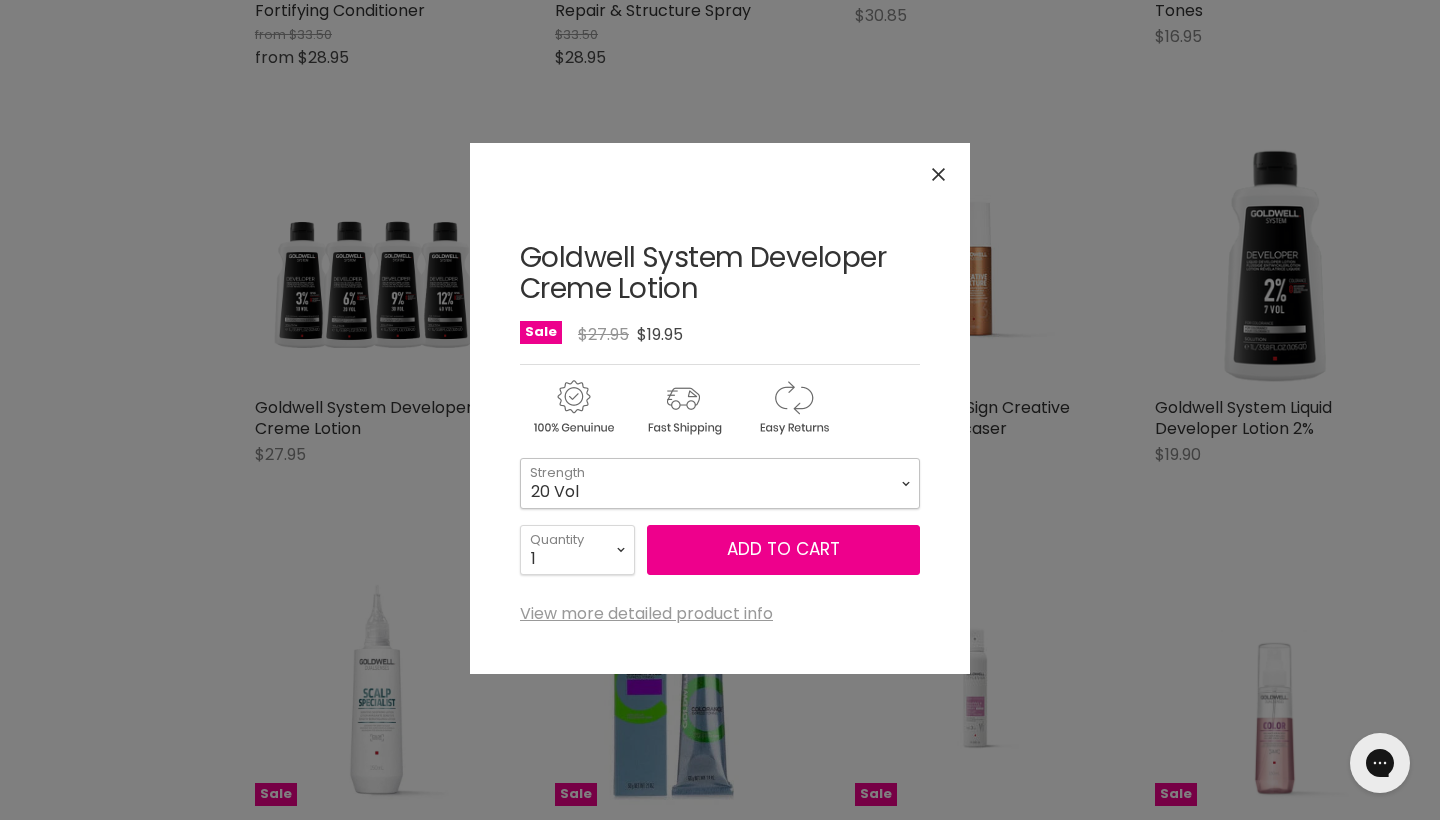 select on "20 Vol" 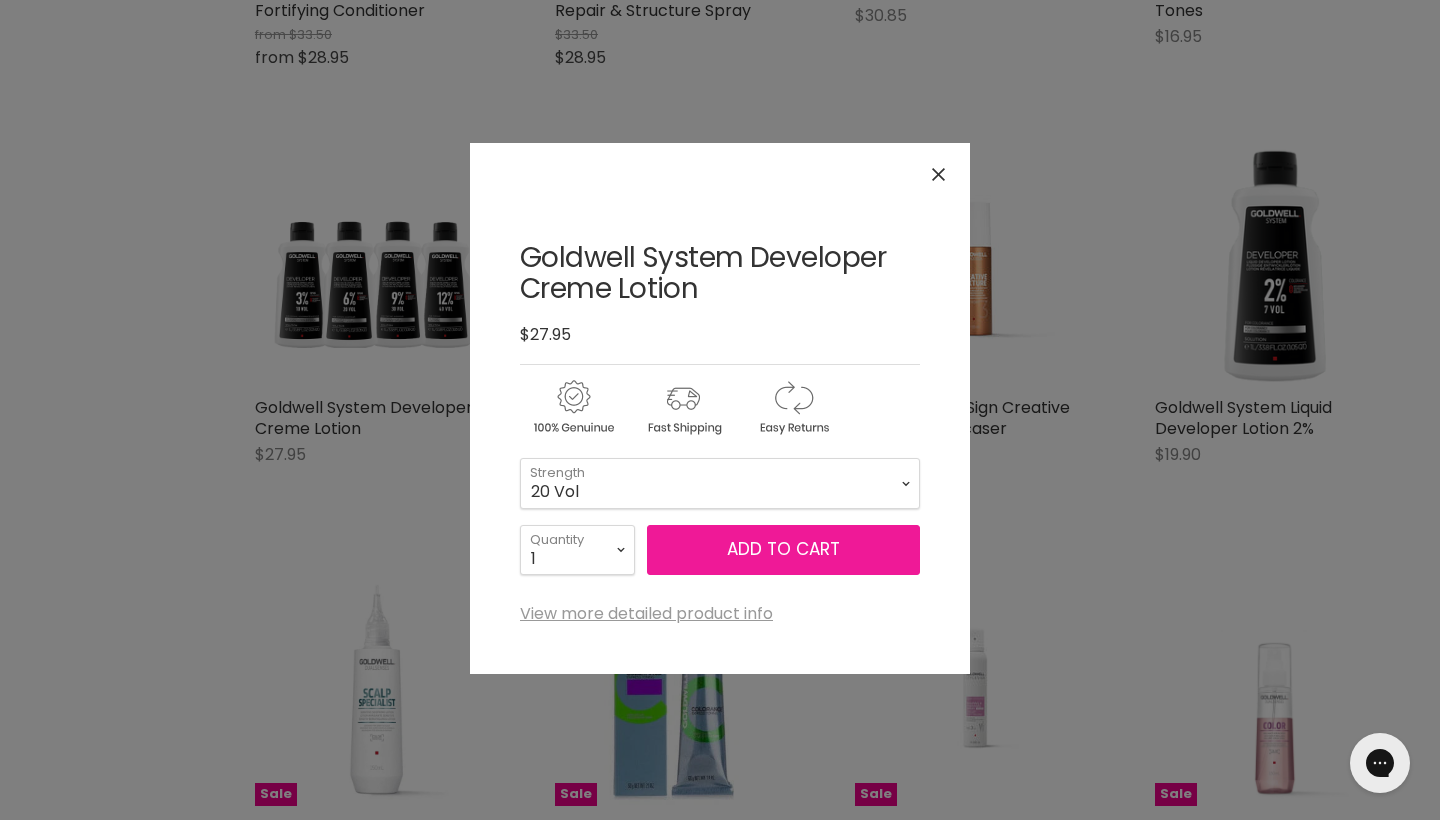 click on "Add to cart" at bounding box center (783, 550) 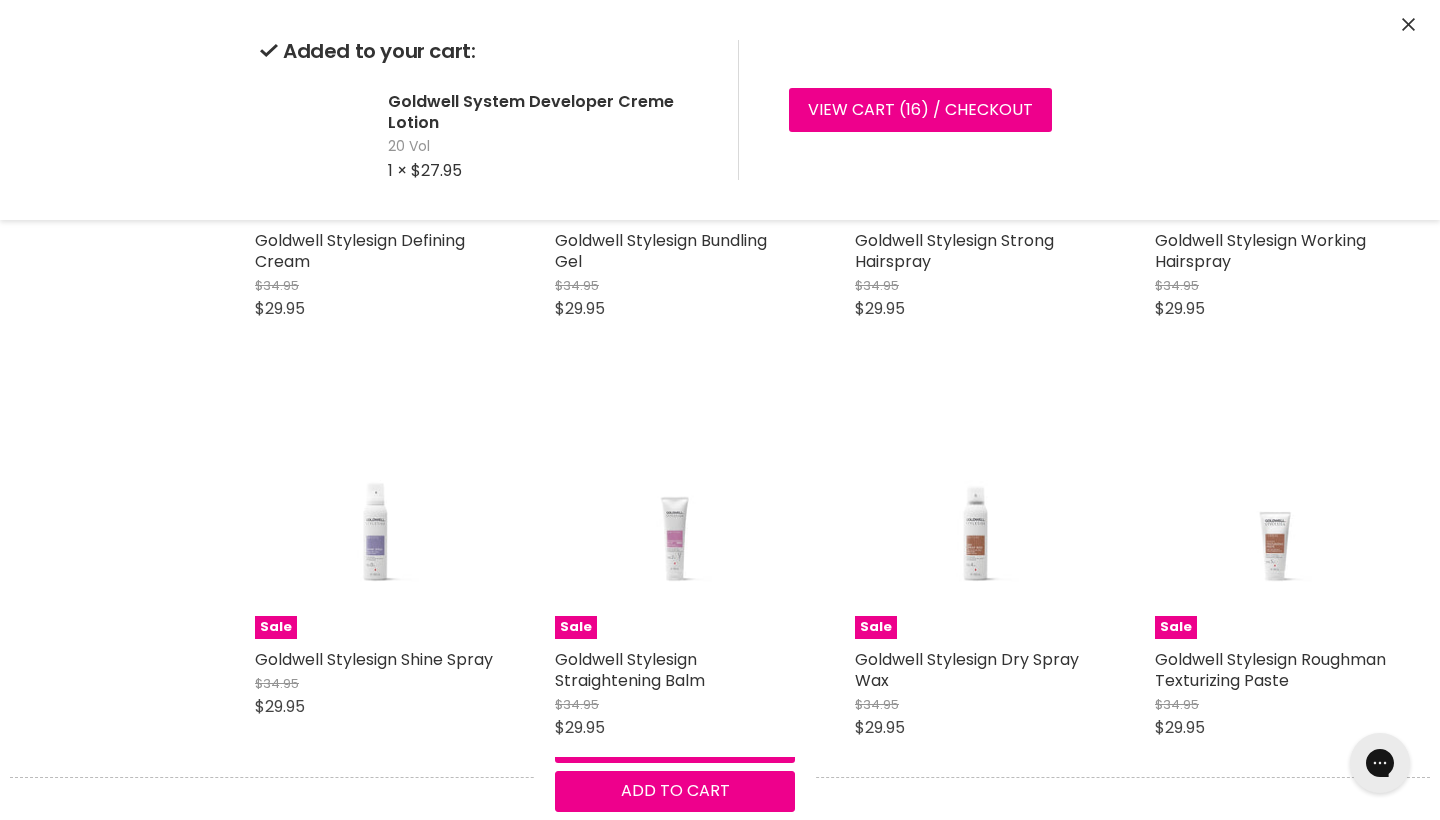 scroll, scrollTop: 7273, scrollLeft: 0, axis: vertical 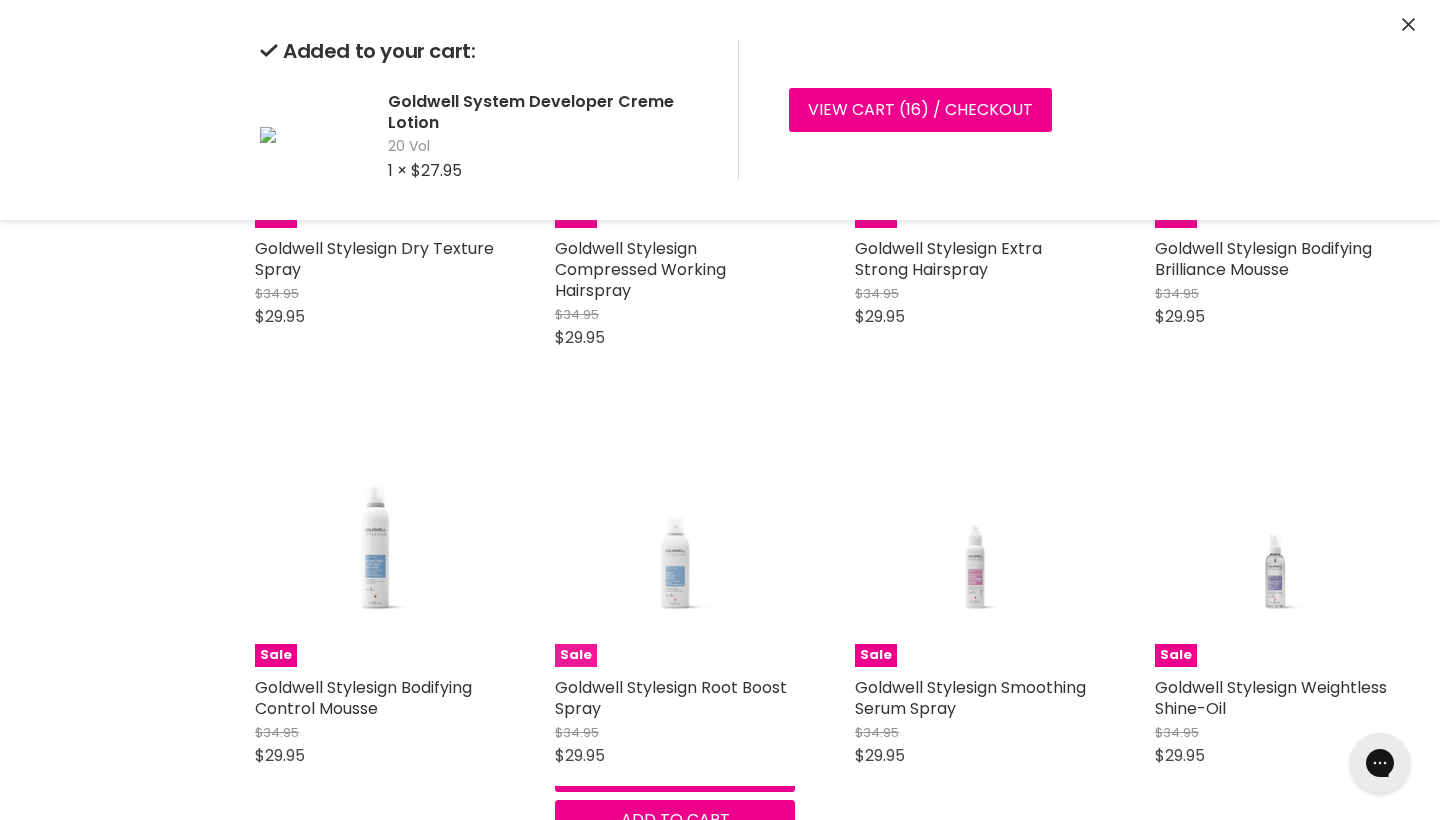 click at bounding box center [675, 547] 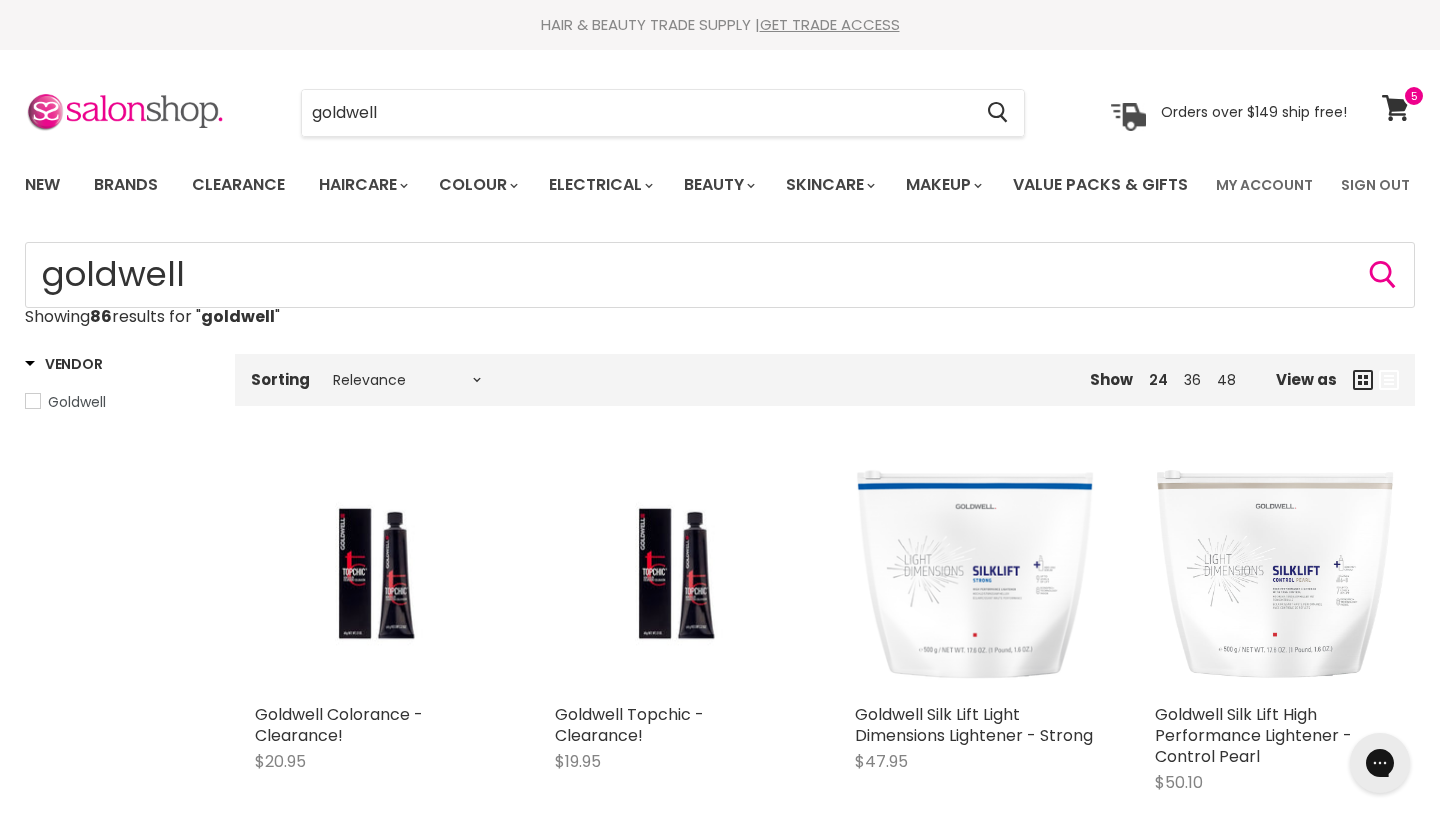 scroll, scrollTop: 0, scrollLeft: 0, axis: both 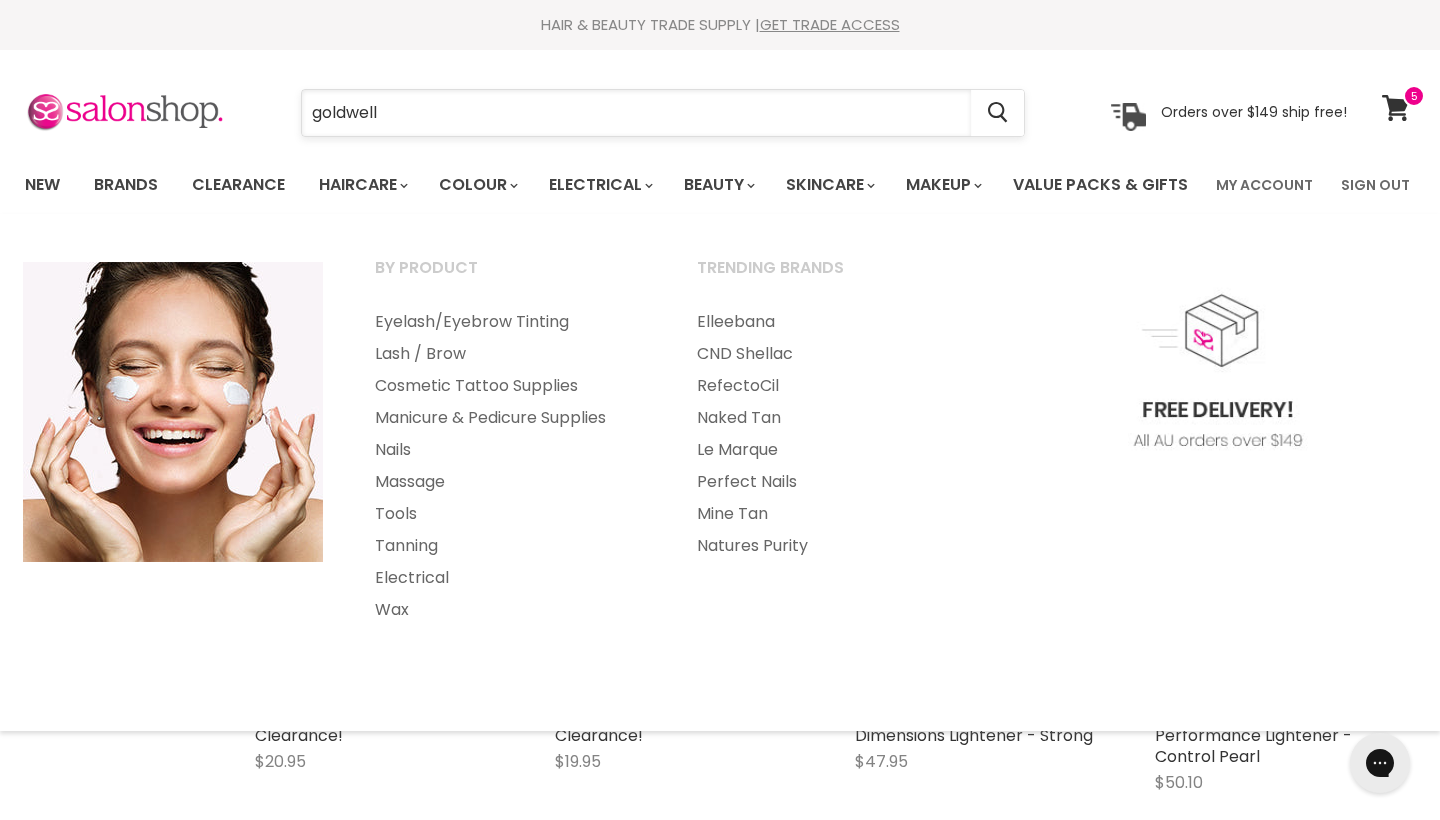click on "goldwell" at bounding box center [636, 113] 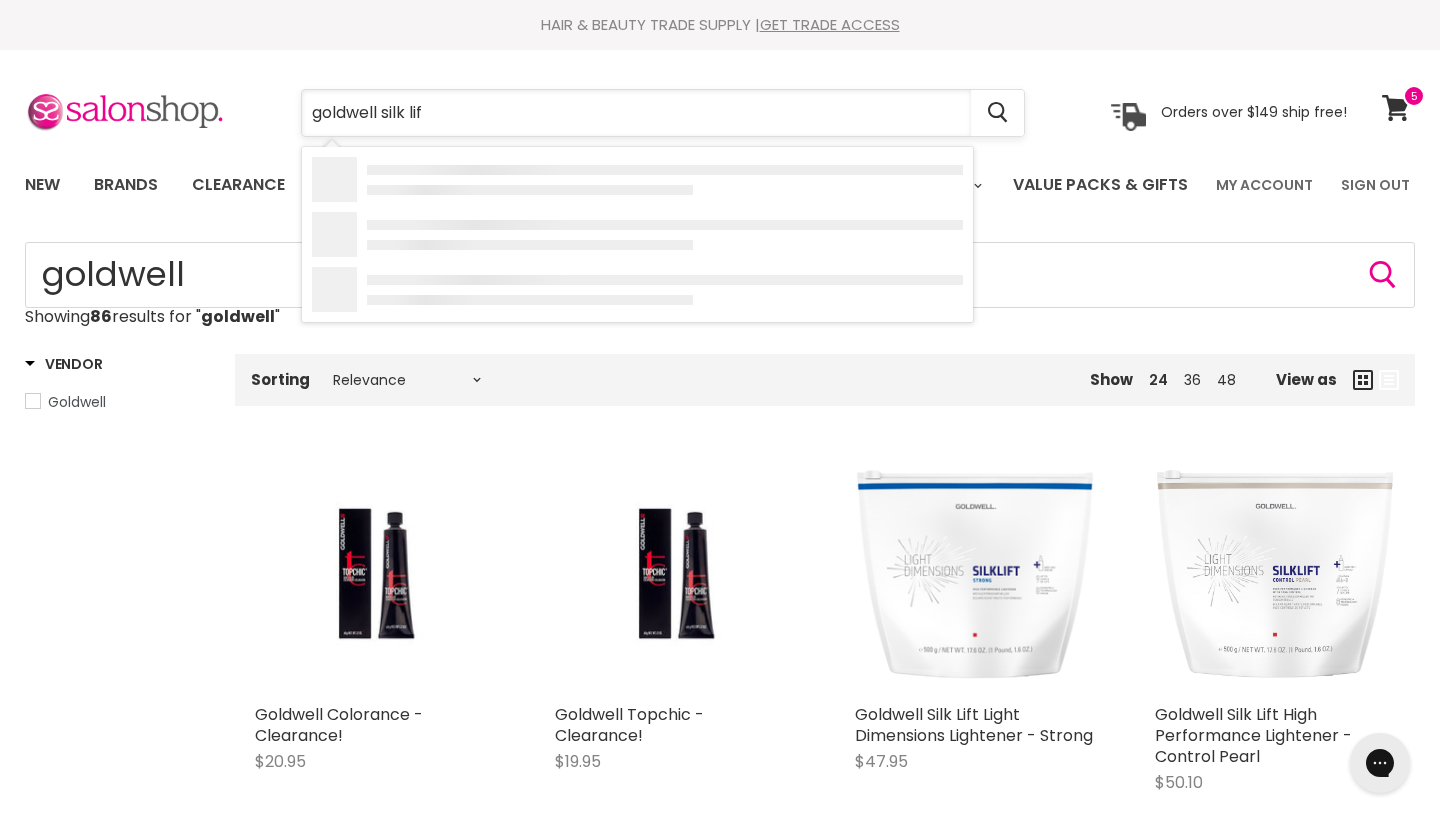 type on "goldwell silk lift" 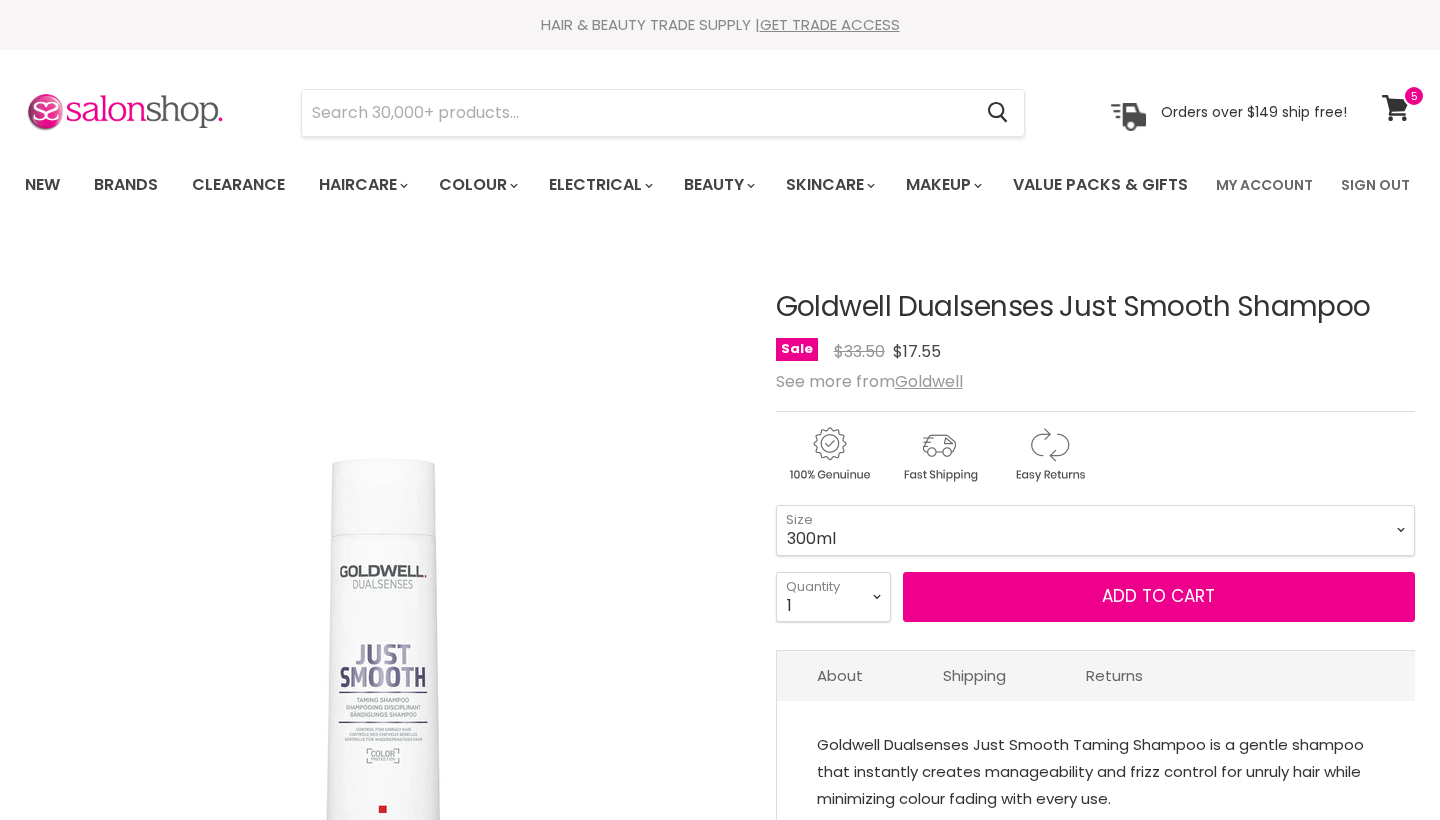 scroll, scrollTop: 0, scrollLeft: 0, axis: both 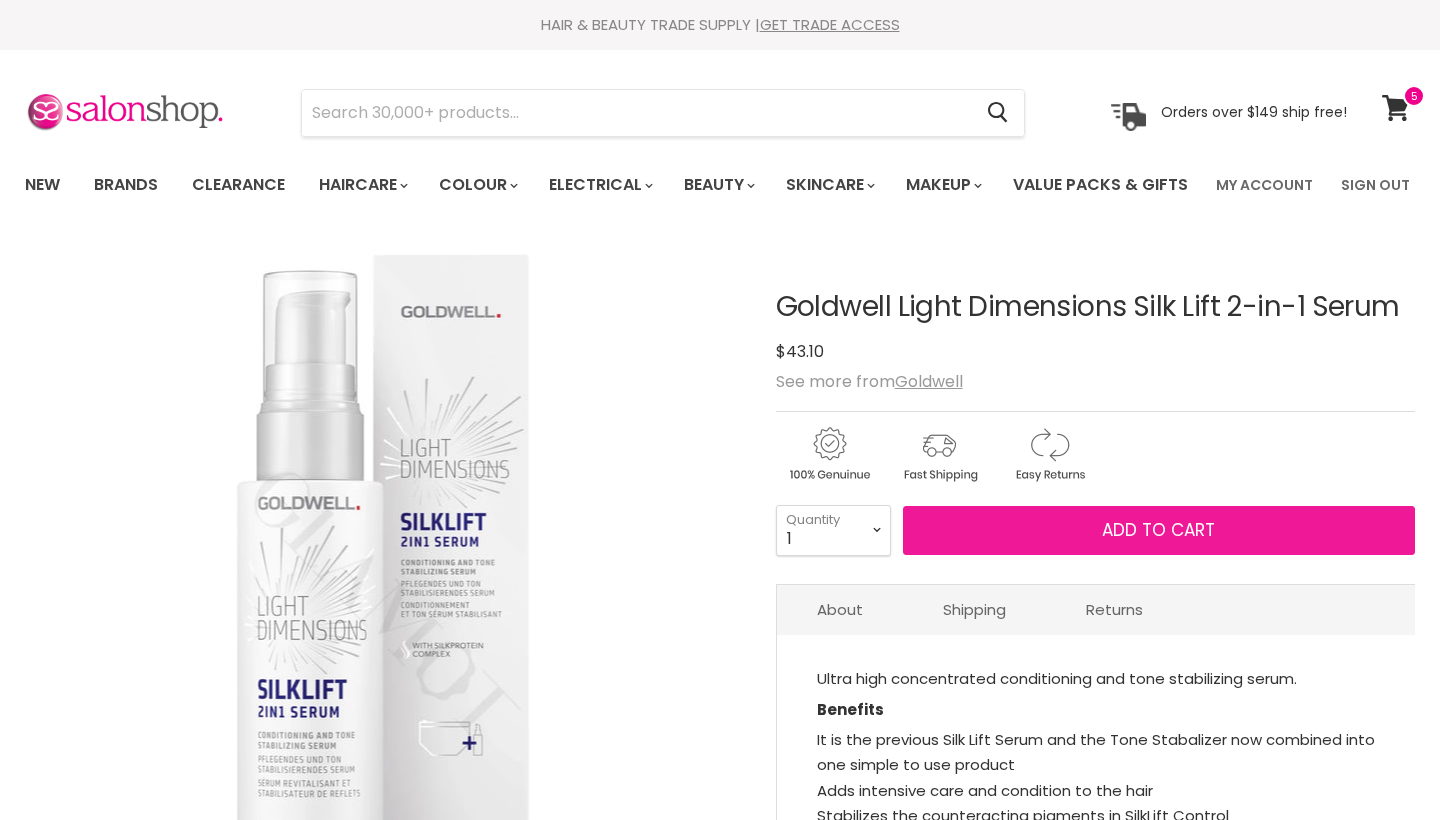 click on "Add to cart" at bounding box center [1158, 530] 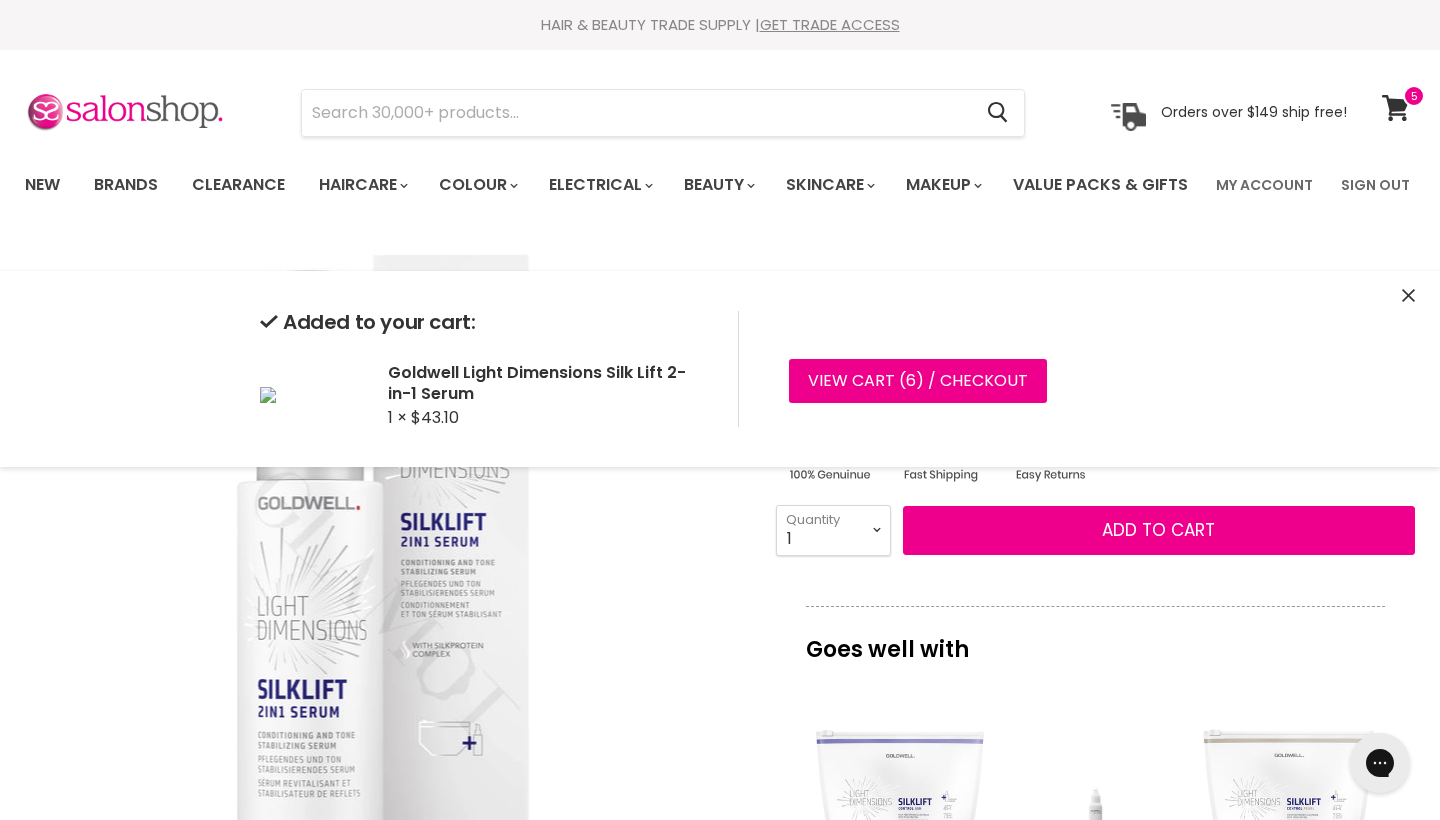 scroll, scrollTop: 0, scrollLeft: 0, axis: both 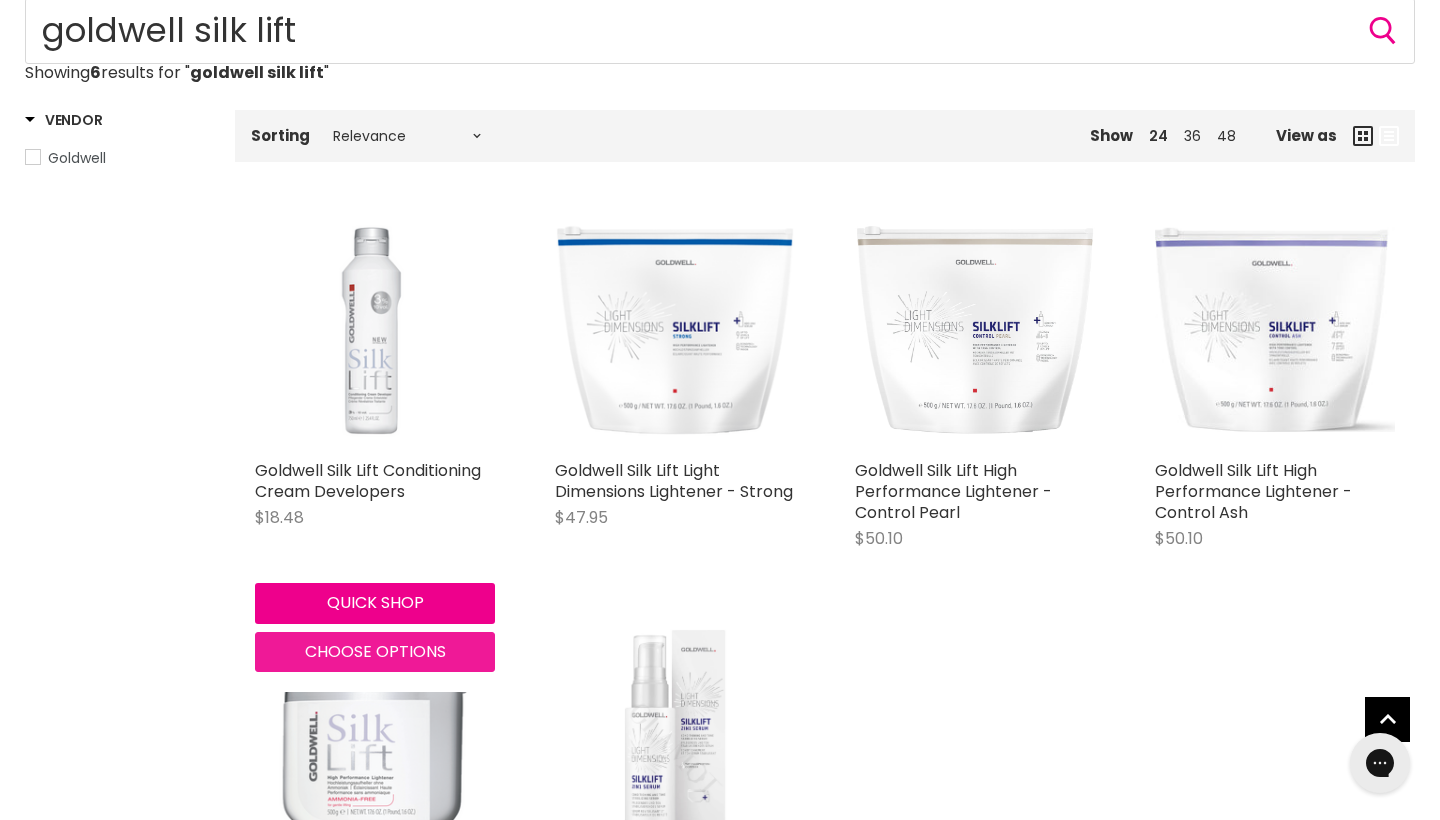 click on "Choose options" at bounding box center (375, 651) 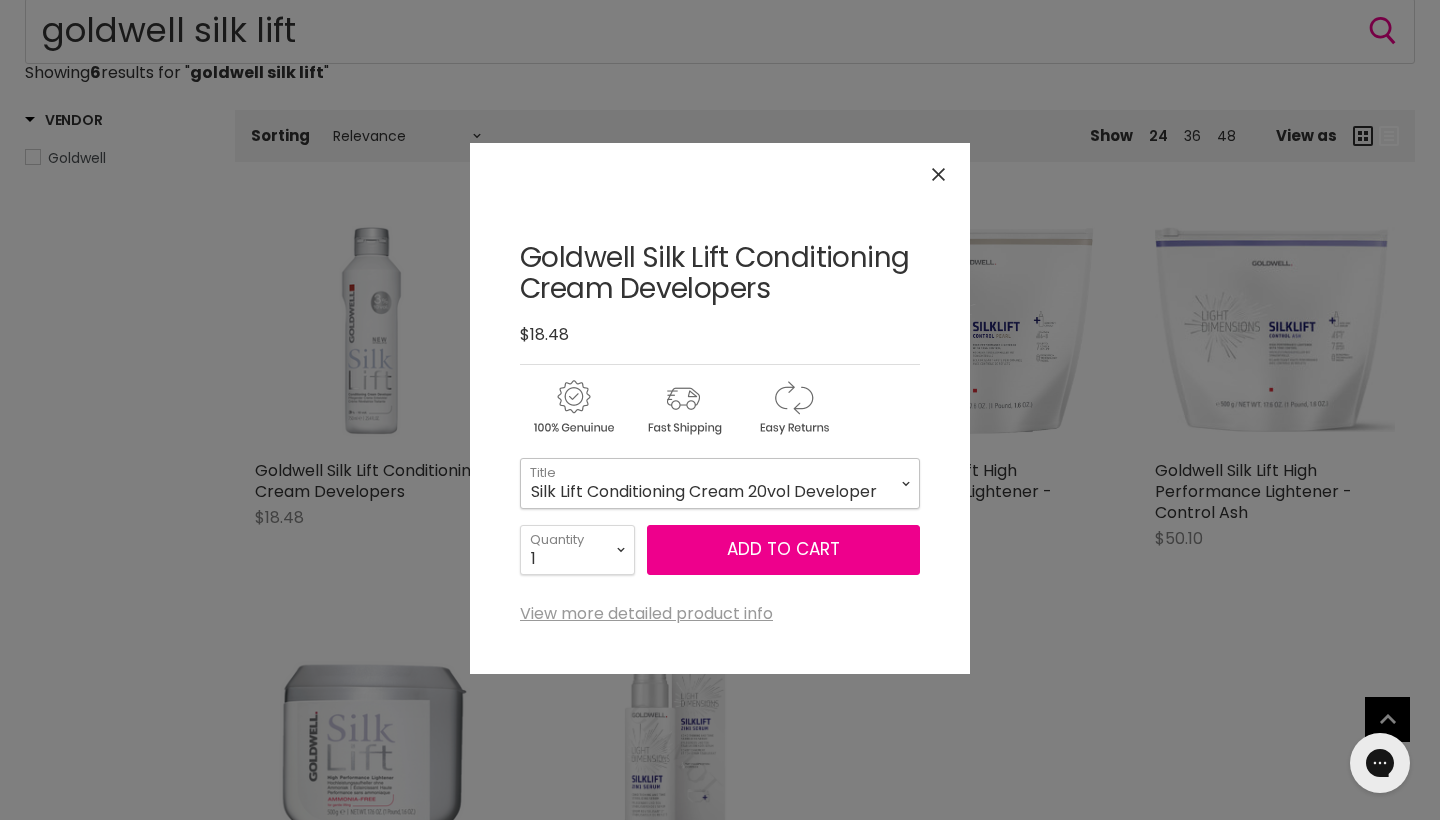 select on "Silk Lift Conditioning Cream 20vol Developer" 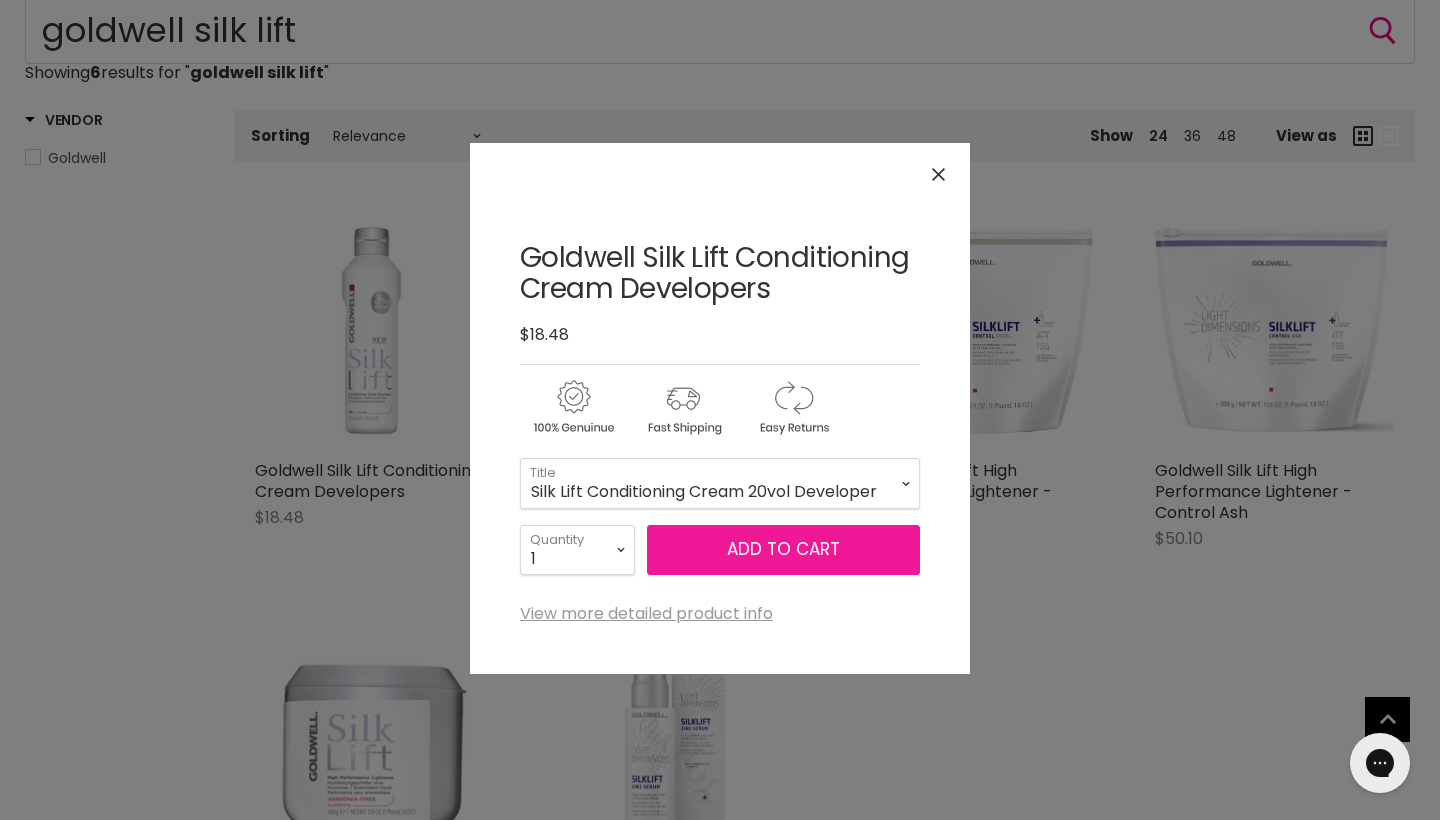 click on "Add to cart" at bounding box center (783, 550) 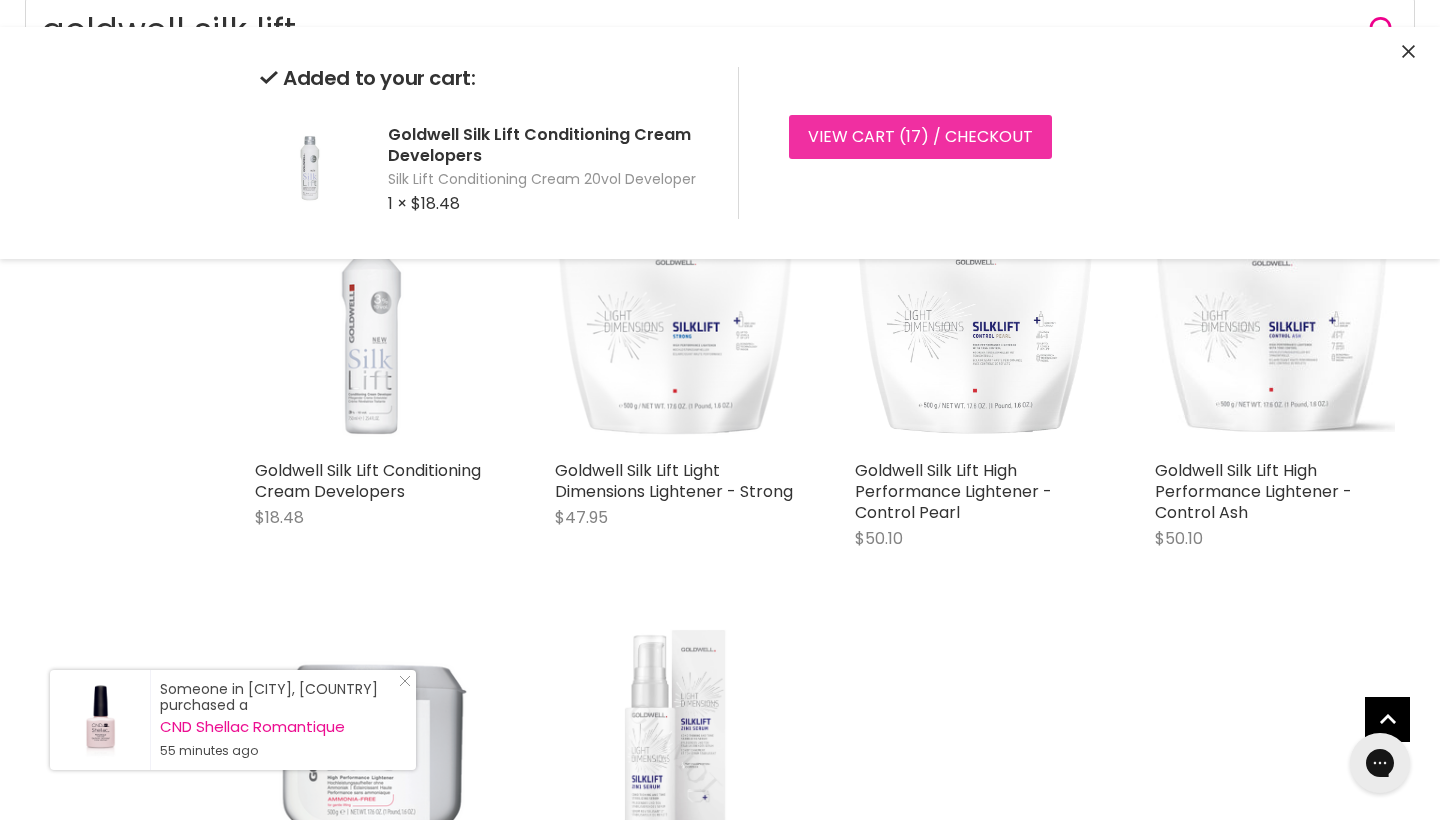 click on "View cart ( 17 )  /  Checkout" at bounding box center [920, 137] 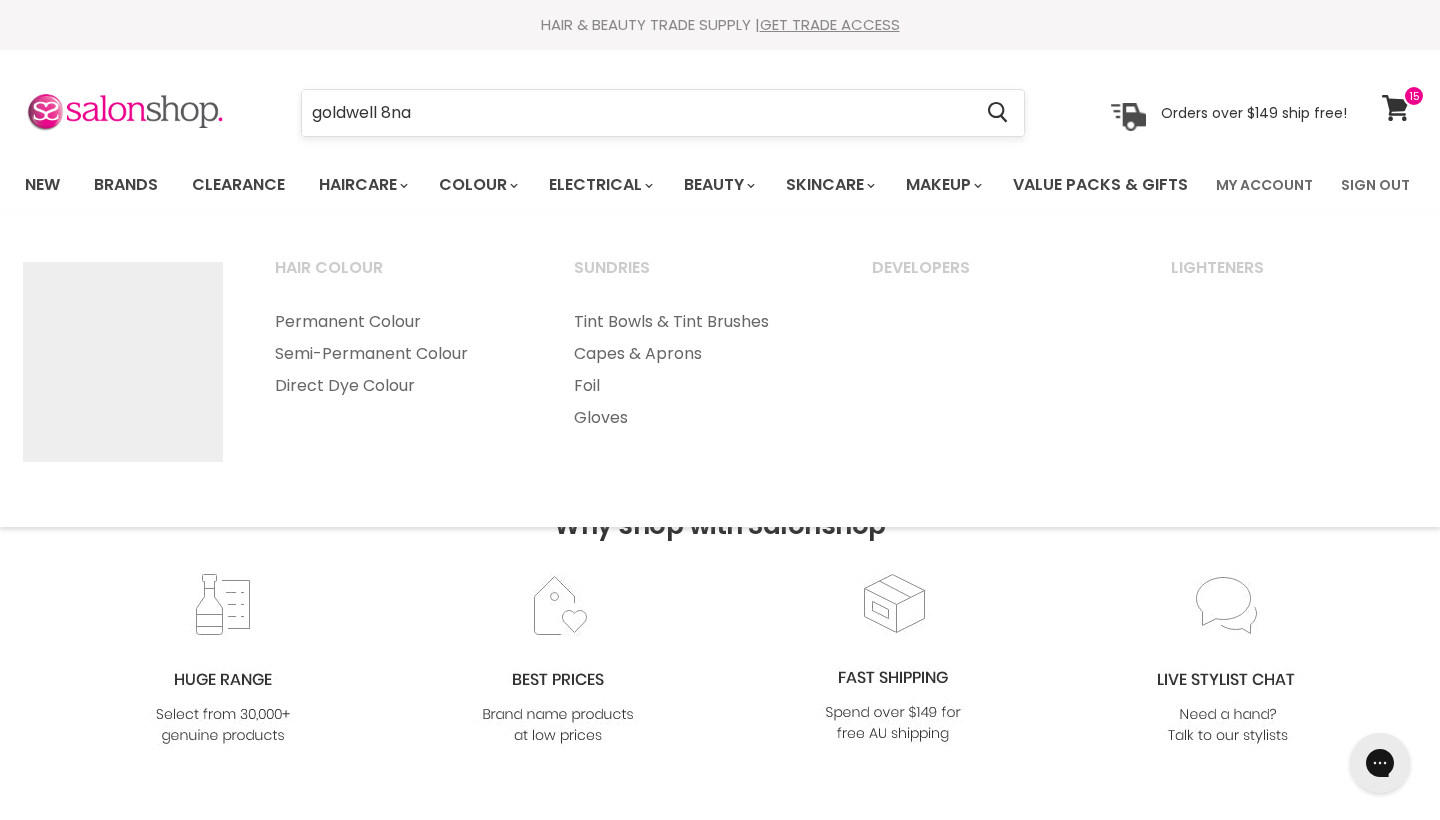 scroll, scrollTop: 0, scrollLeft: 0, axis: both 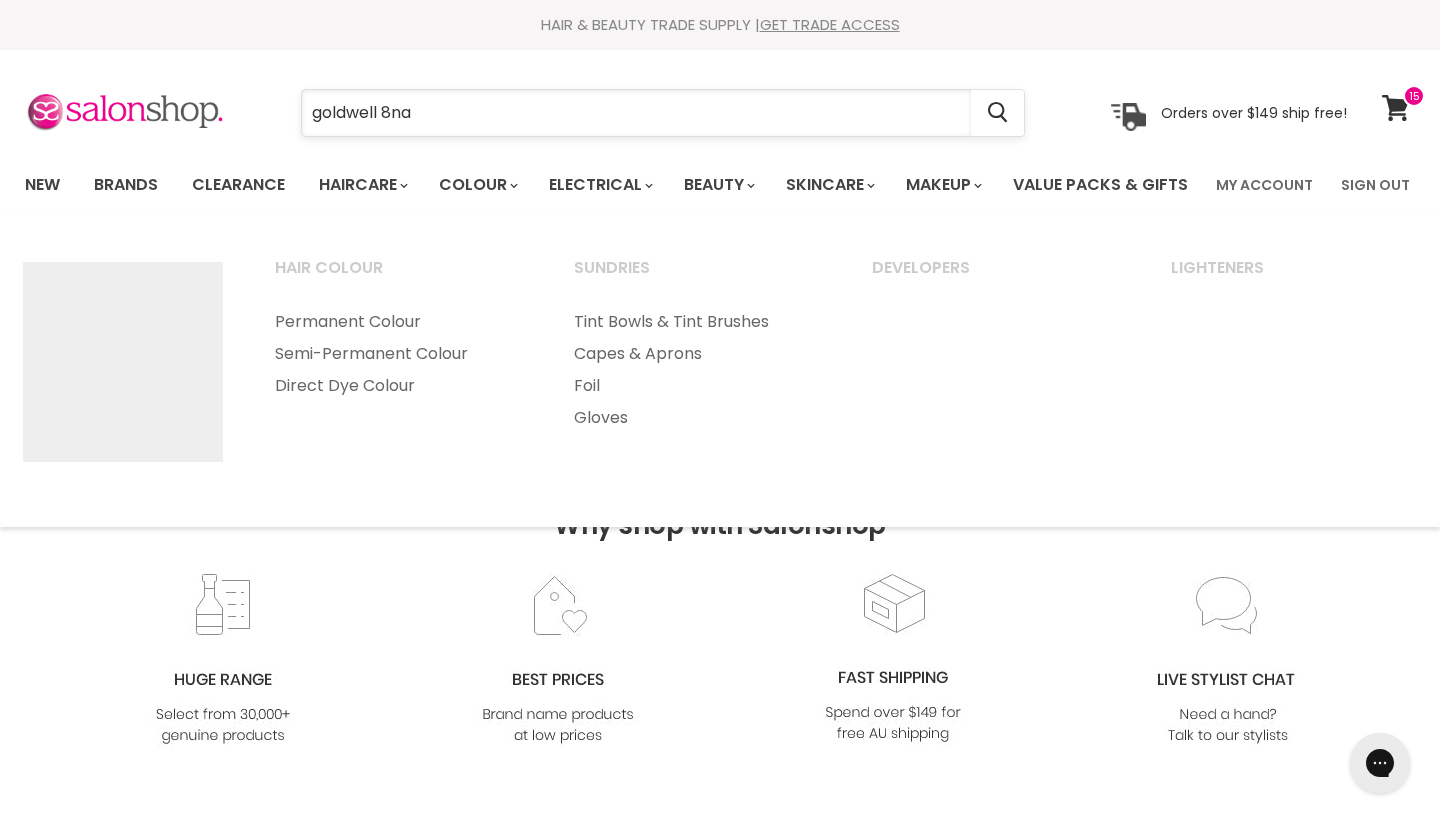 click on "goldwell 8na" at bounding box center [636, 113] 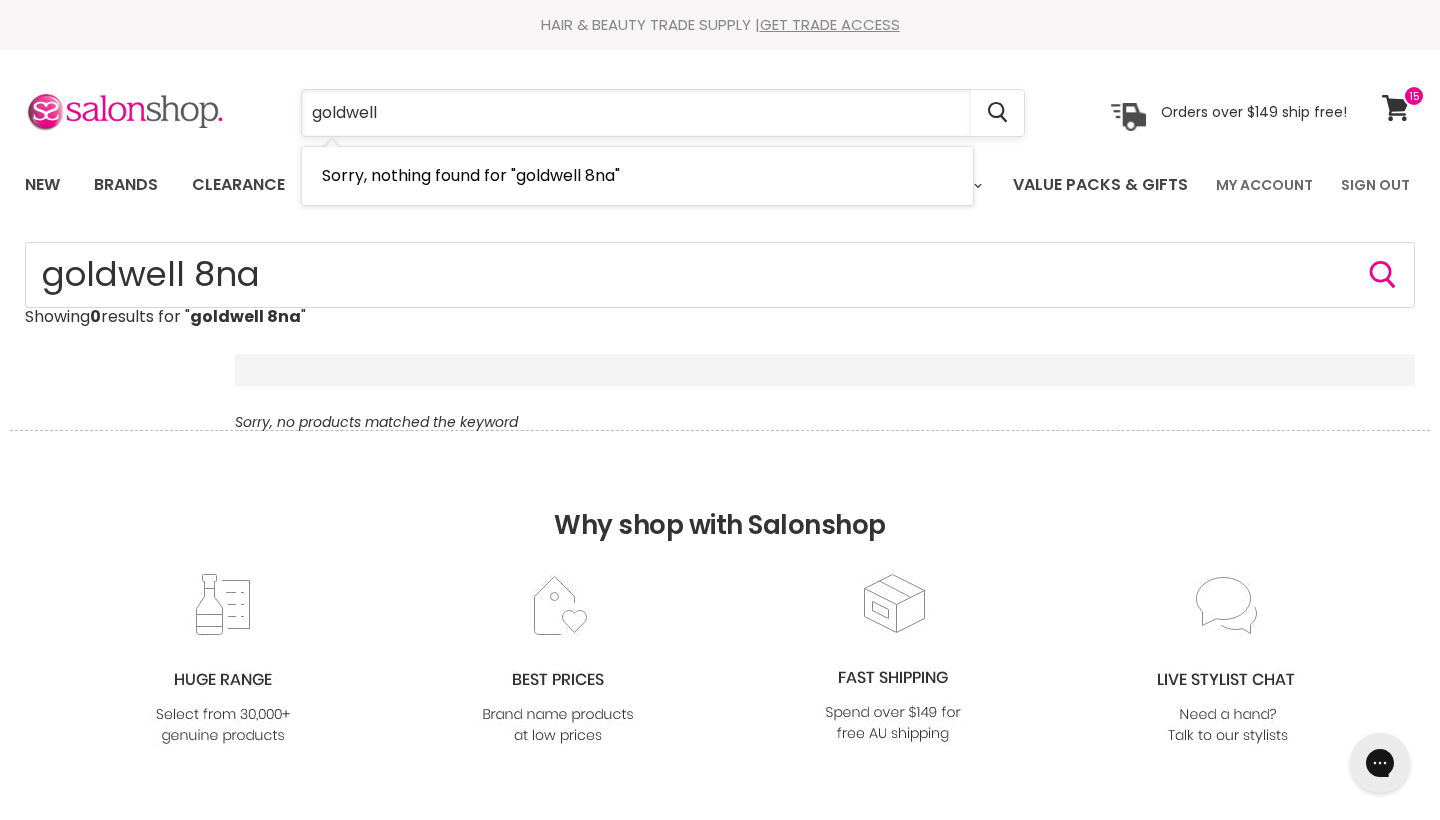 type on "goldwell" 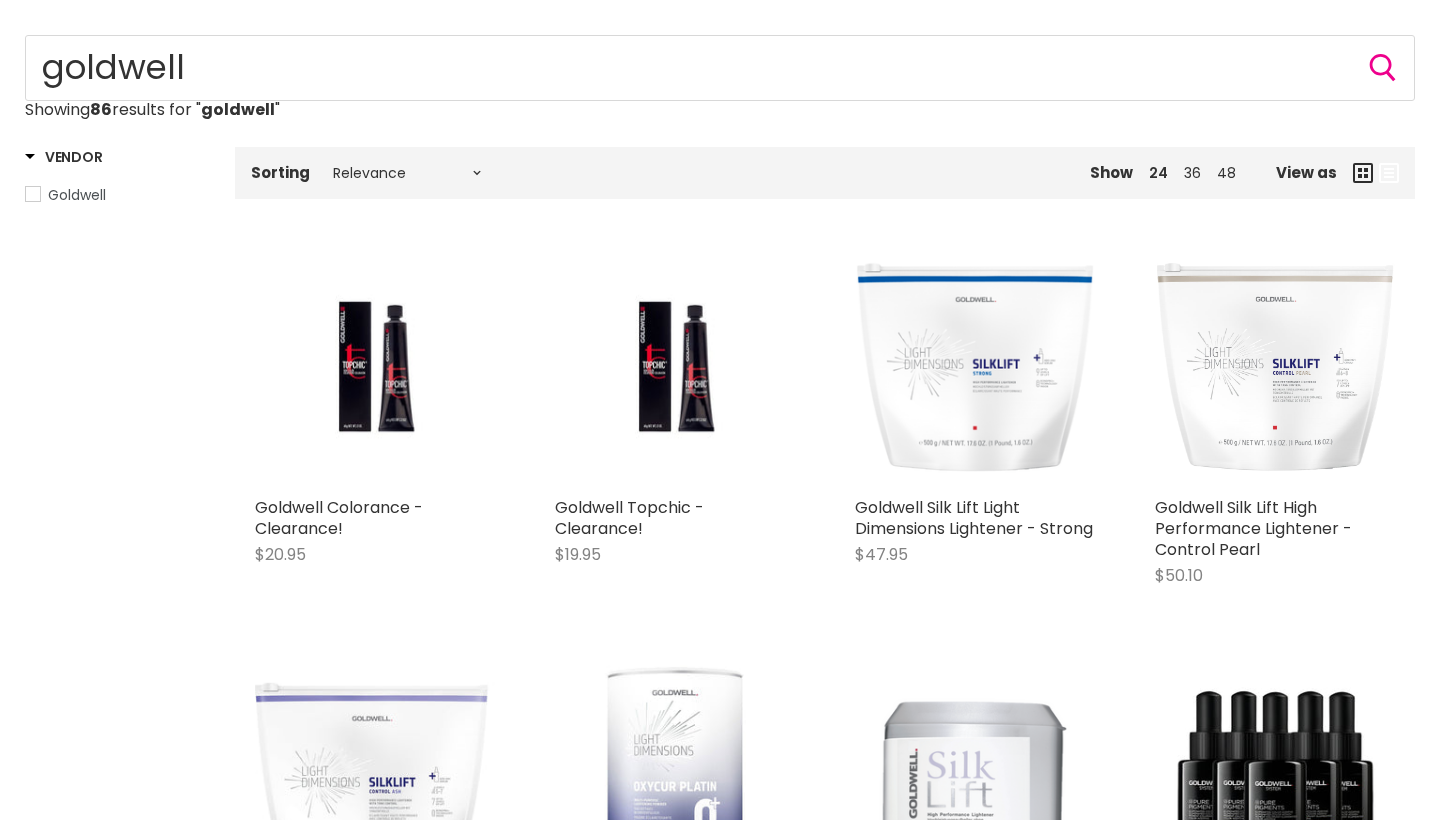 scroll, scrollTop: 991, scrollLeft: 0, axis: vertical 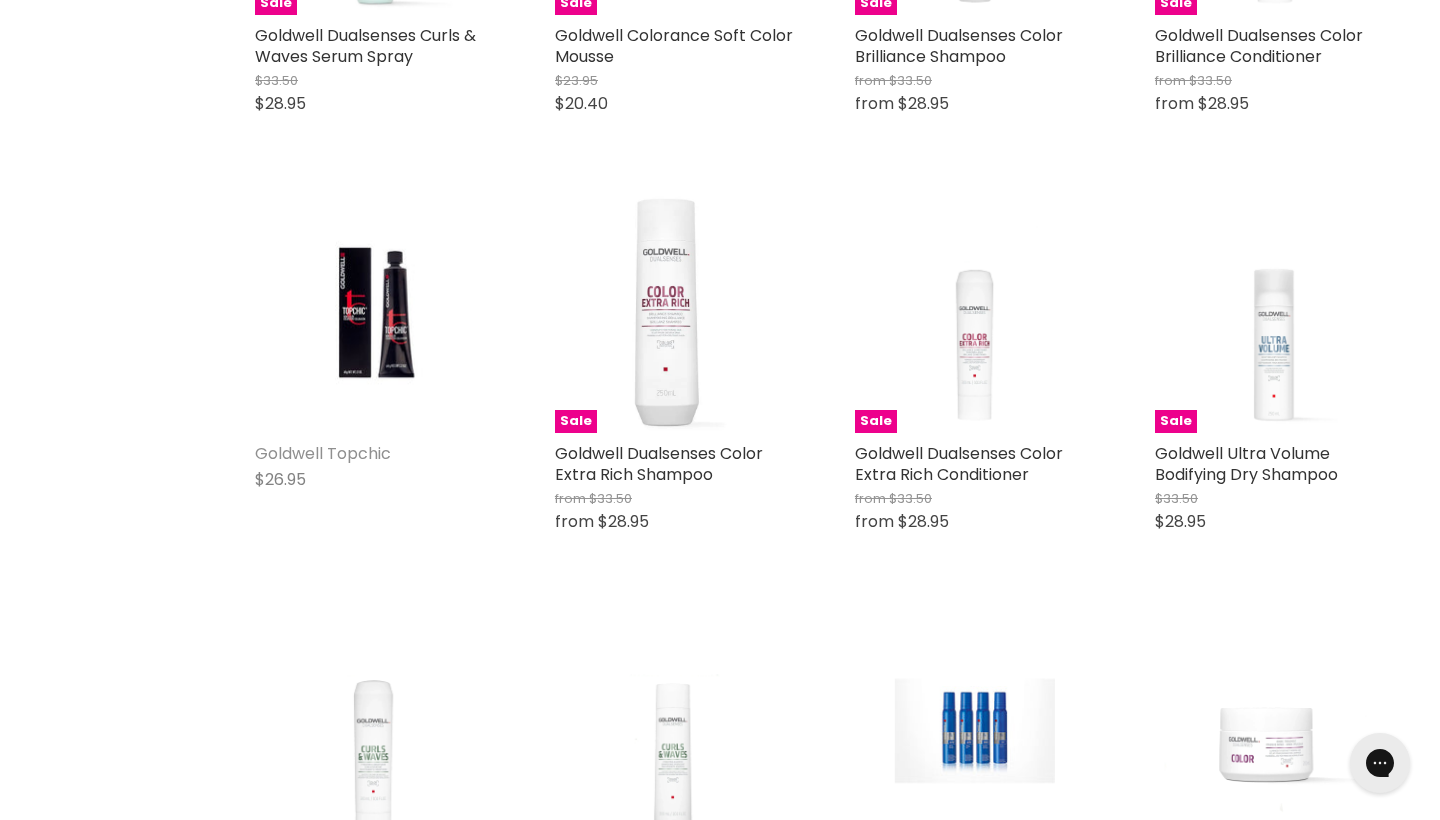 click on "Goldwell Topchic" at bounding box center [323, 453] 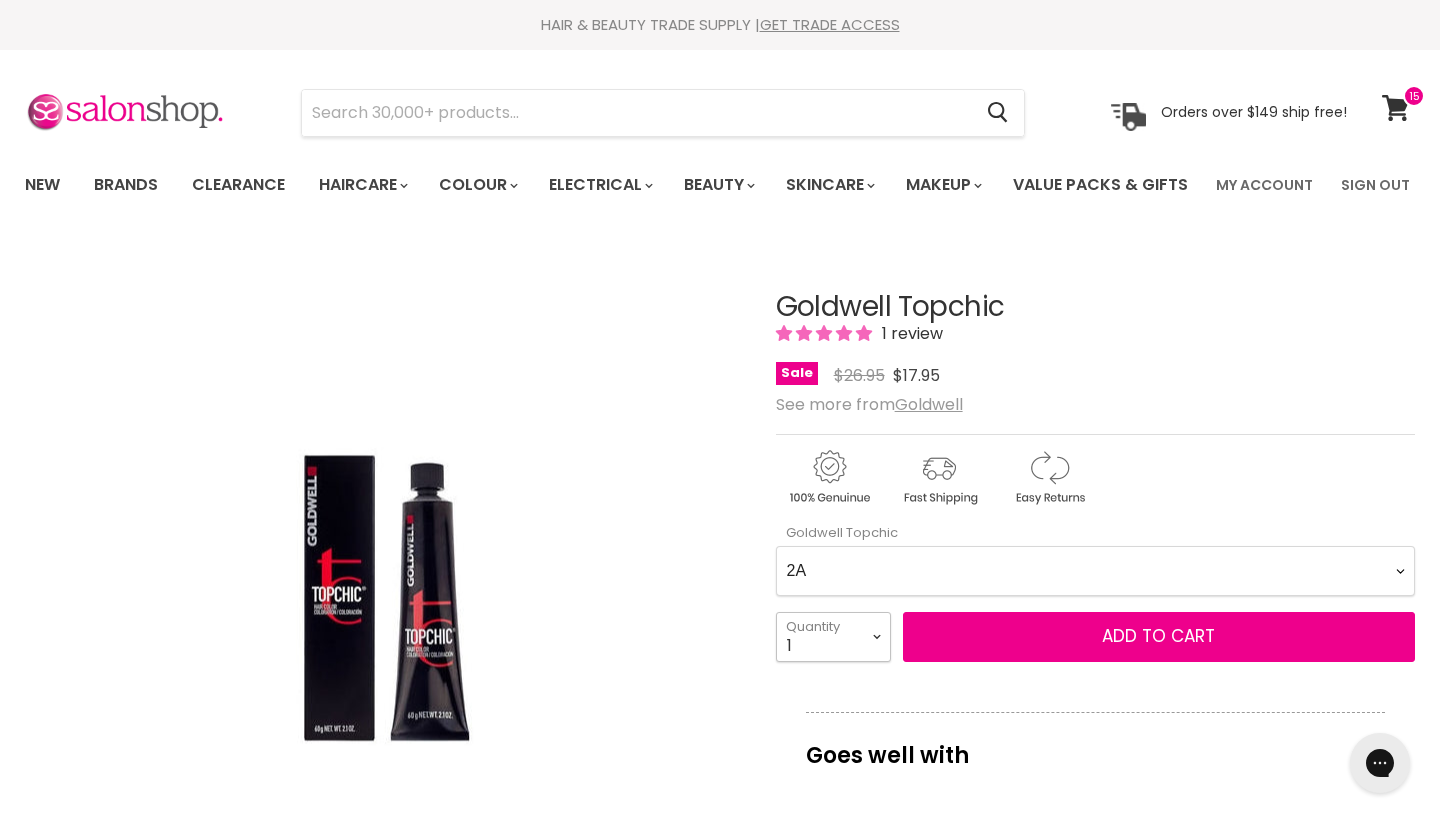 scroll, scrollTop: 0, scrollLeft: 0, axis: both 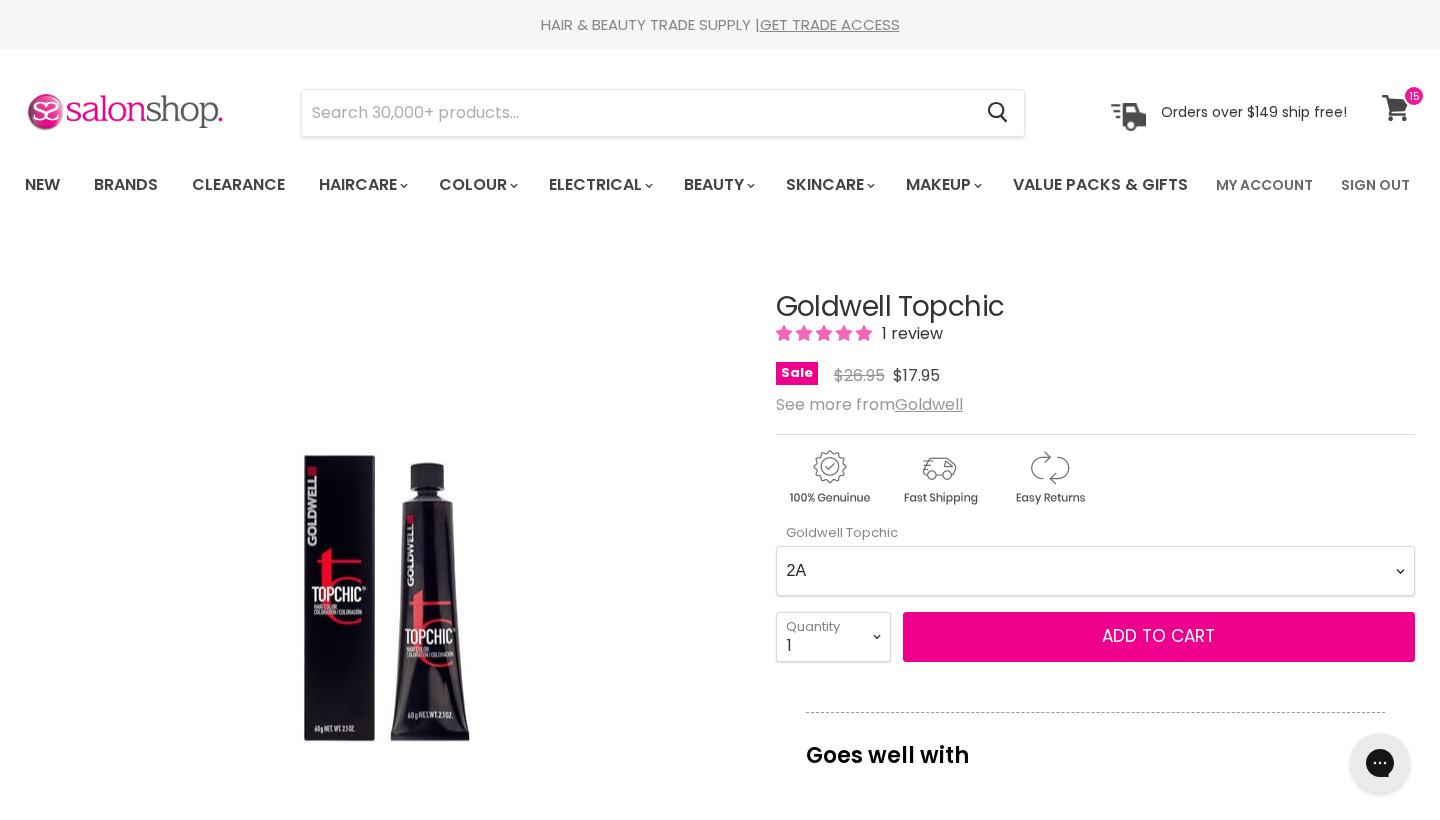 click 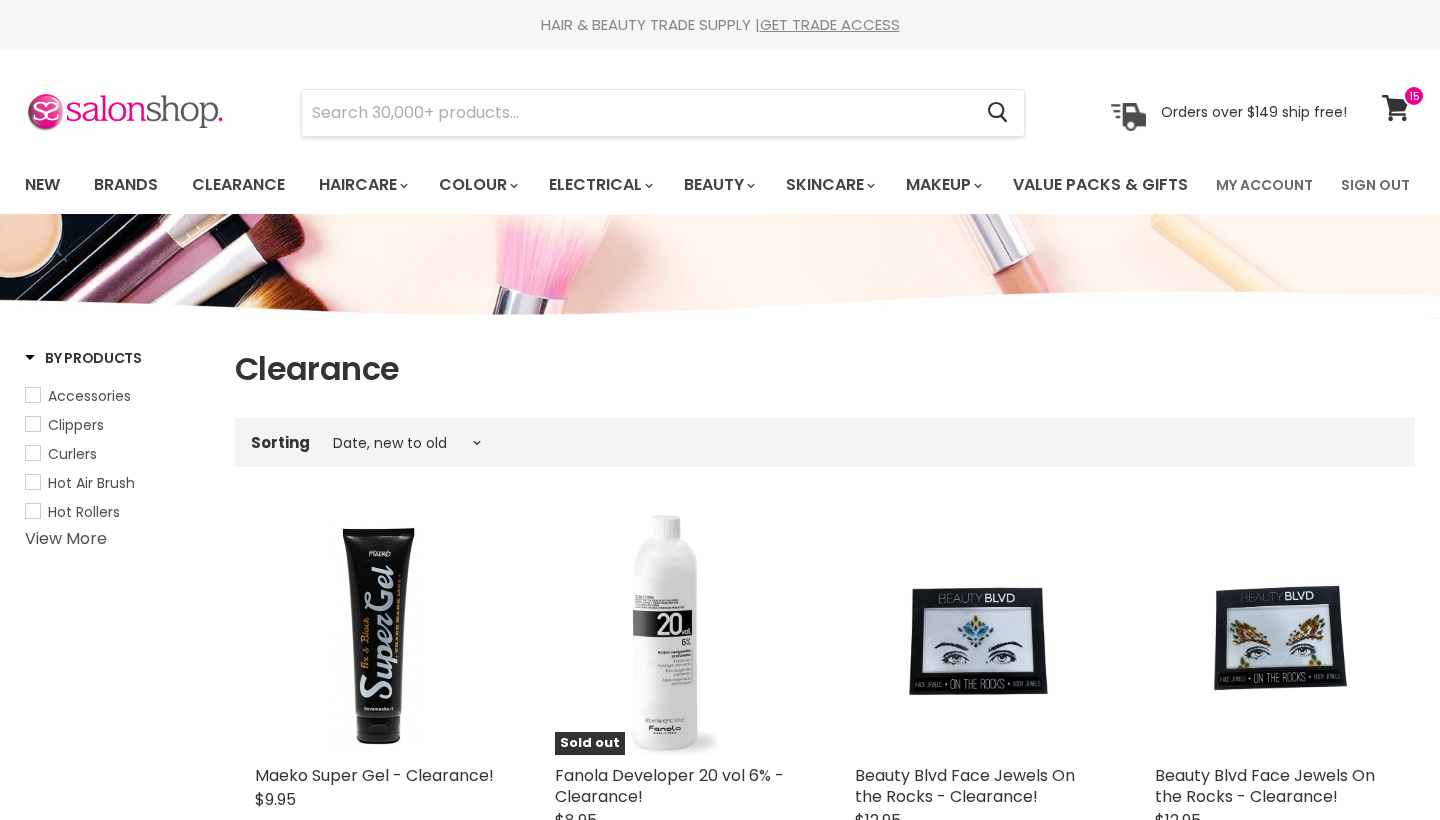 select on "created-descending" 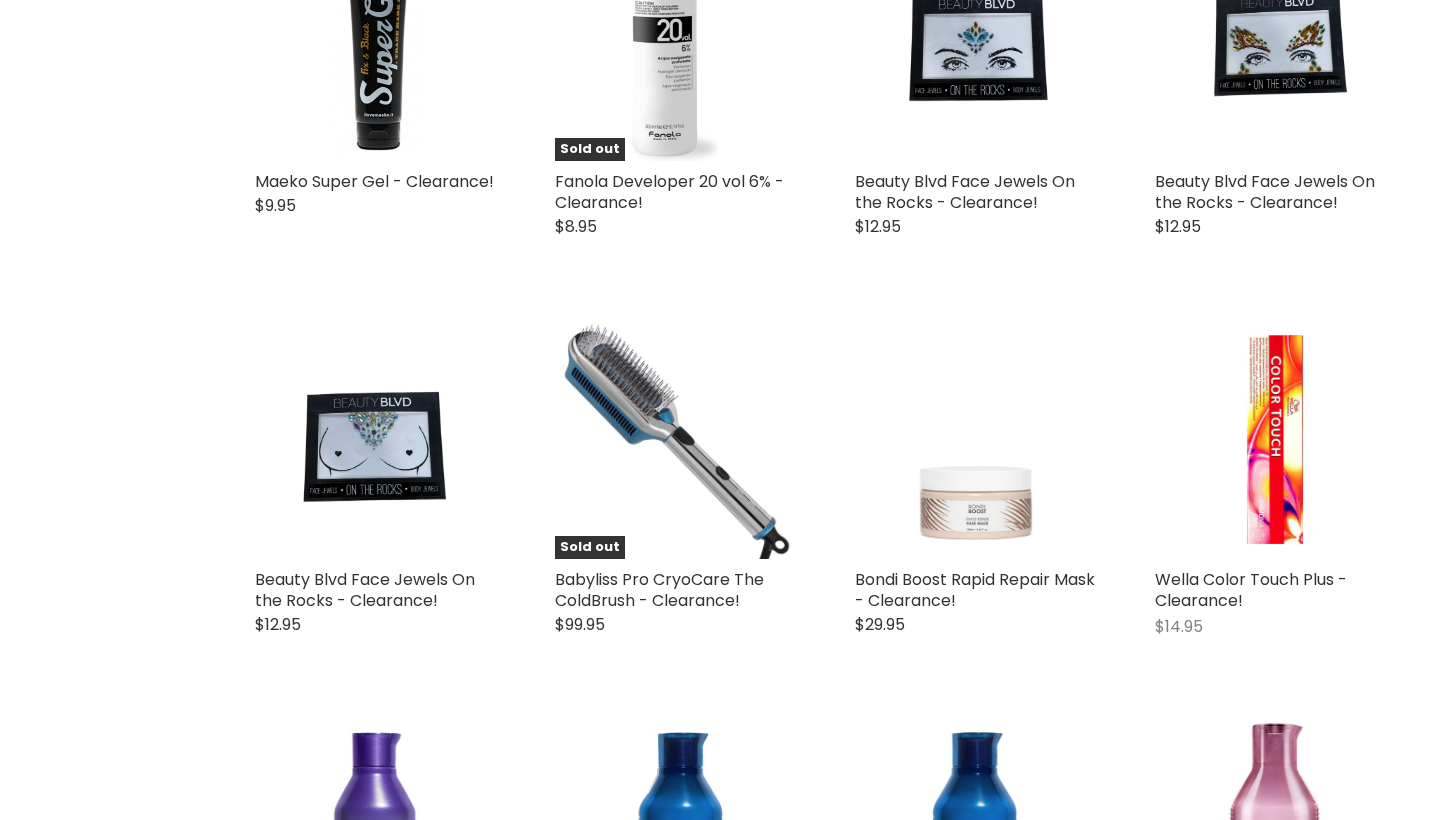 scroll, scrollTop: 770, scrollLeft: 0, axis: vertical 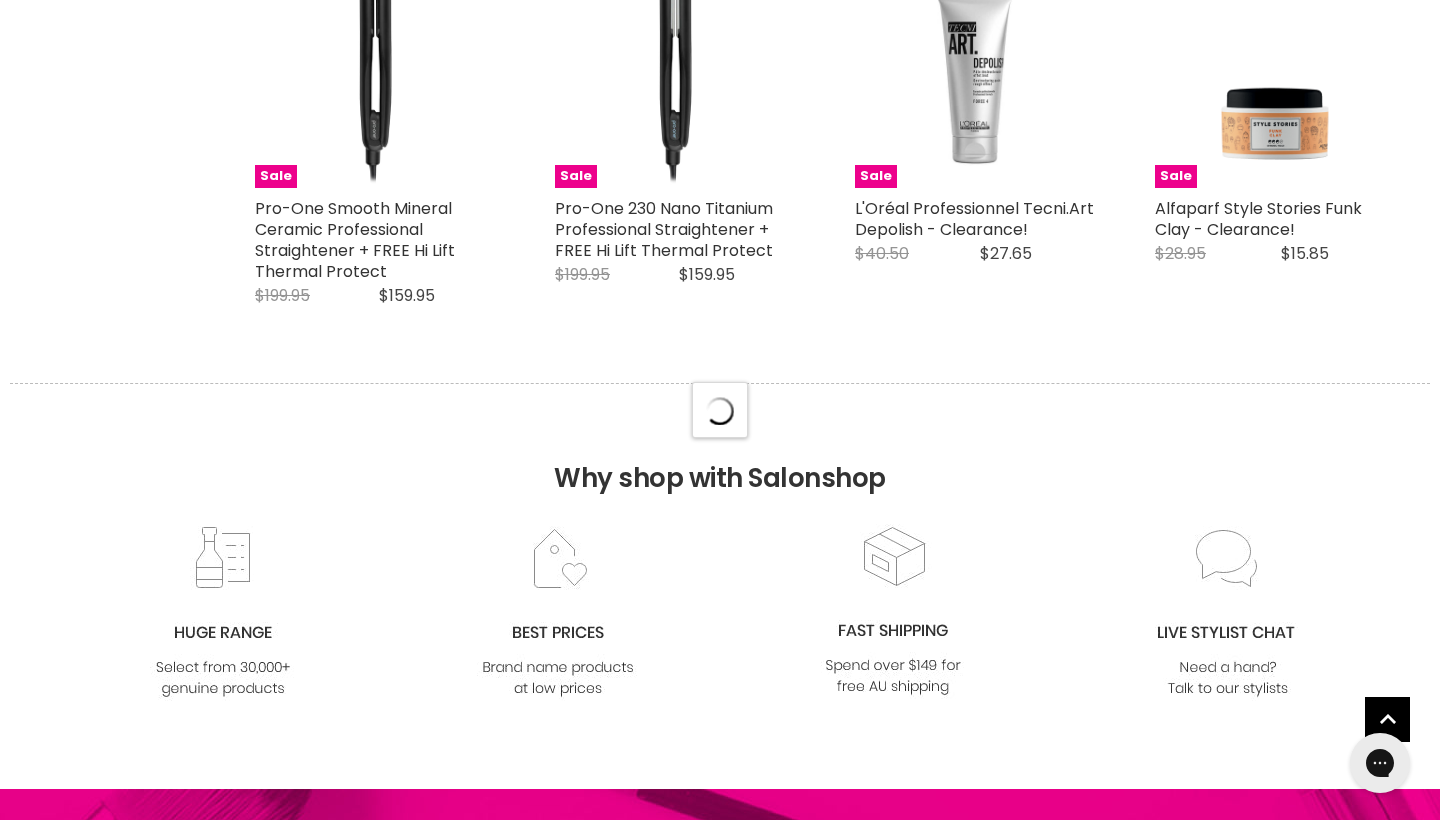 select on "created-descending" 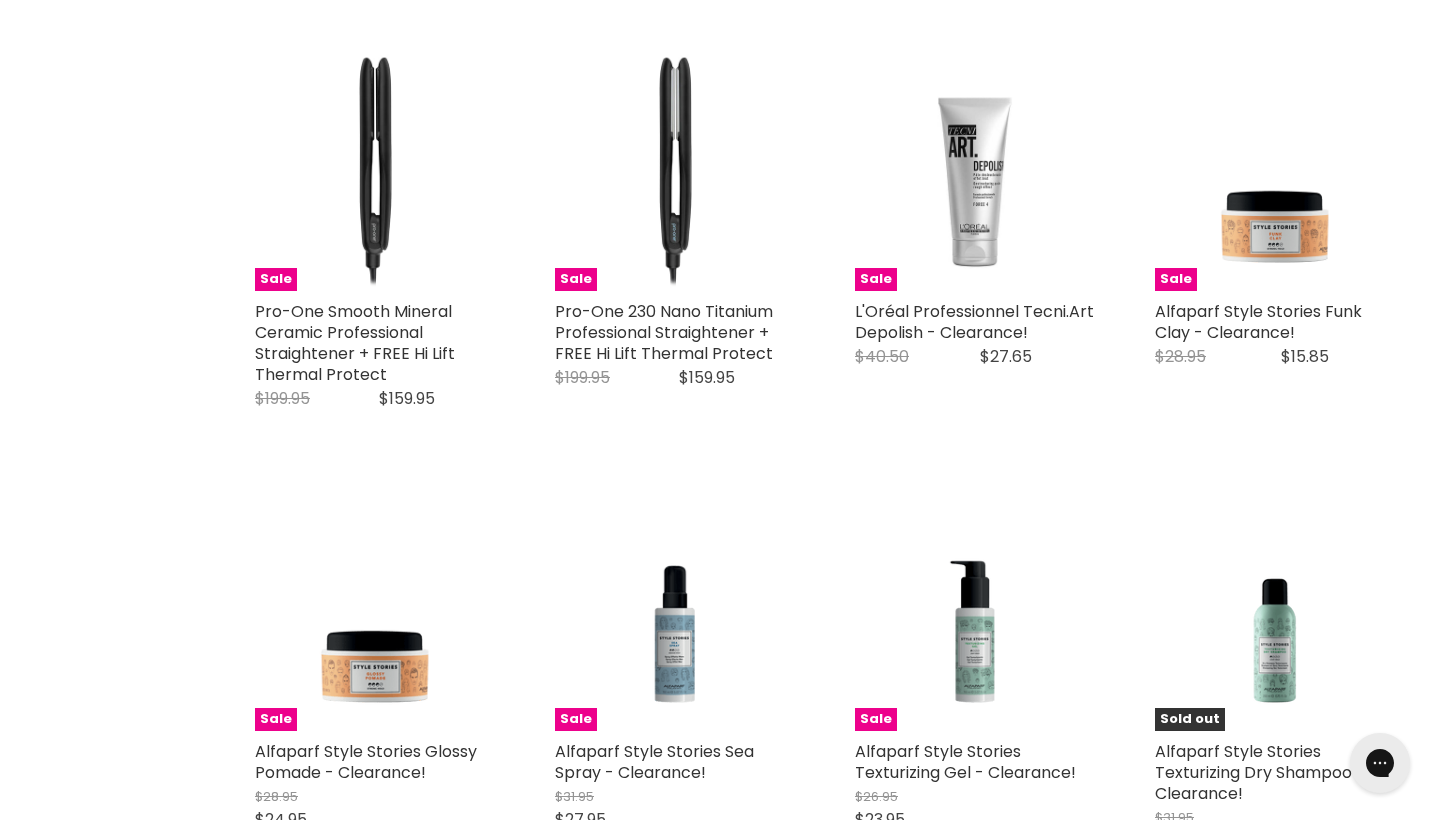 scroll, scrollTop: 4985, scrollLeft: 0, axis: vertical 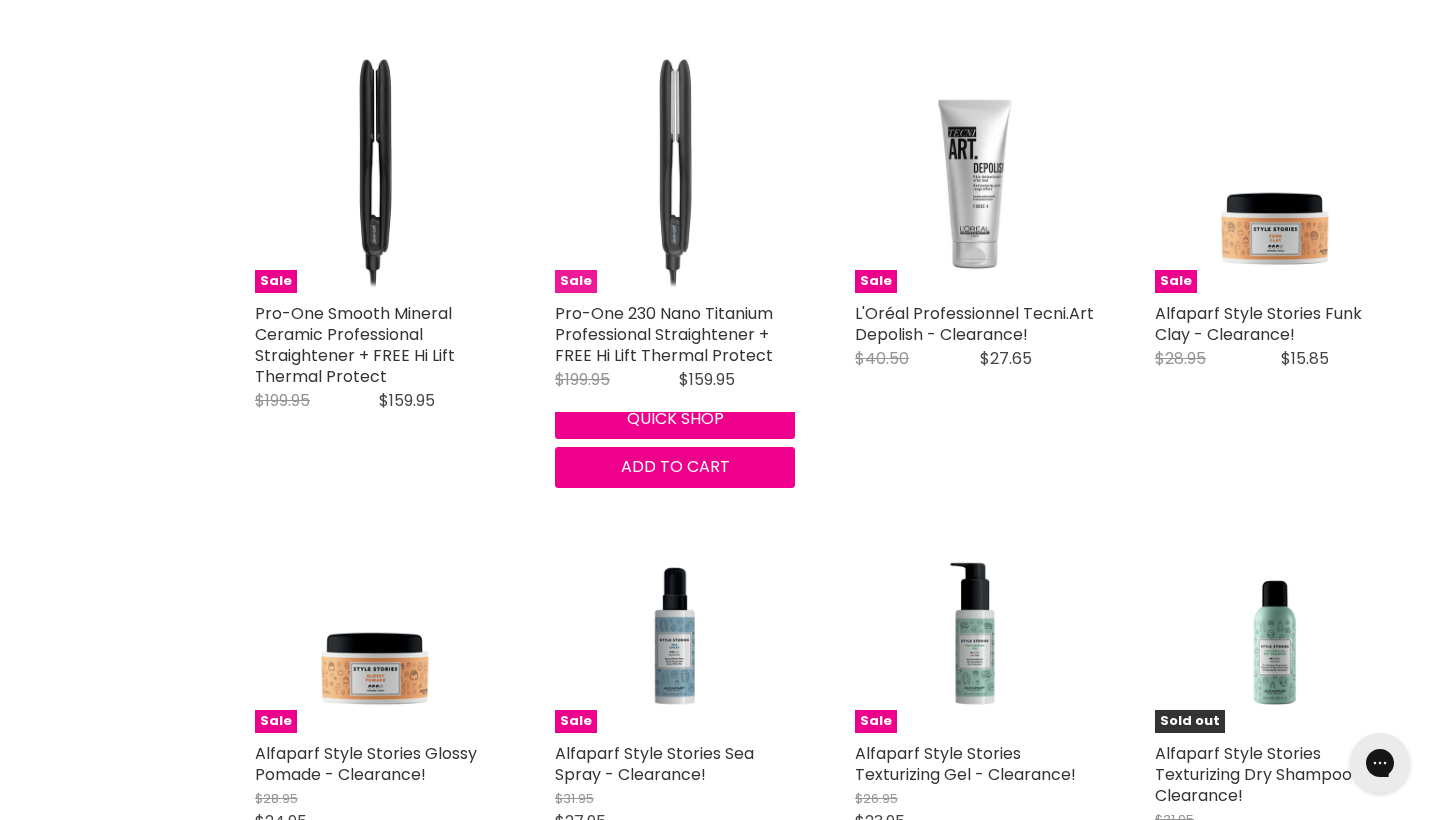 click at bounding box center (675, 173) 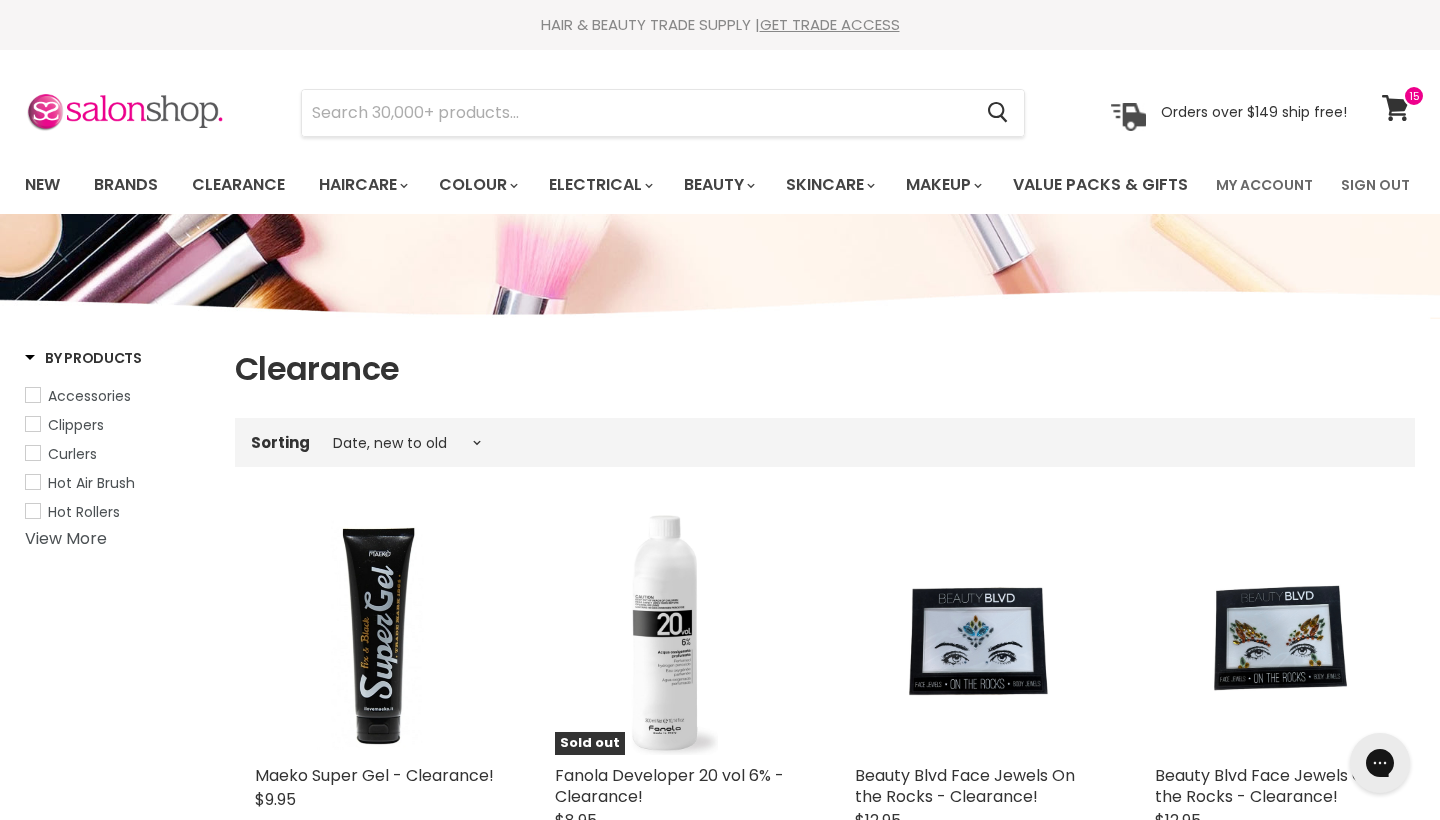 scroll, scrollTop: 0, scrollLeft: 0, axis: both 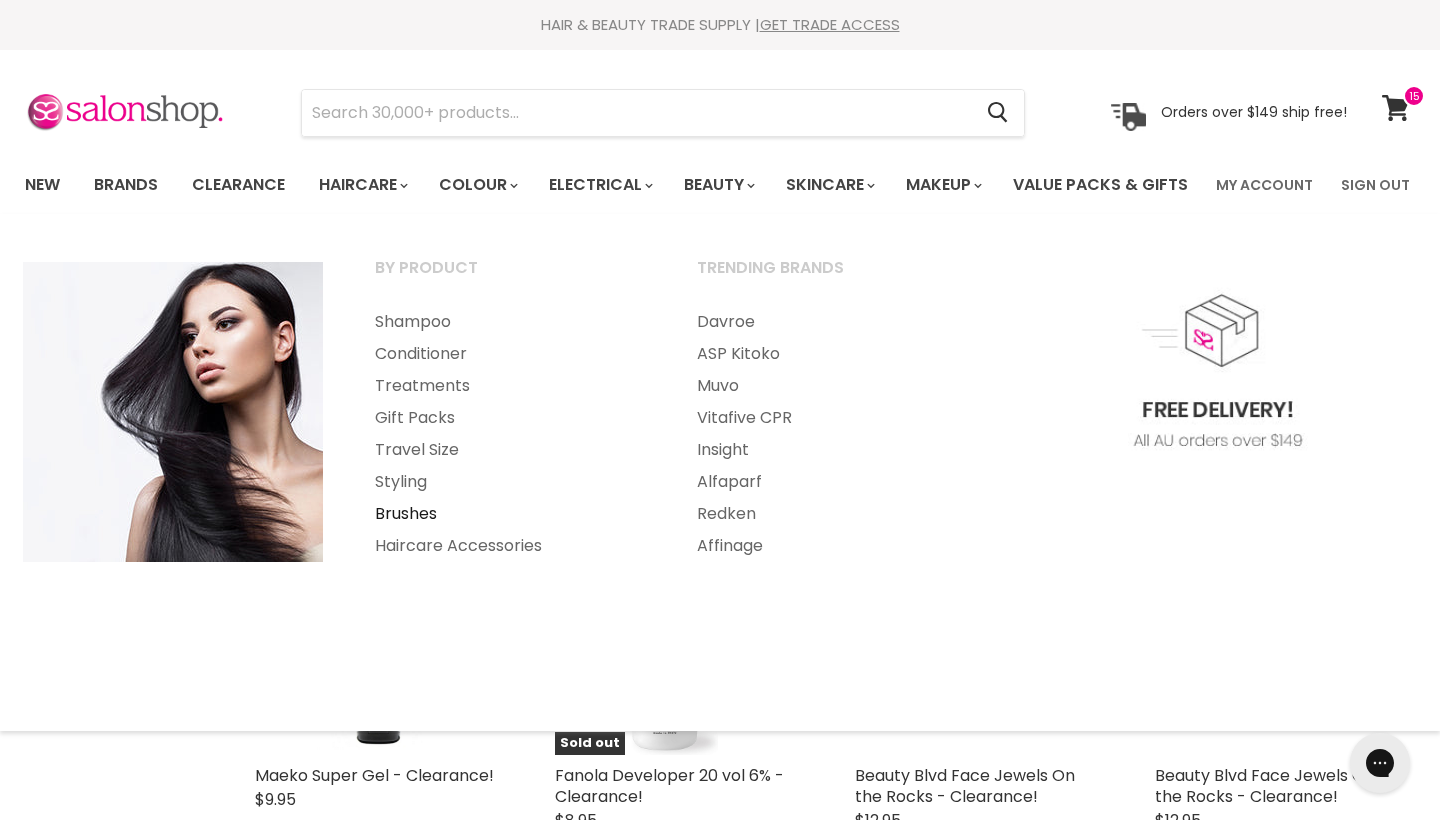click on "Brushes" at bounding box center (509, 514) 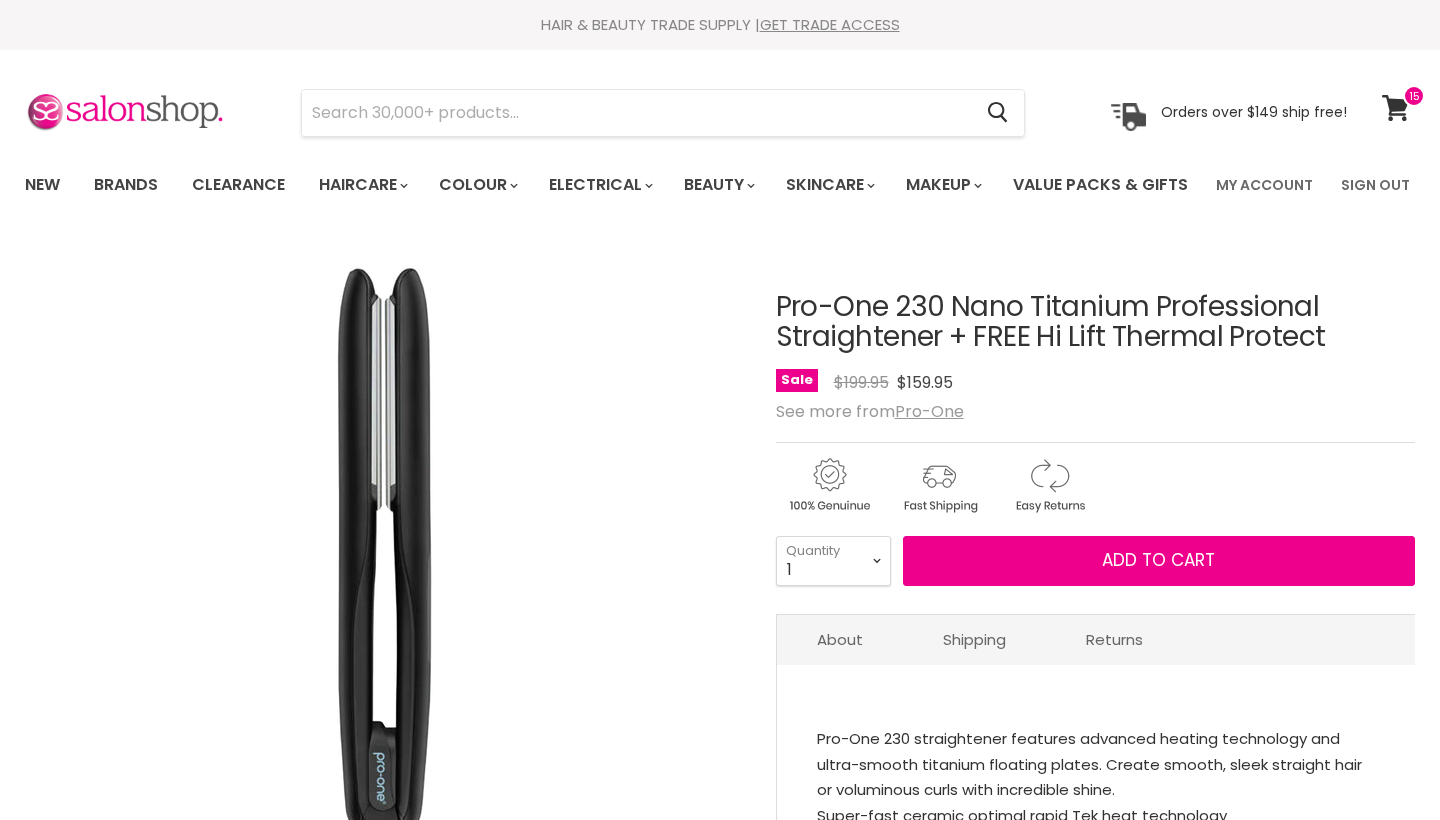 scroll, scrollTop: 0, scrollLeft: 0, axis: both 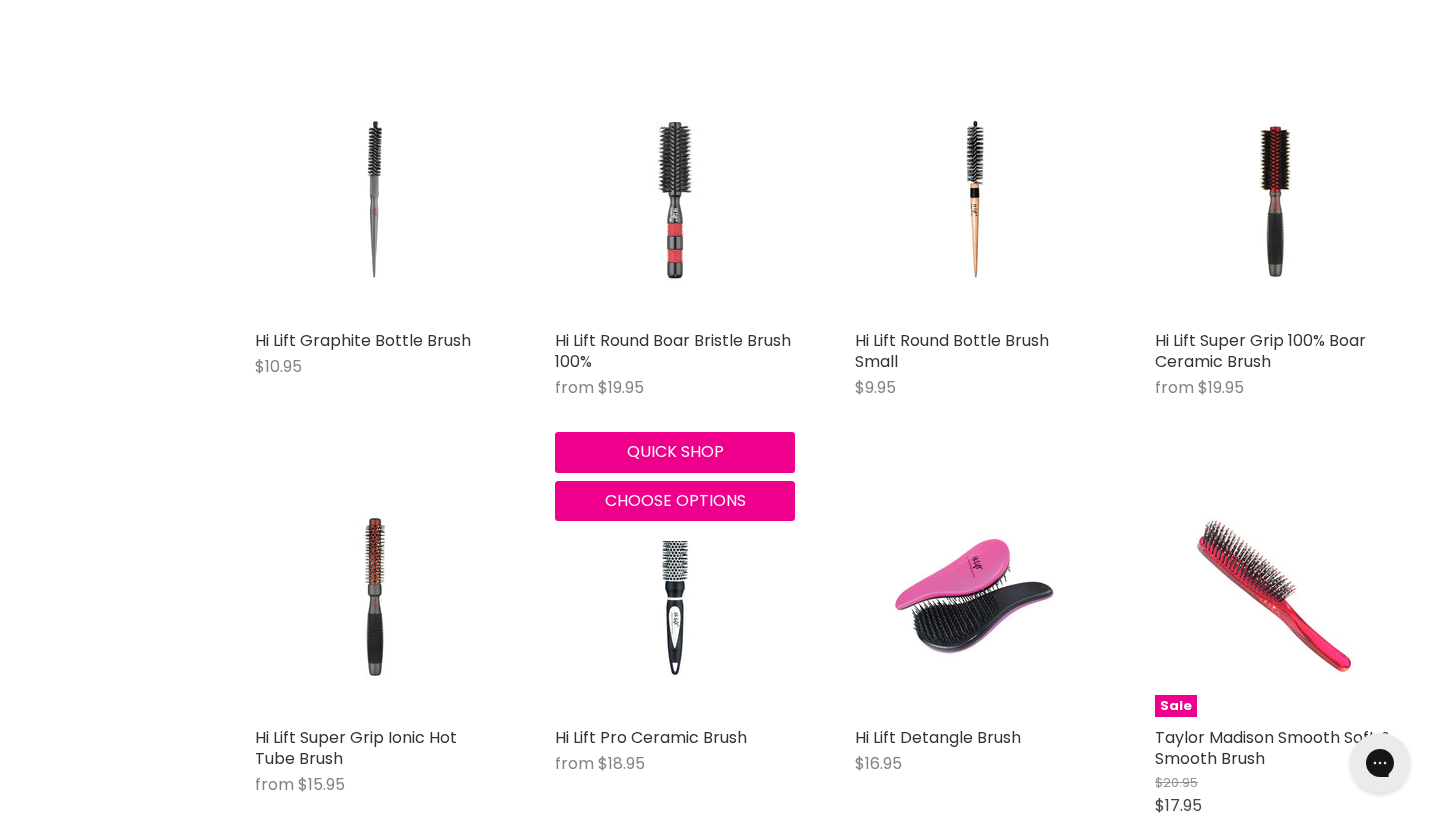 click at bounding box center (675, 200) 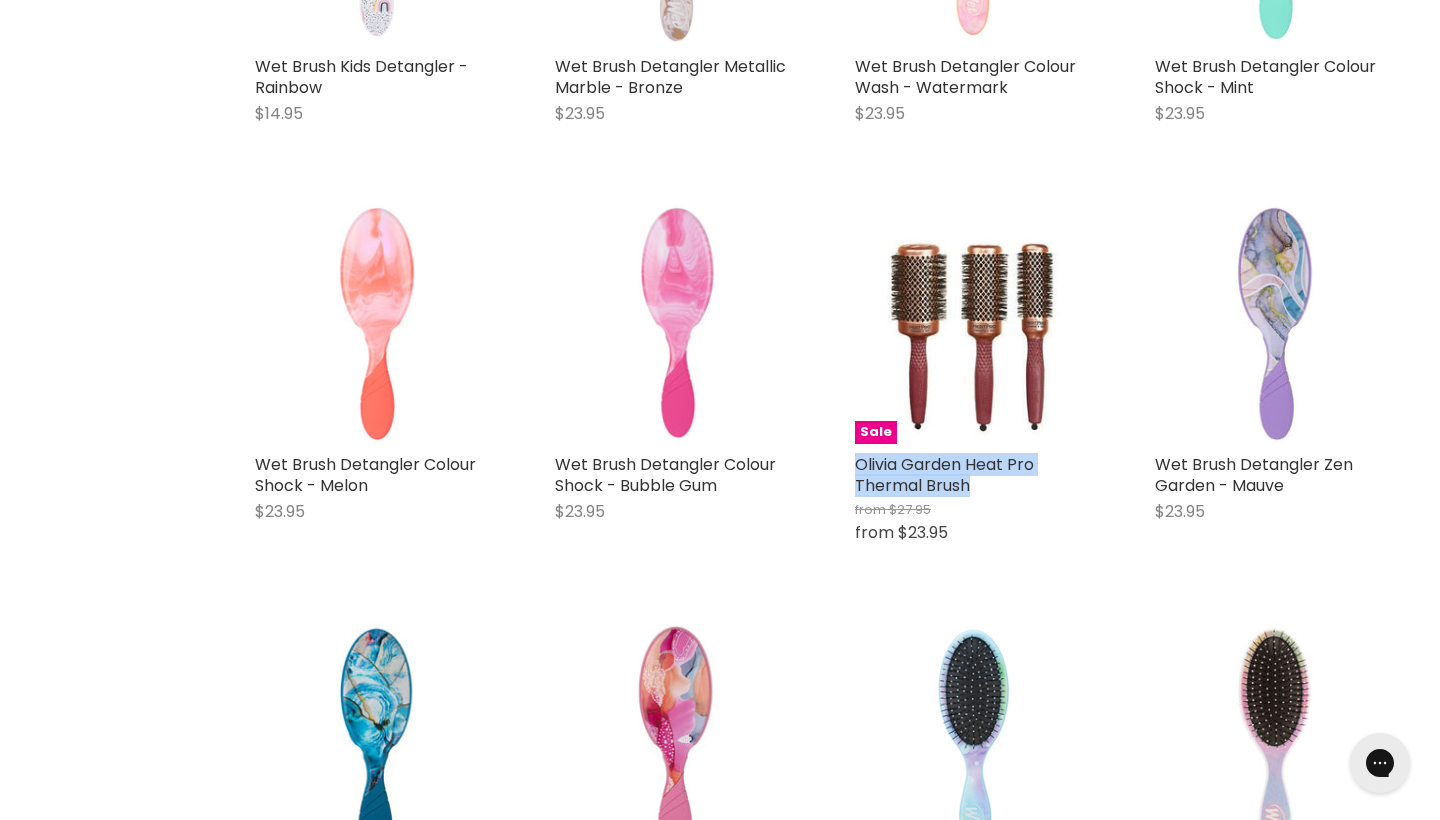 scroll, scrollTop: 21729, scrollLeft: 0, axis: vertical 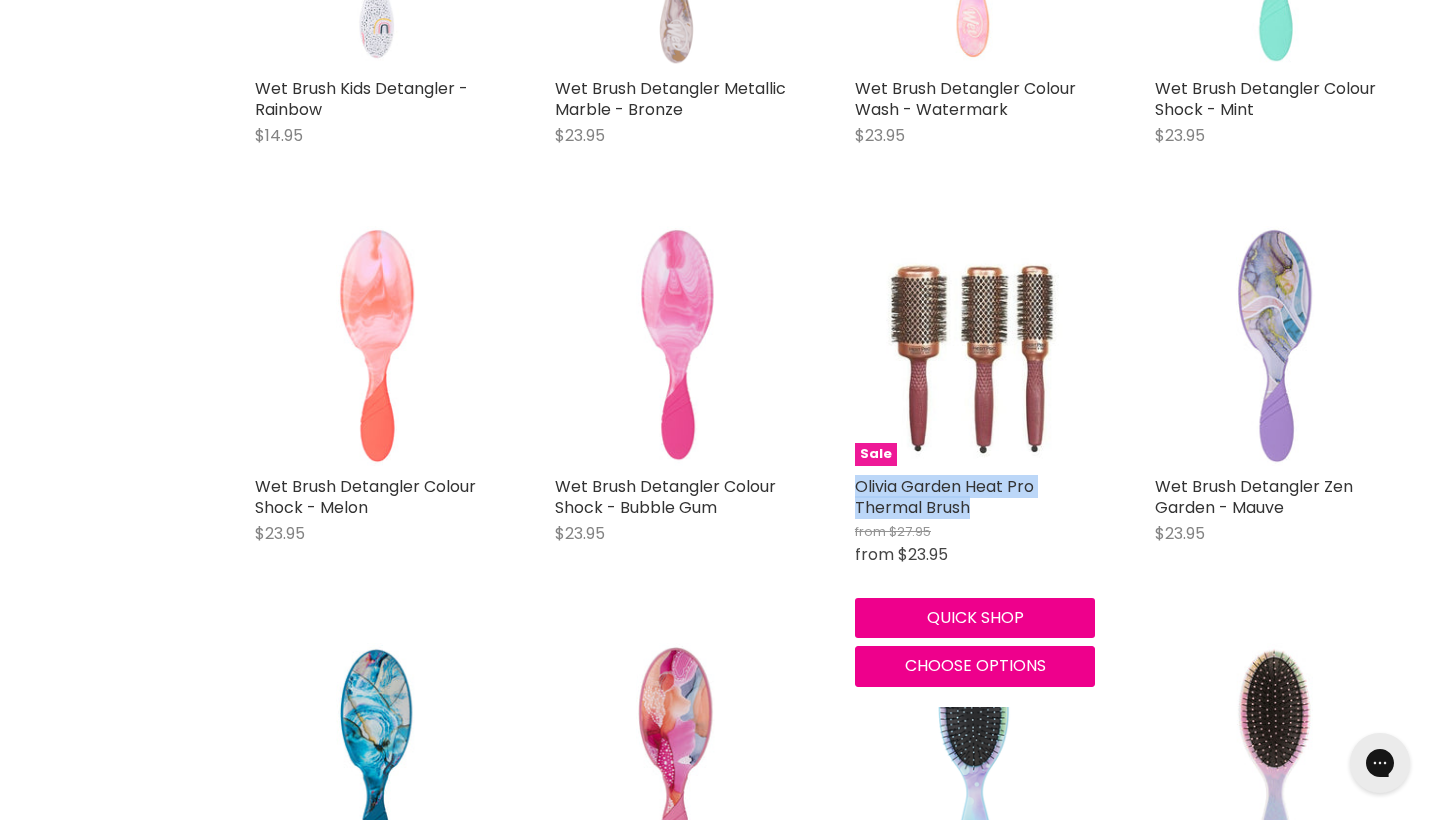 click at bounding box center (975, 346) 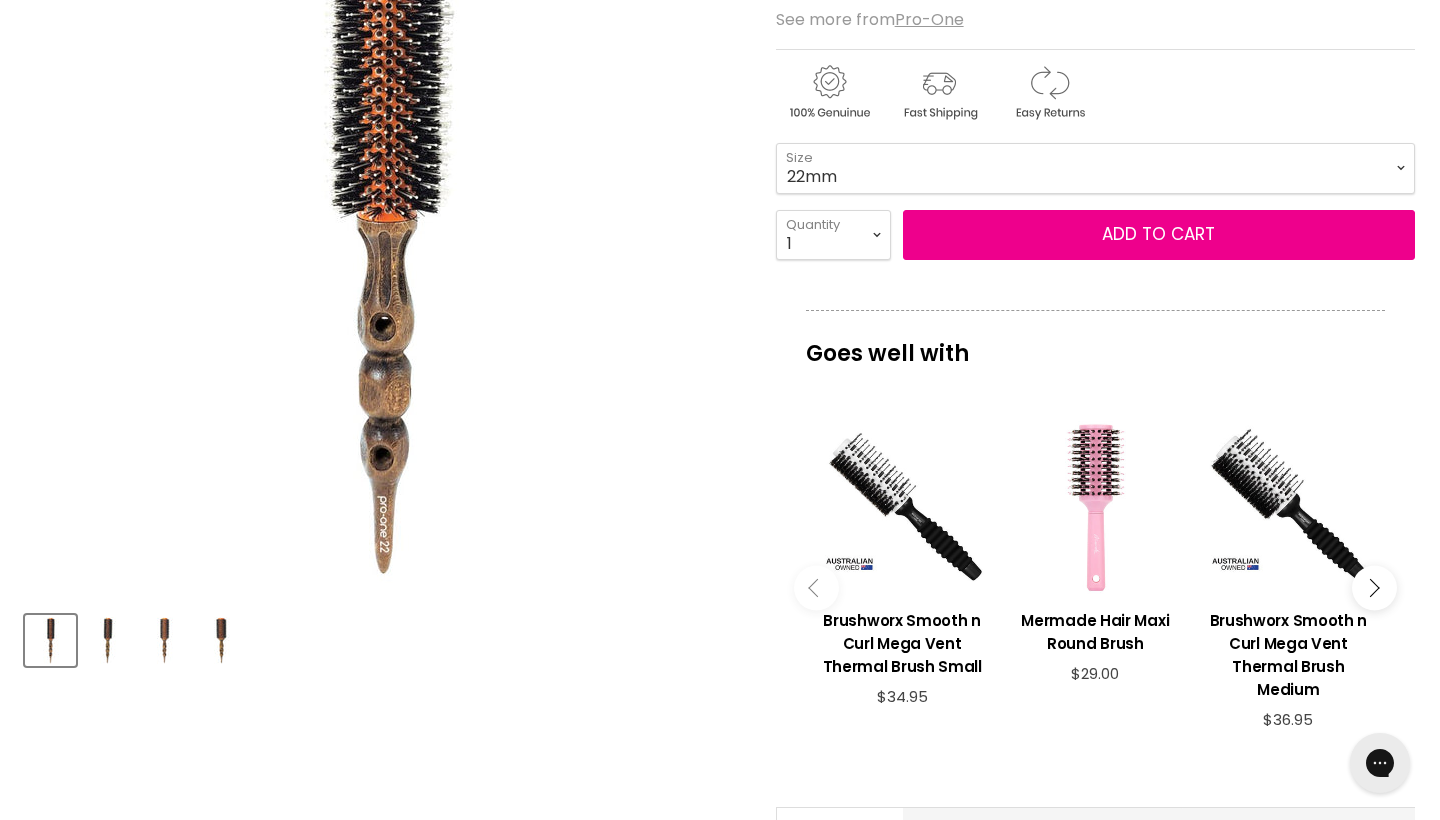 scroll, scrollTop: 0, scrollLeft: 0, axis: both 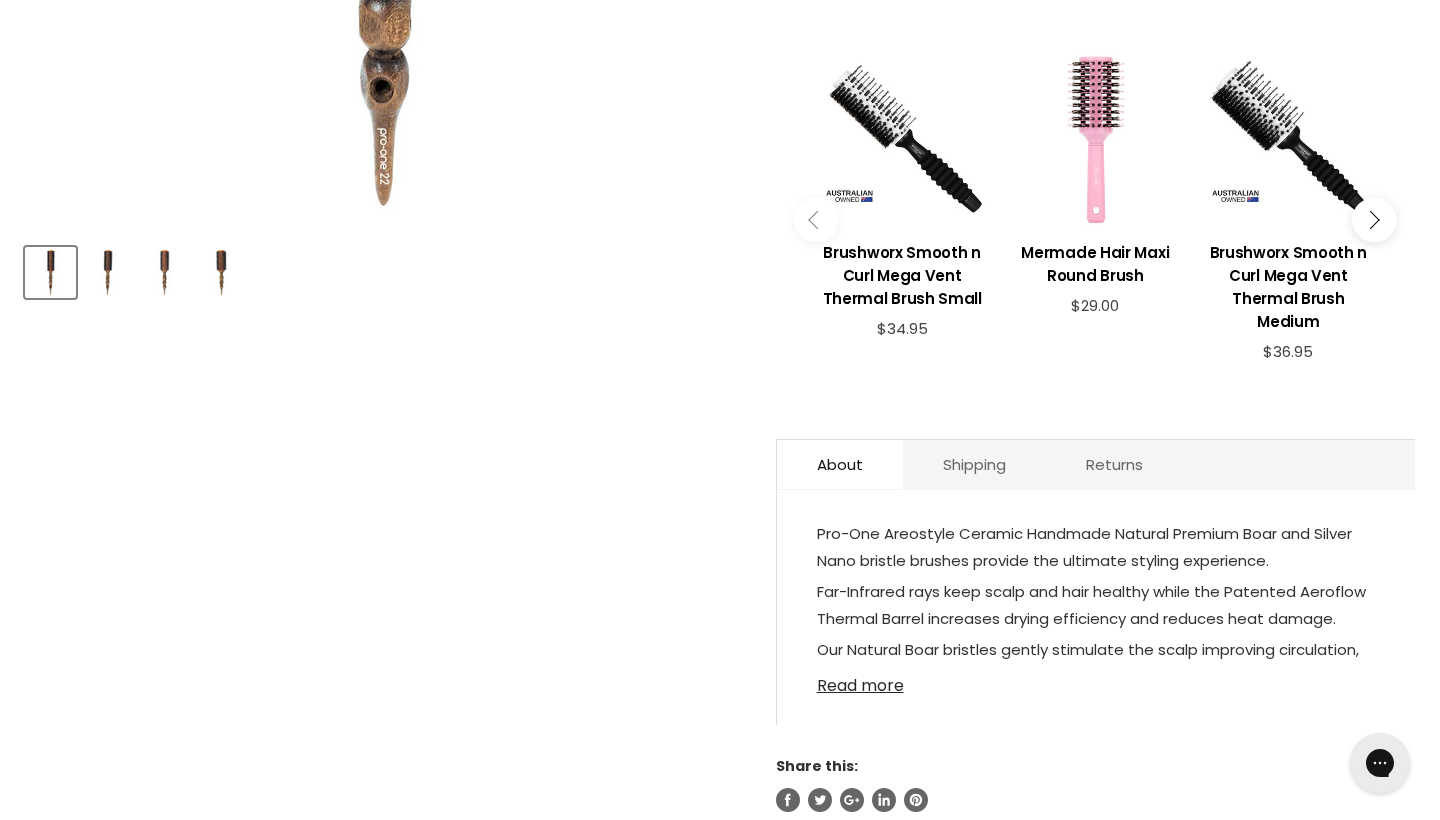 click on "Read more" at bounding box center (1096, 680) 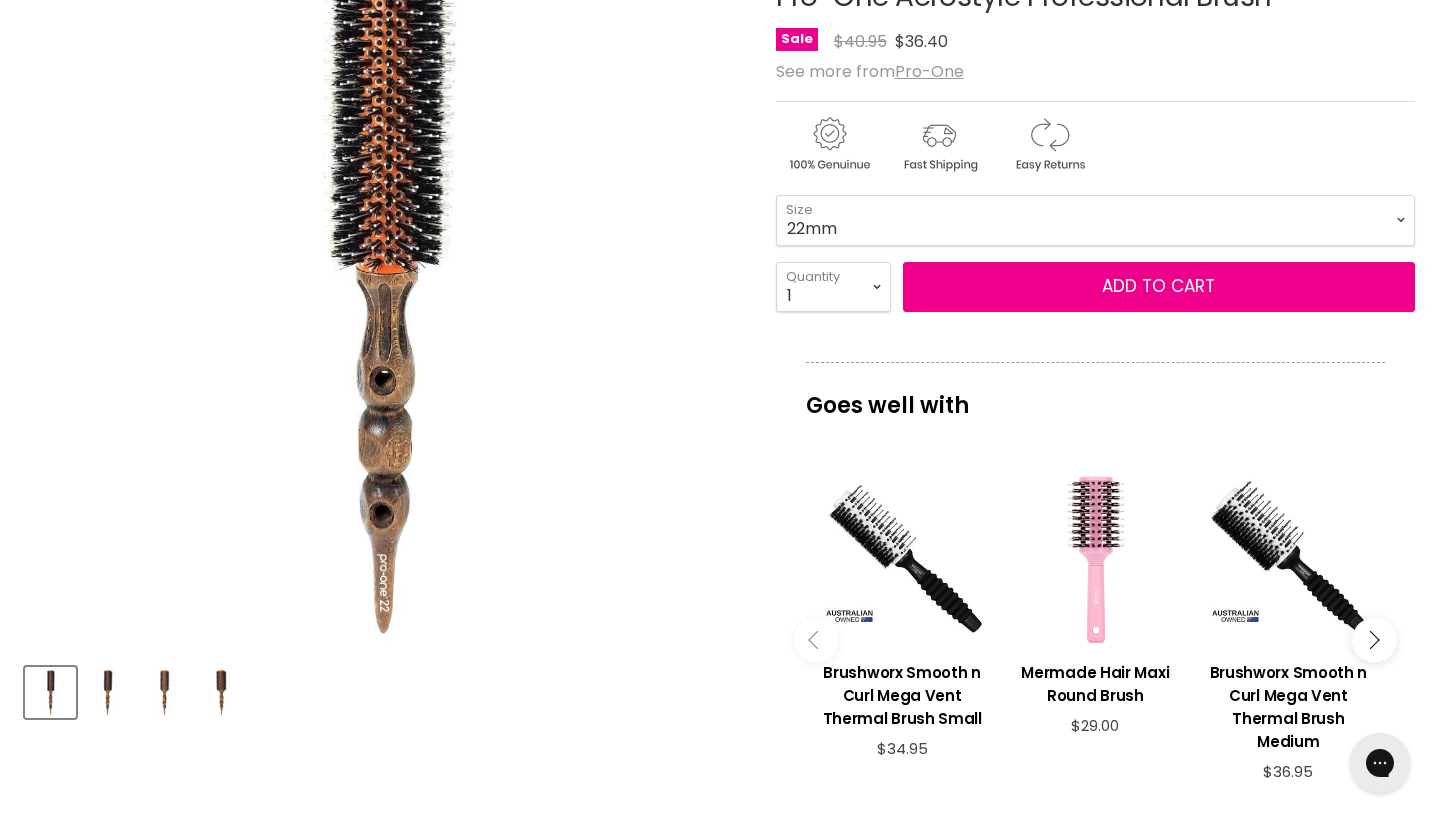 scroll, scrollTop: 322, scrollLeft: 0, axis: vertical 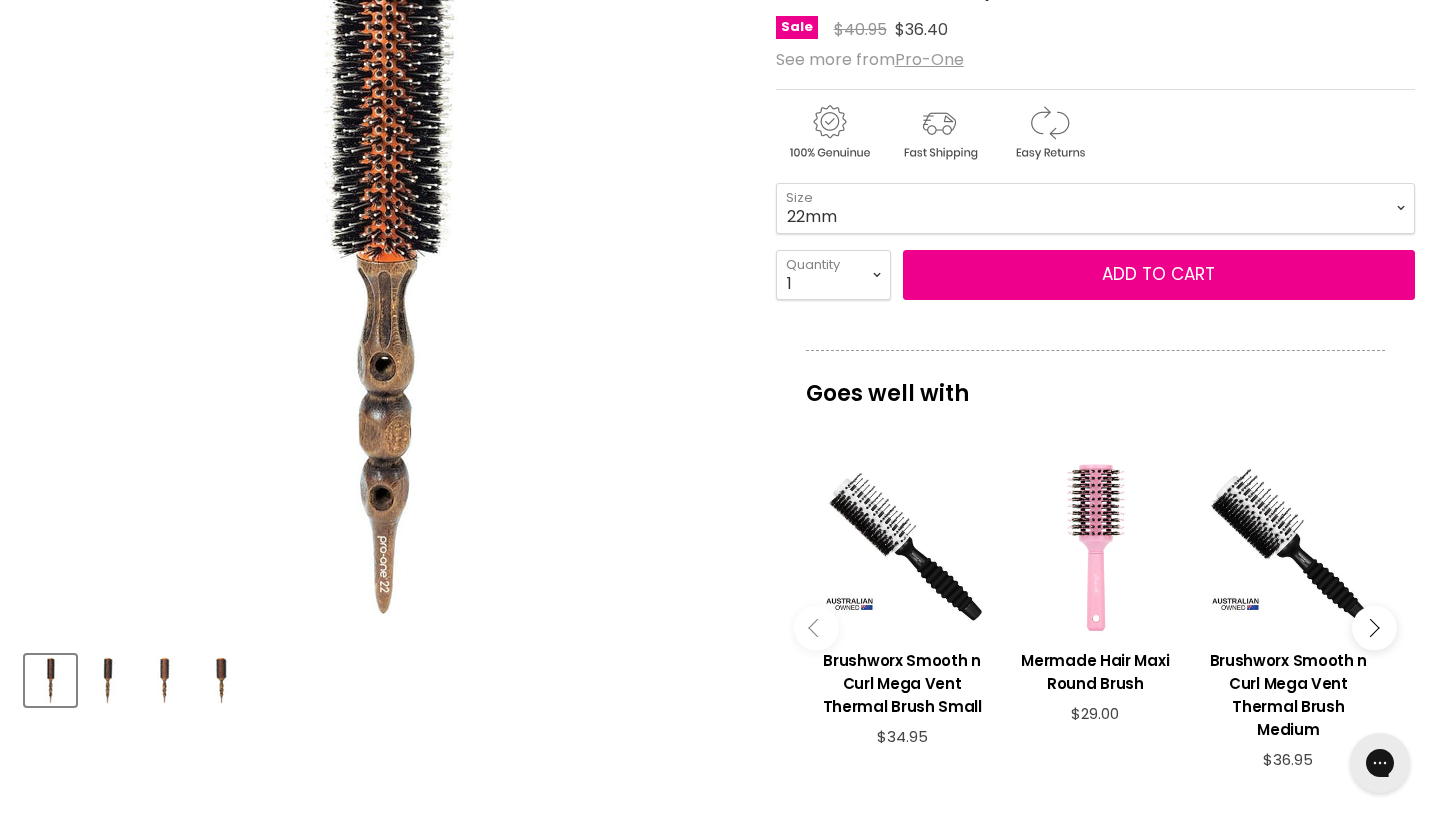 click at bounding box center [107, 680] 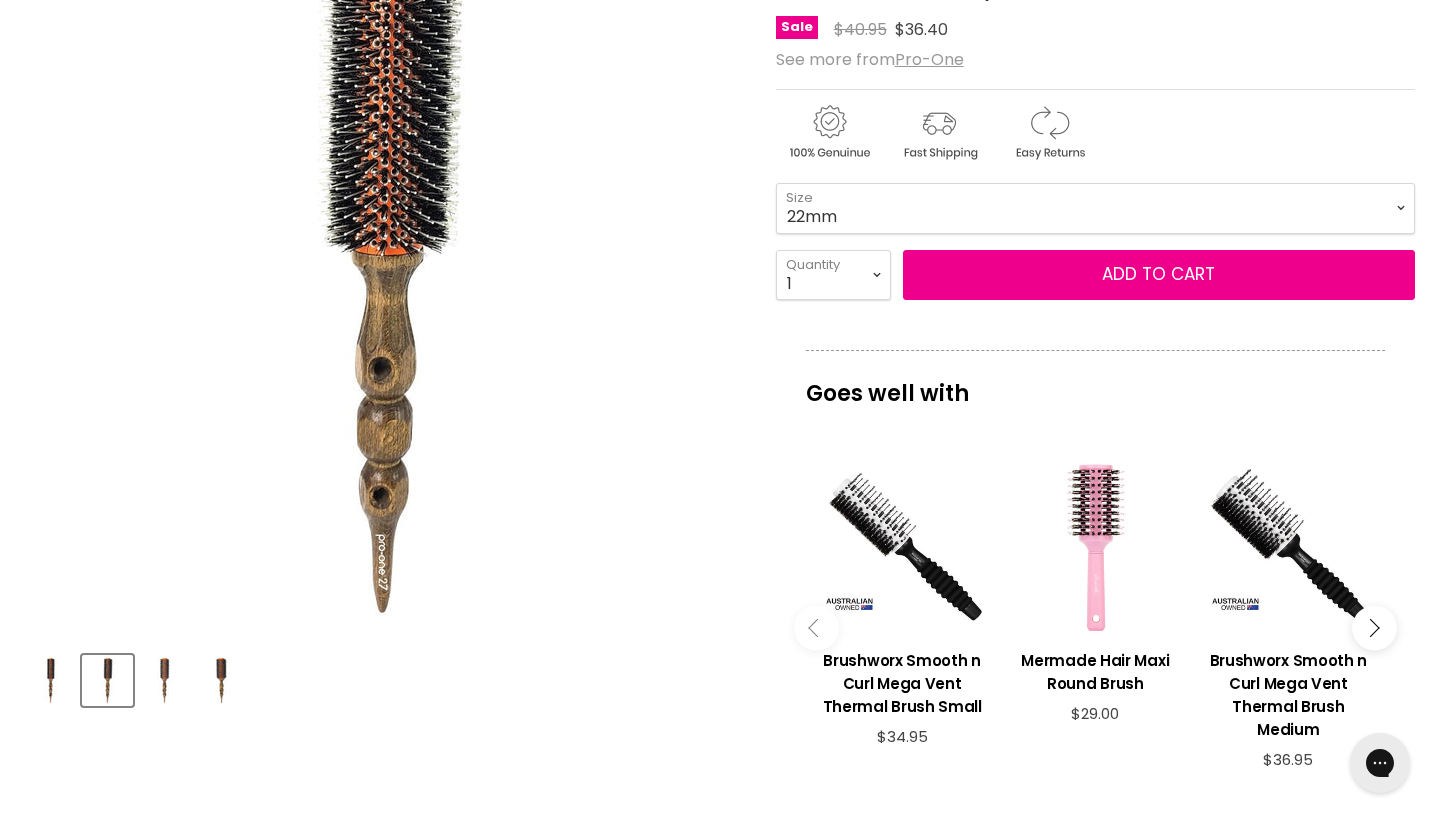 click at bounding box center (164, 680) 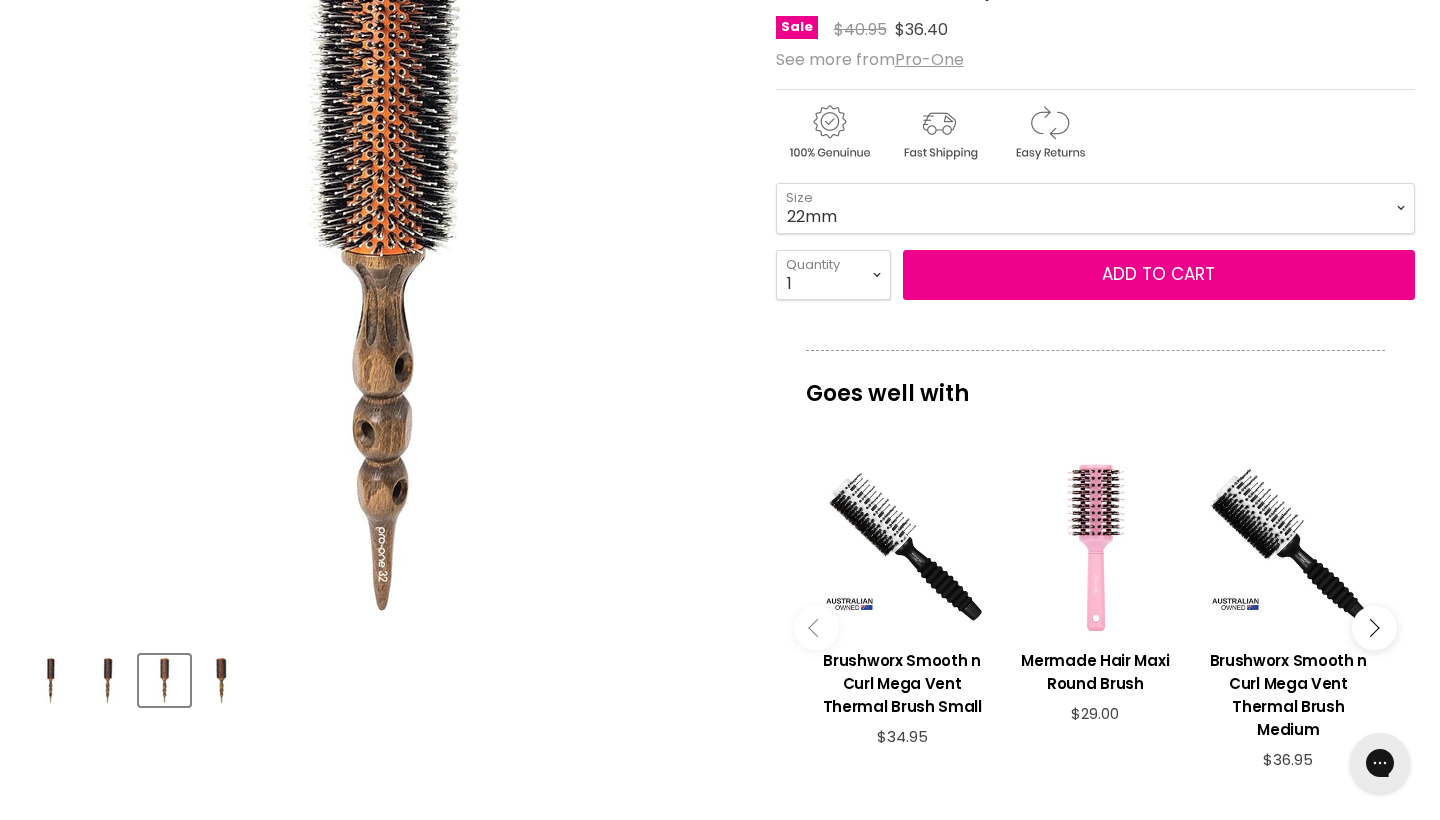 click at bounding box center (221, 680) 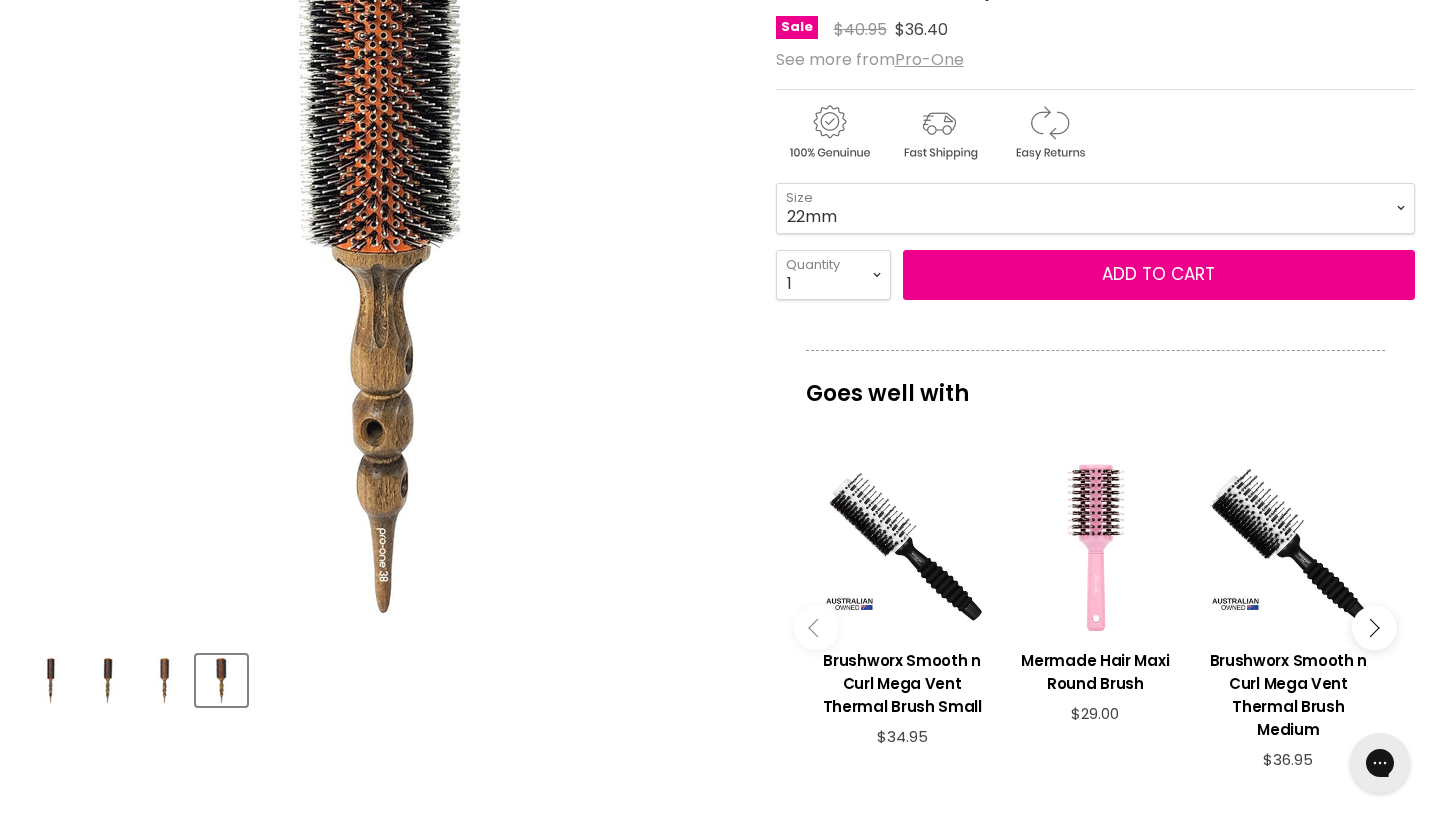 click at bounding box center [164, 680] 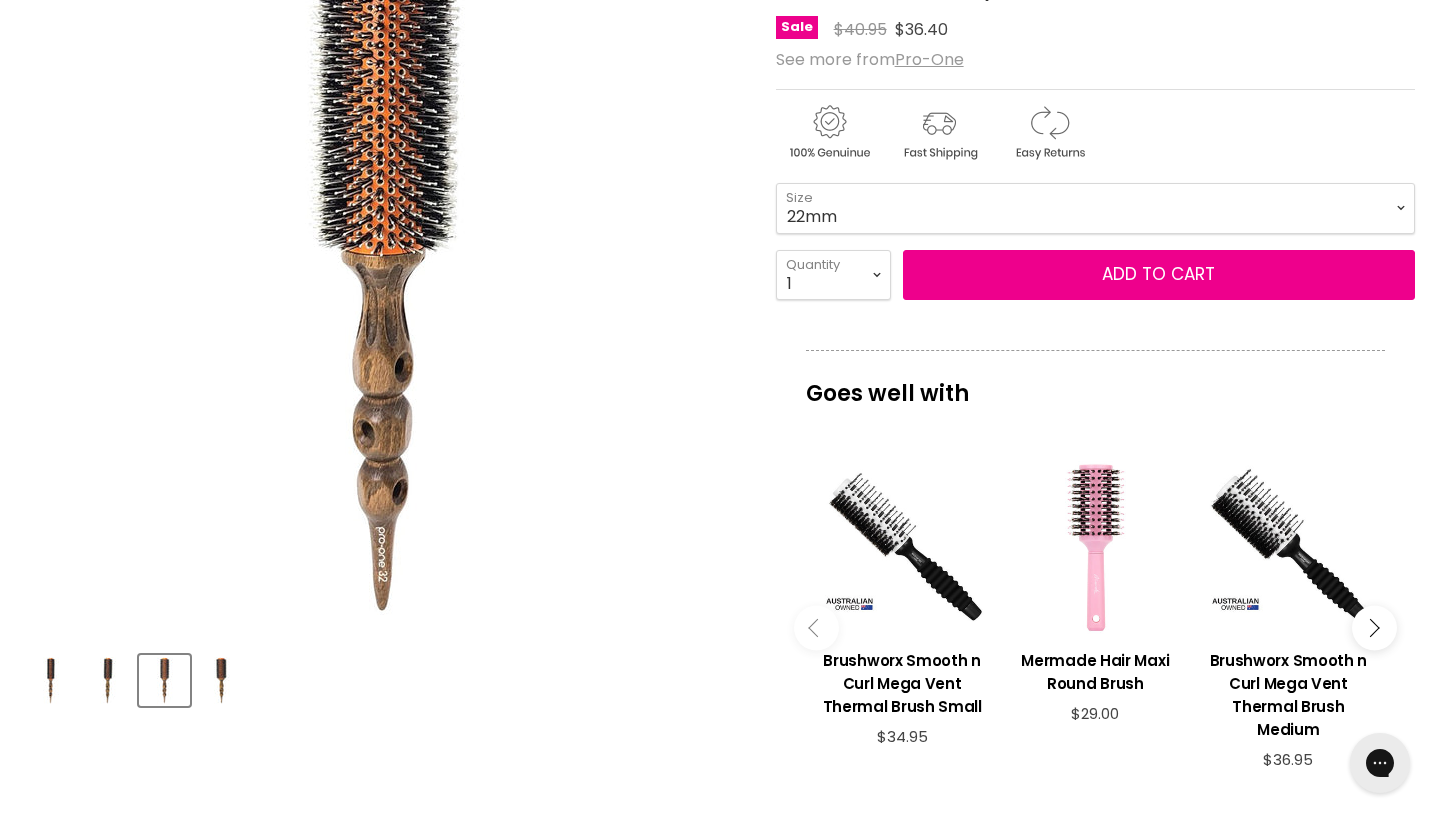 click at bounding box center [107, 680] 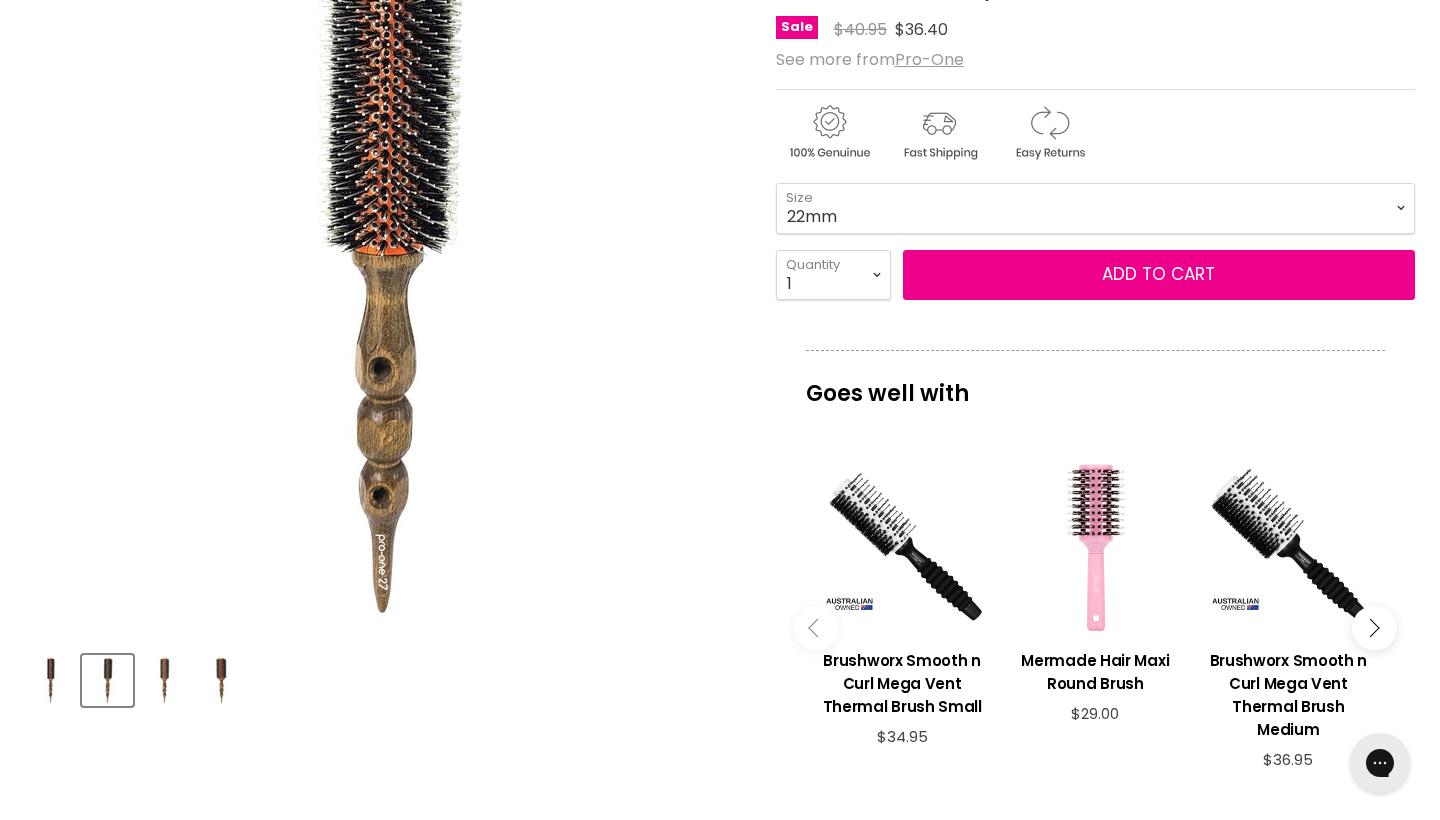 click at bounding box center (50, 680) 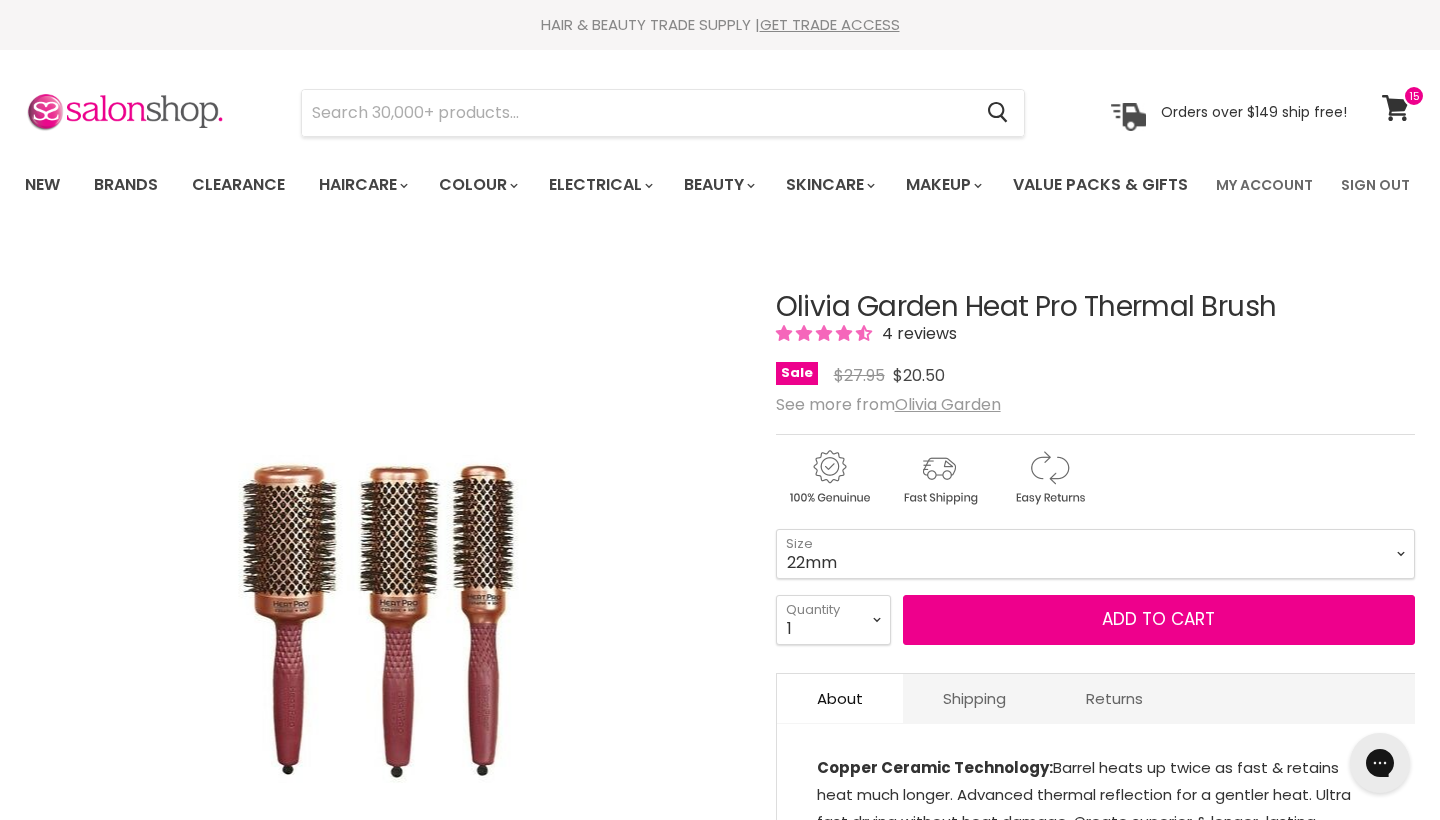 scroll, scrollTop: 0, scrollLeft: 0, axis: both 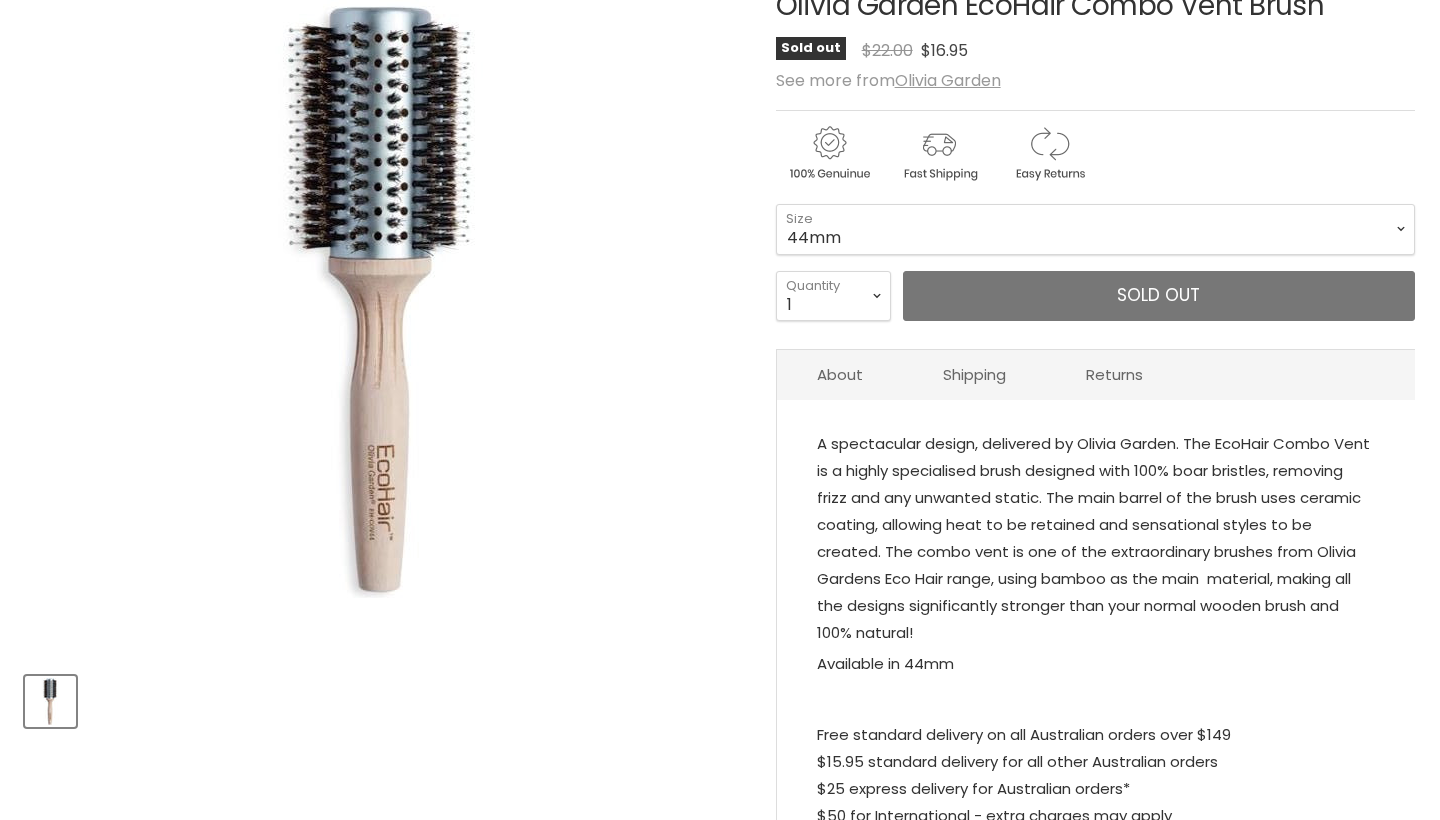 select on "44mm" 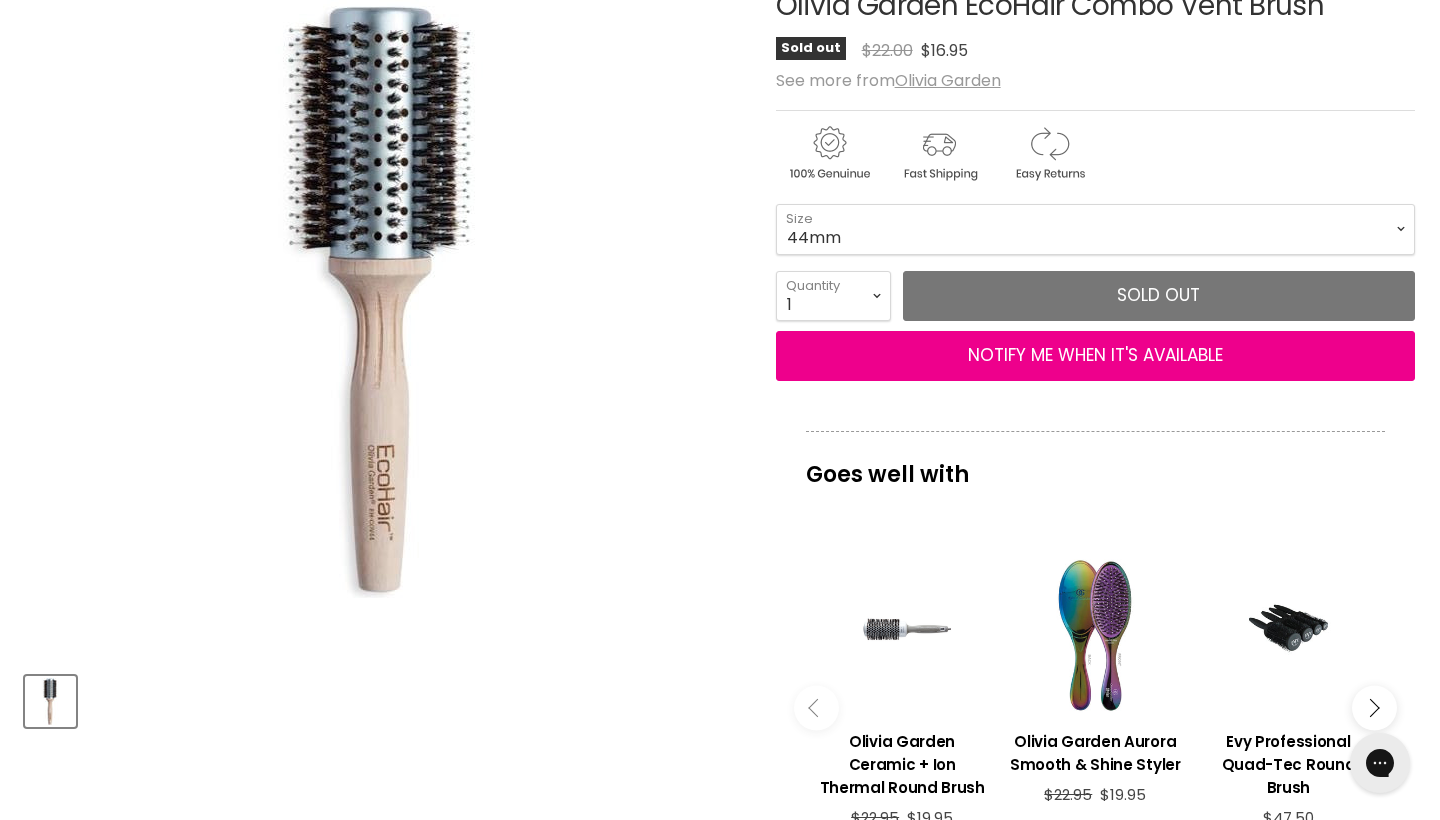 scroll, scrollTop: 0, scrollLeft: 0, axis: both 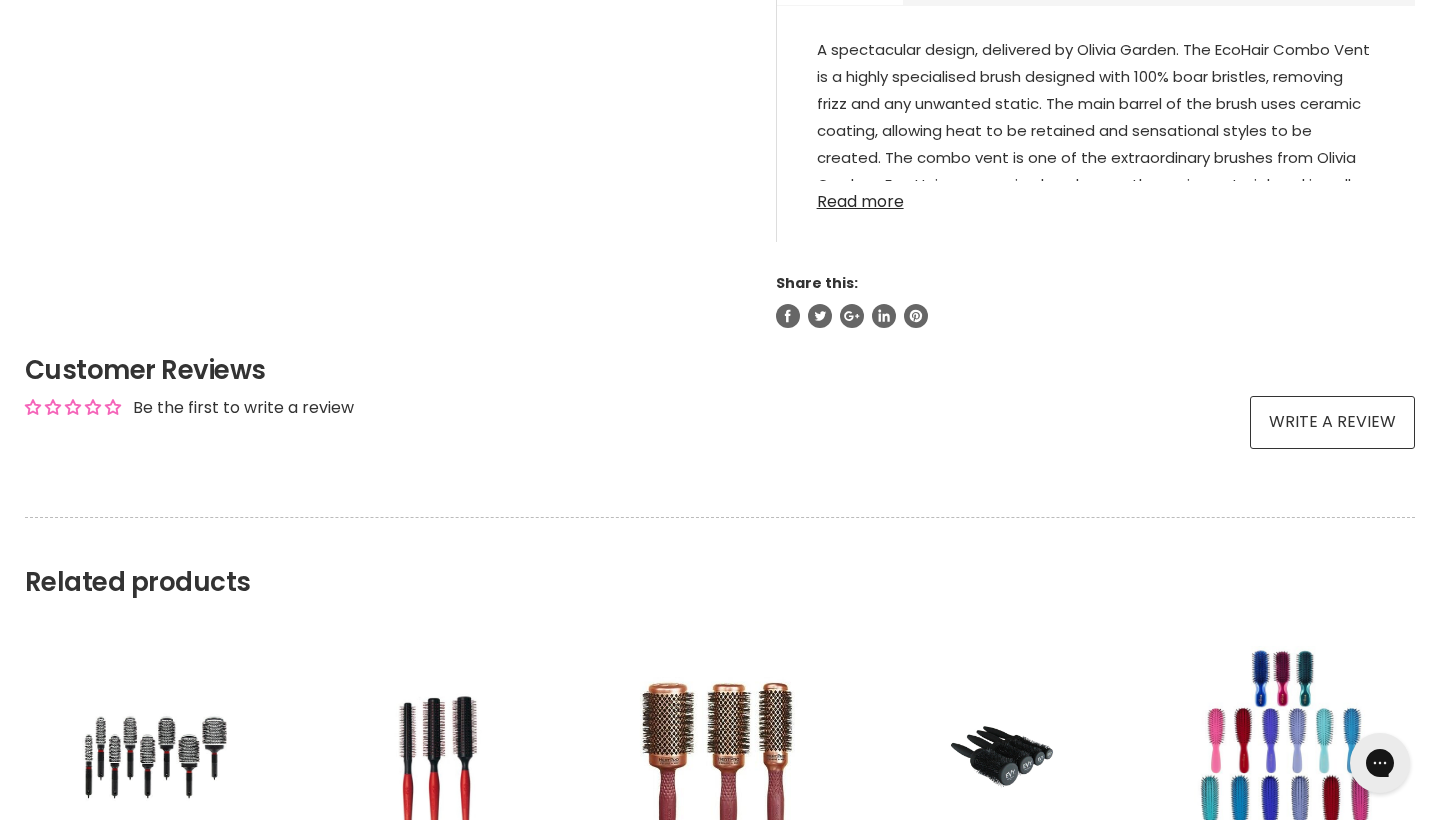 click on "Read more" at bounding box center (1096, 196) 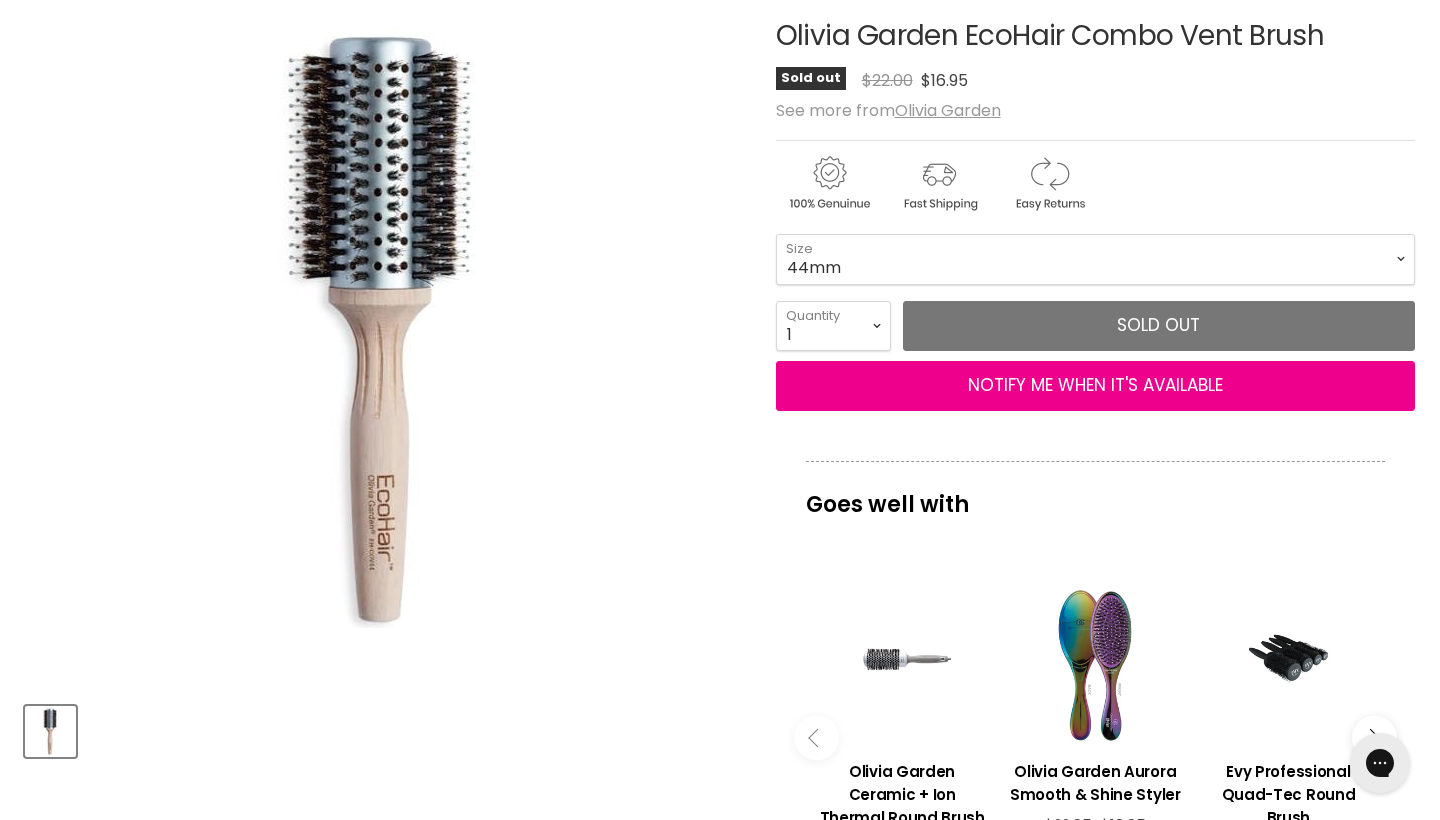 scroll, scrollTop: 270, scrollLeft: 0, axis: vertical 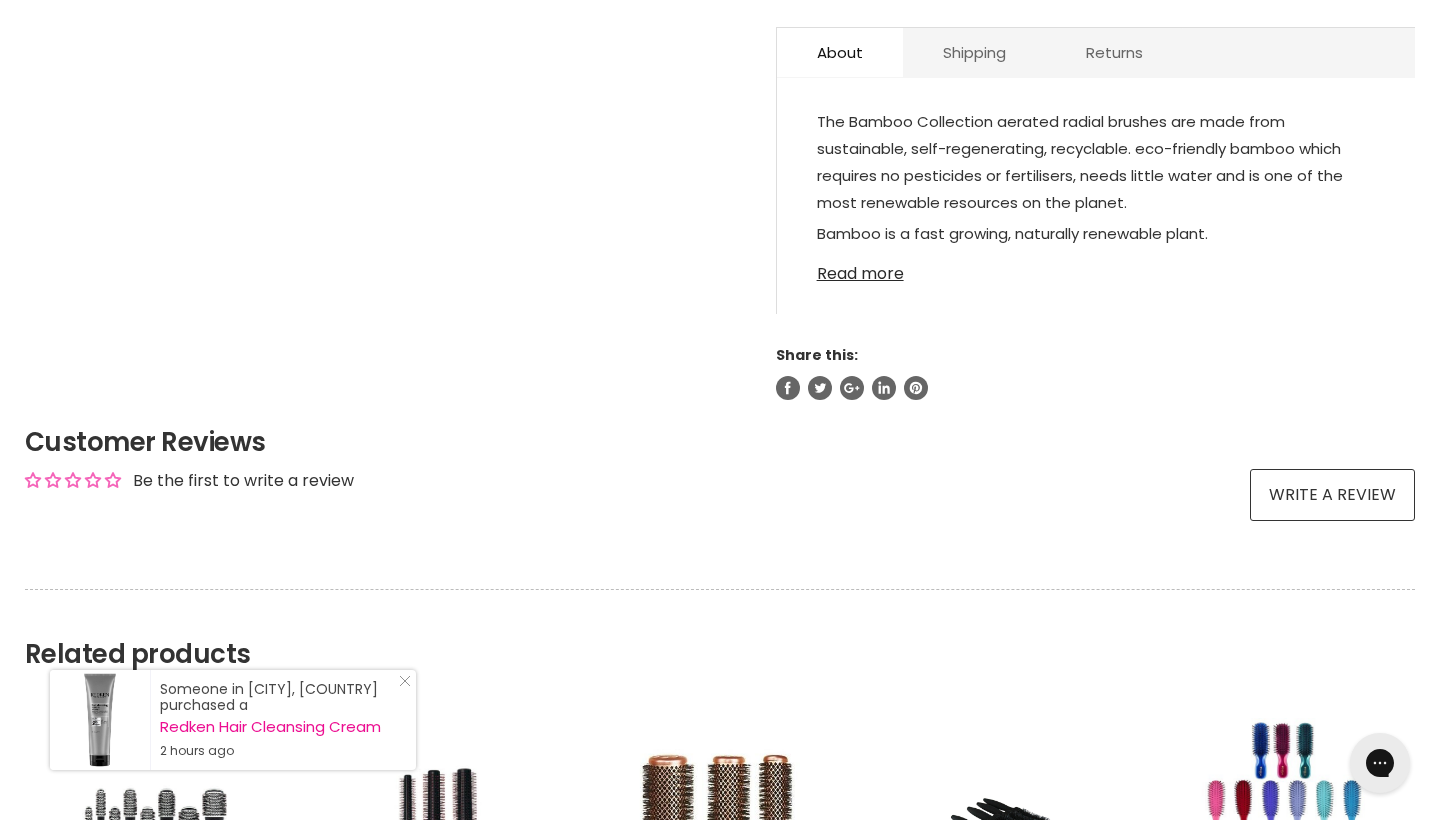 click on "Read more" at bounding box center [1096, 268] 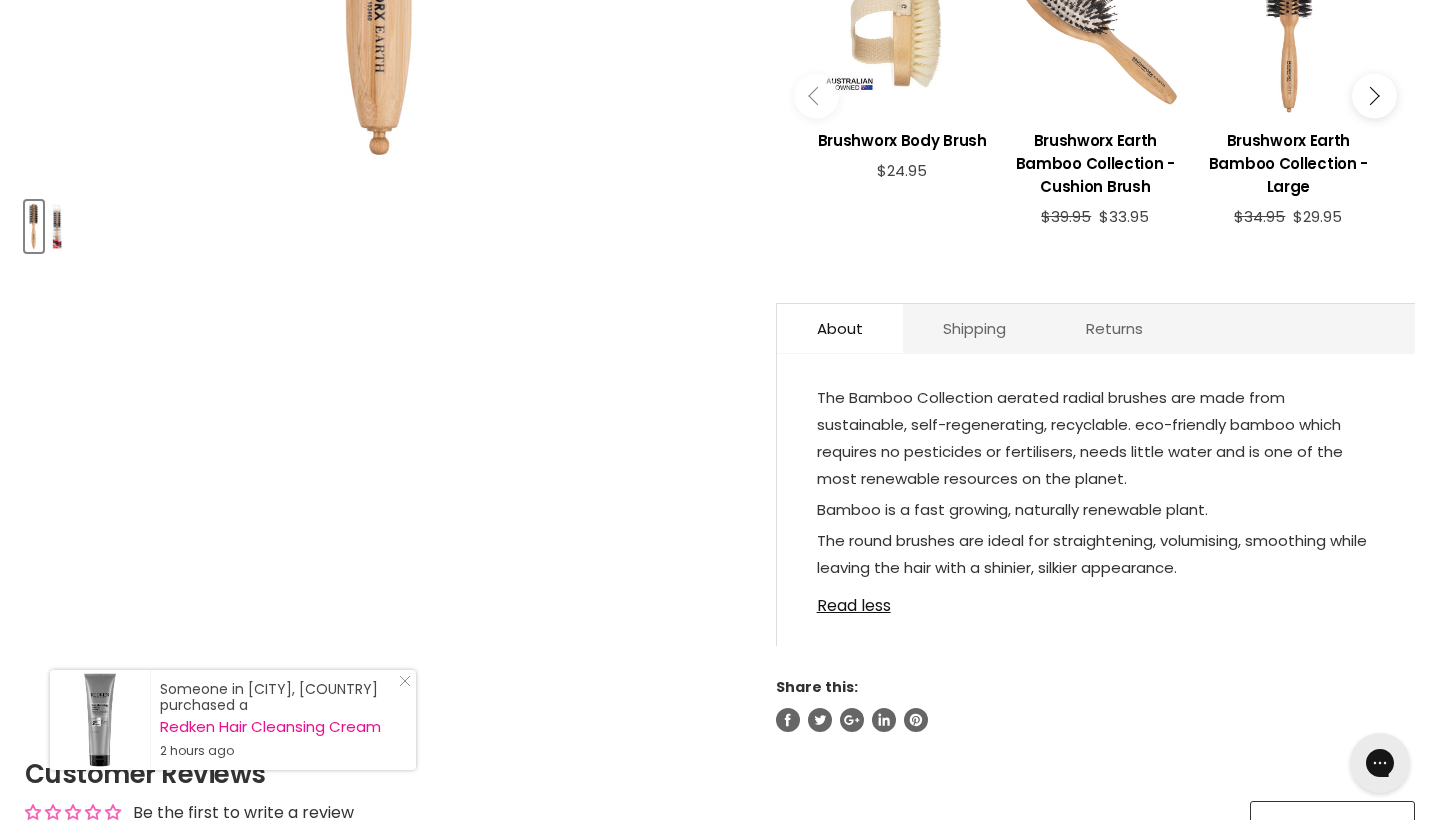 scroll, scrollTop: 769, scrollLeft: 0, axis: vertical 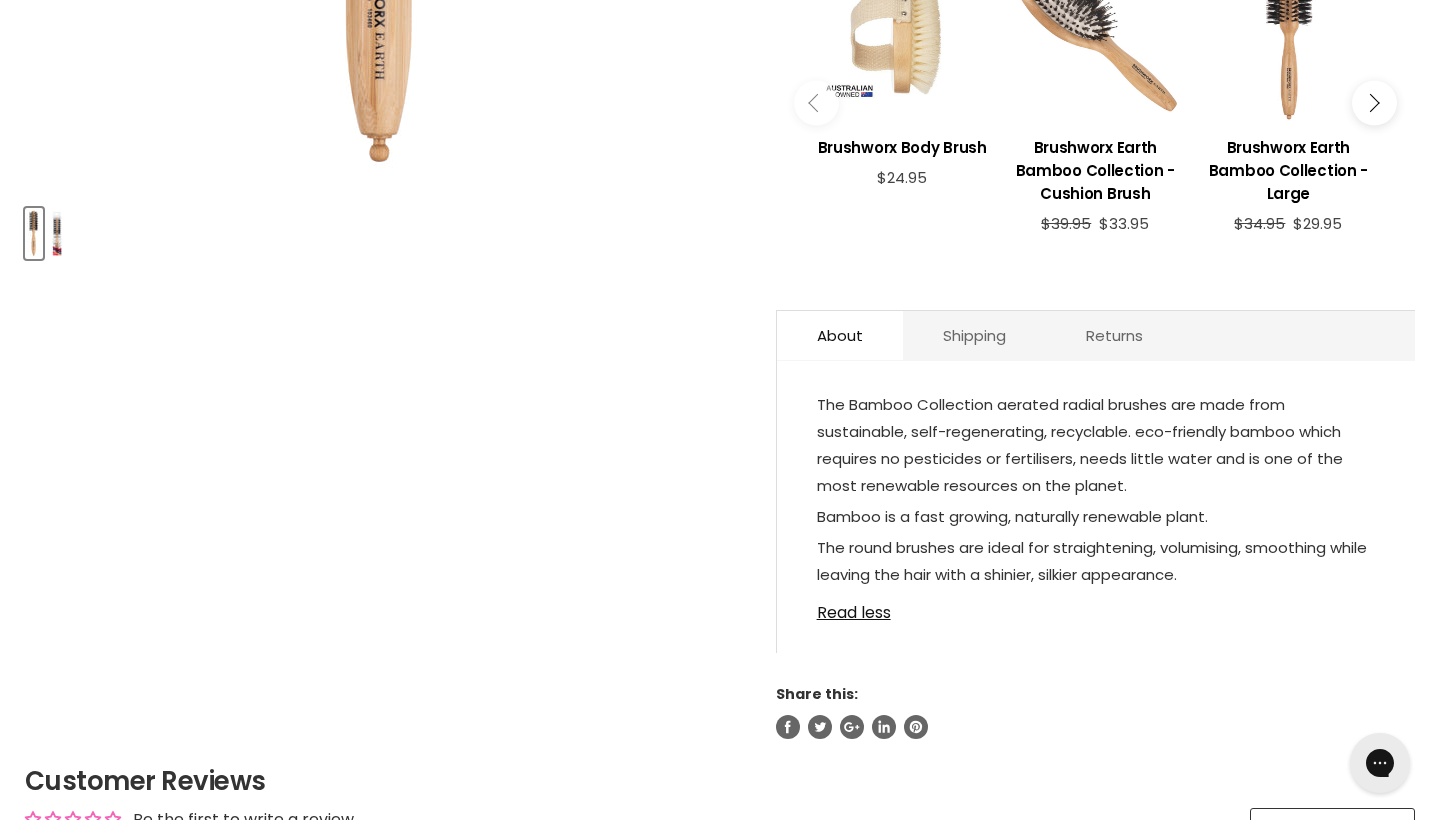click at bounding box center [57, 233] 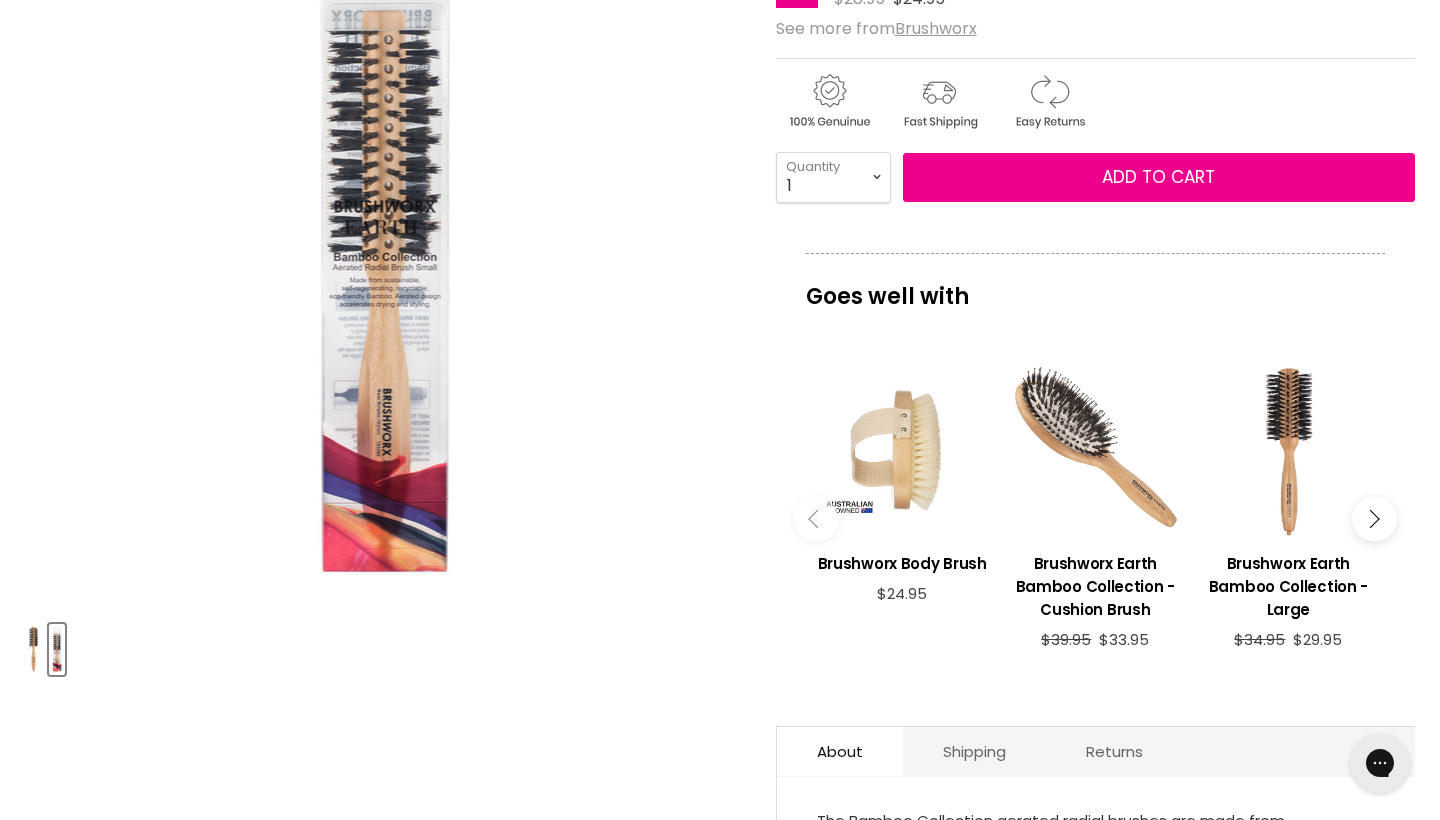 scroll, scrollTop: 342, scrollLeft: 0, axis: vertical 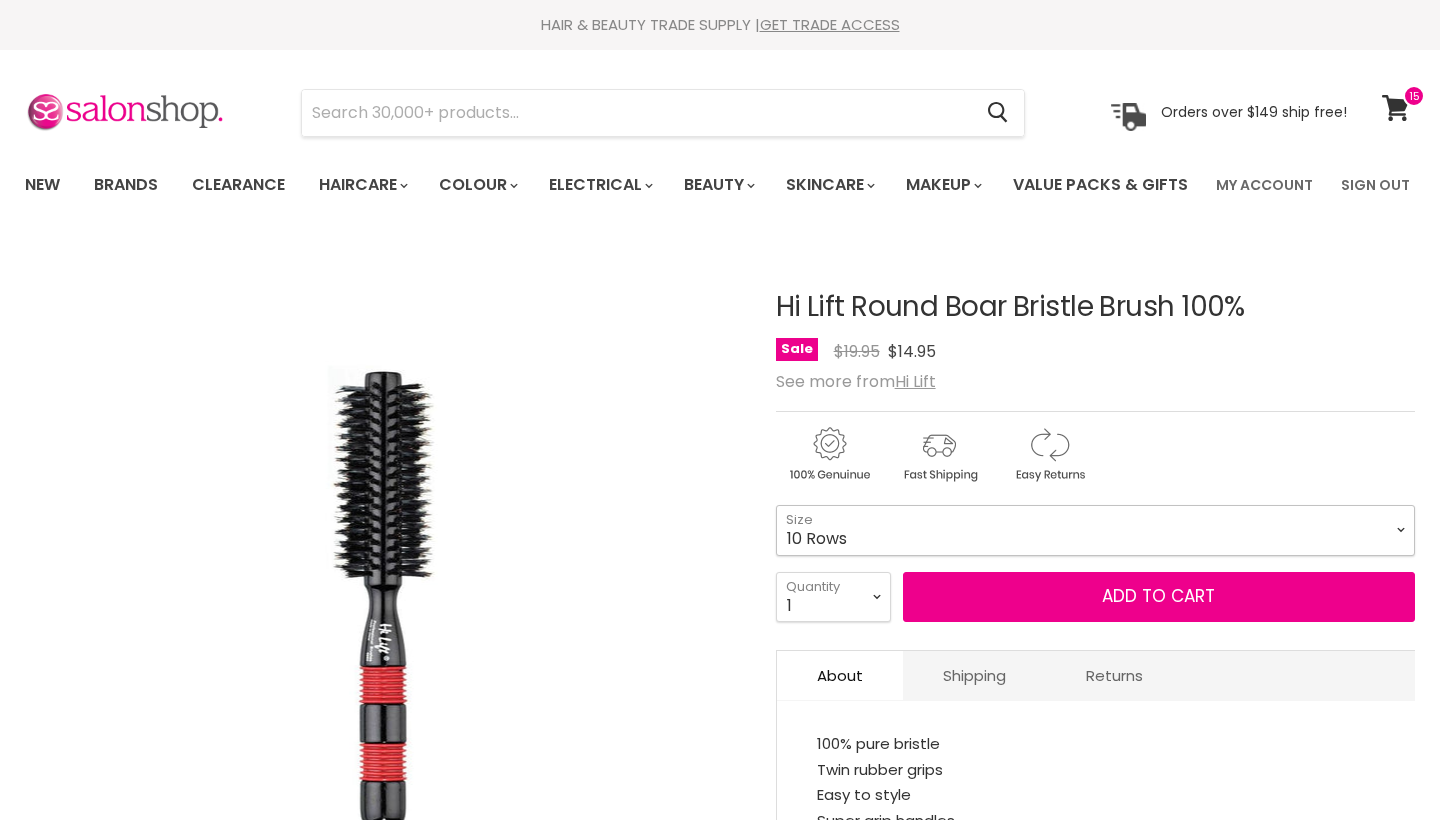 click on "10 Rows
12 Rows
14 Rows
18 Rows" at bounding box center [1095, 530] 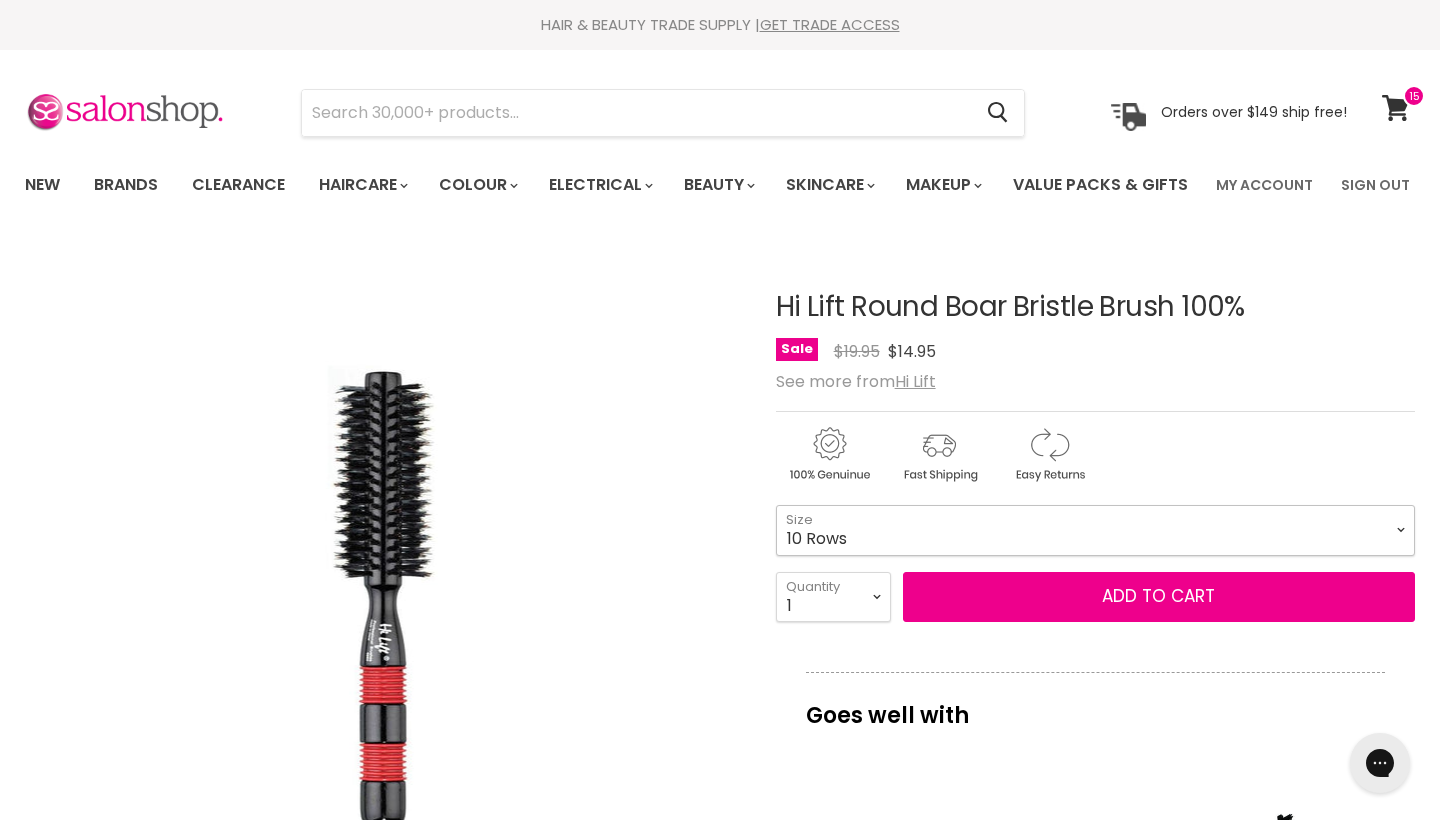 scroll, scrollTop: 0, scrollLeft: 0, axis: both 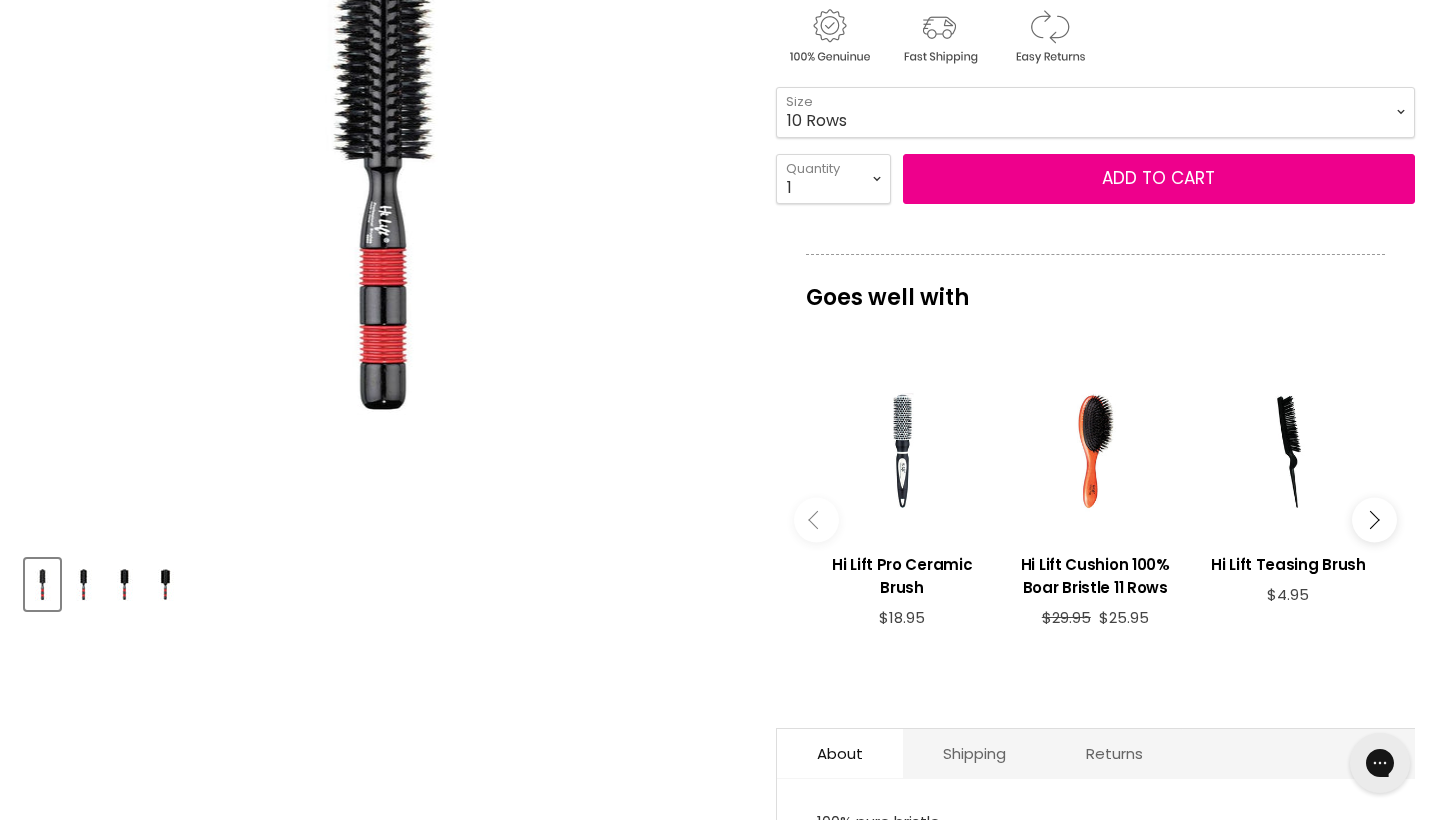 click at bounding box center (83, 584) 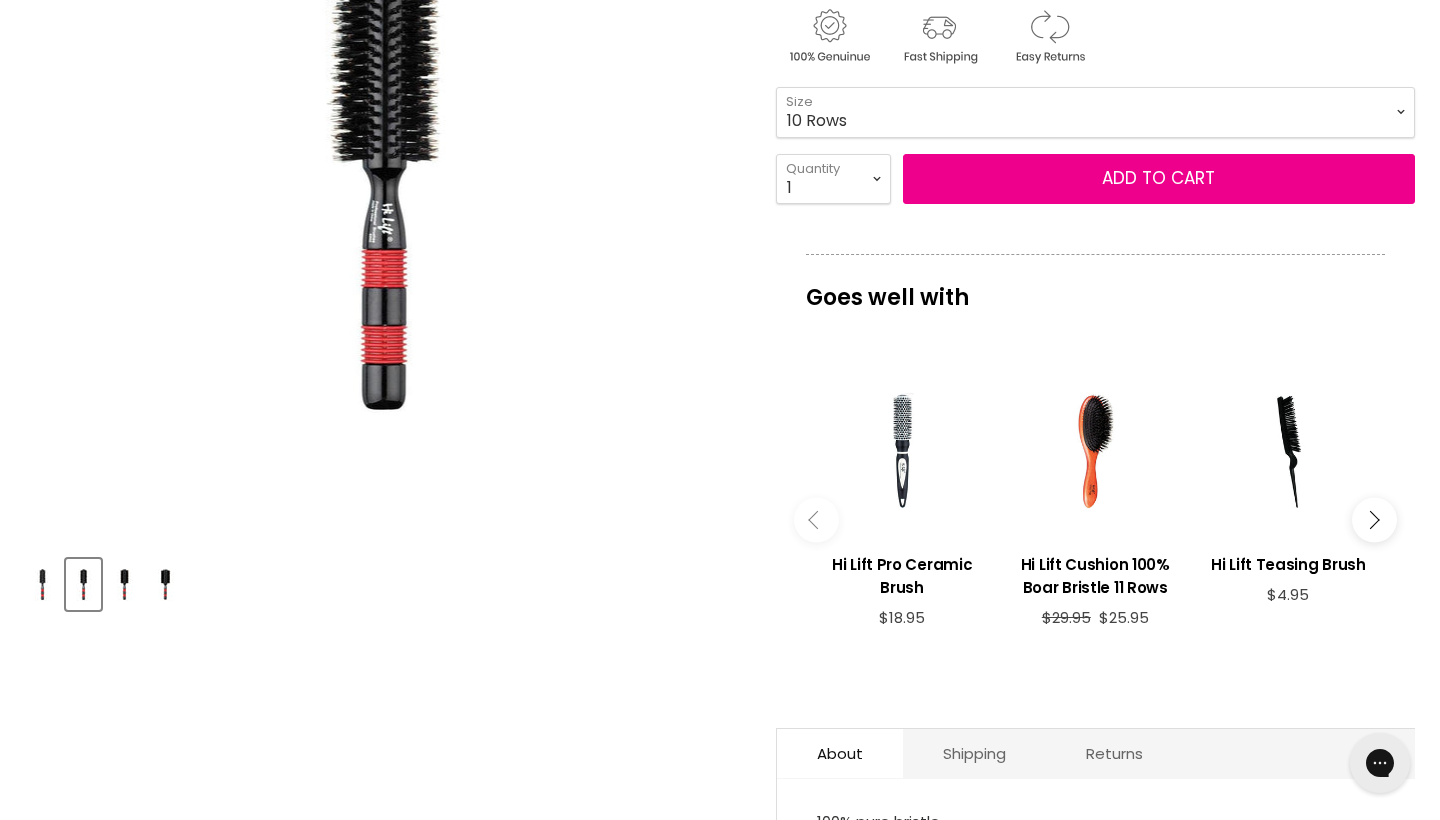 click at bounding box center (124, 584) 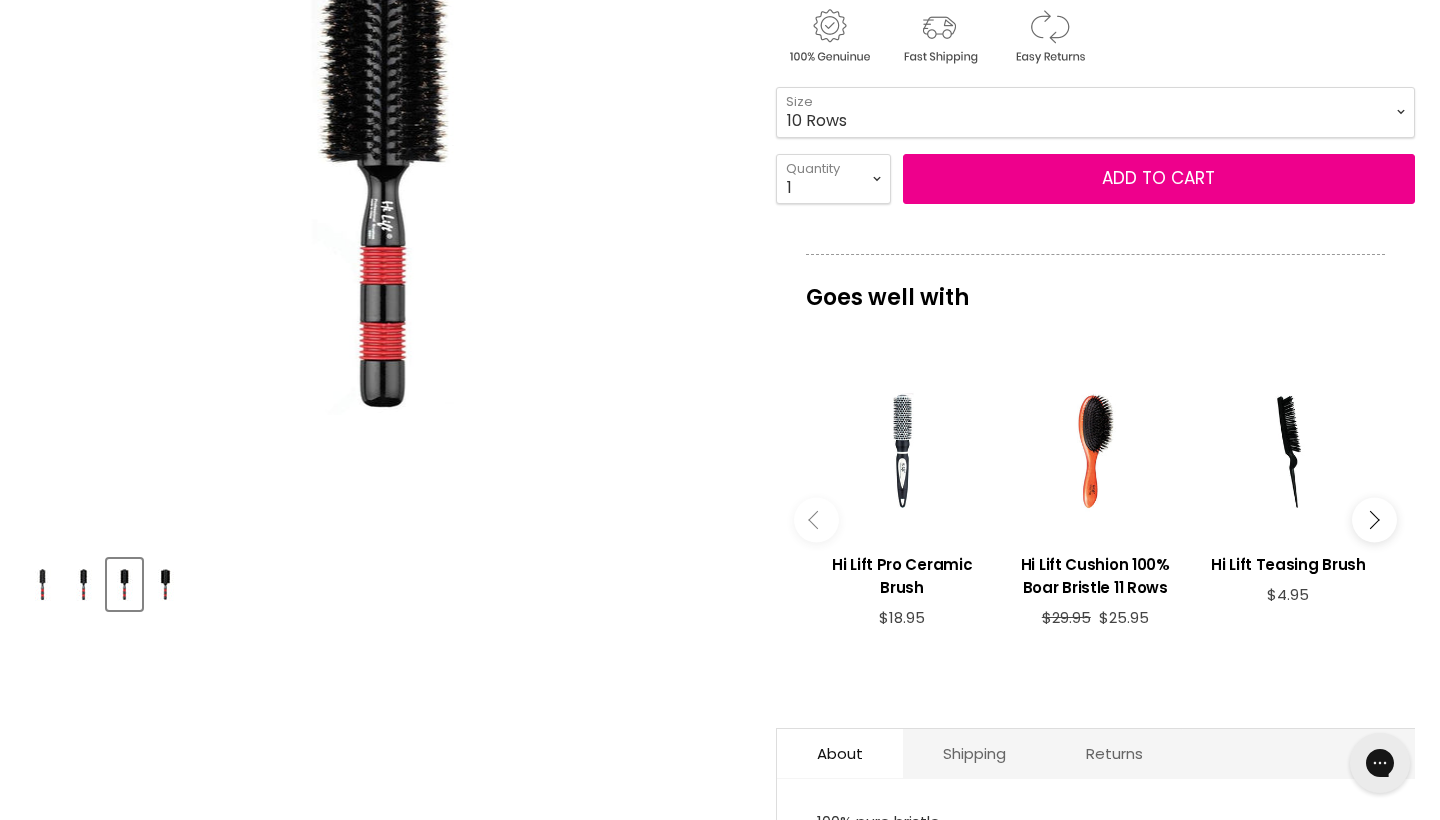 click at bounding box center [165, 584] 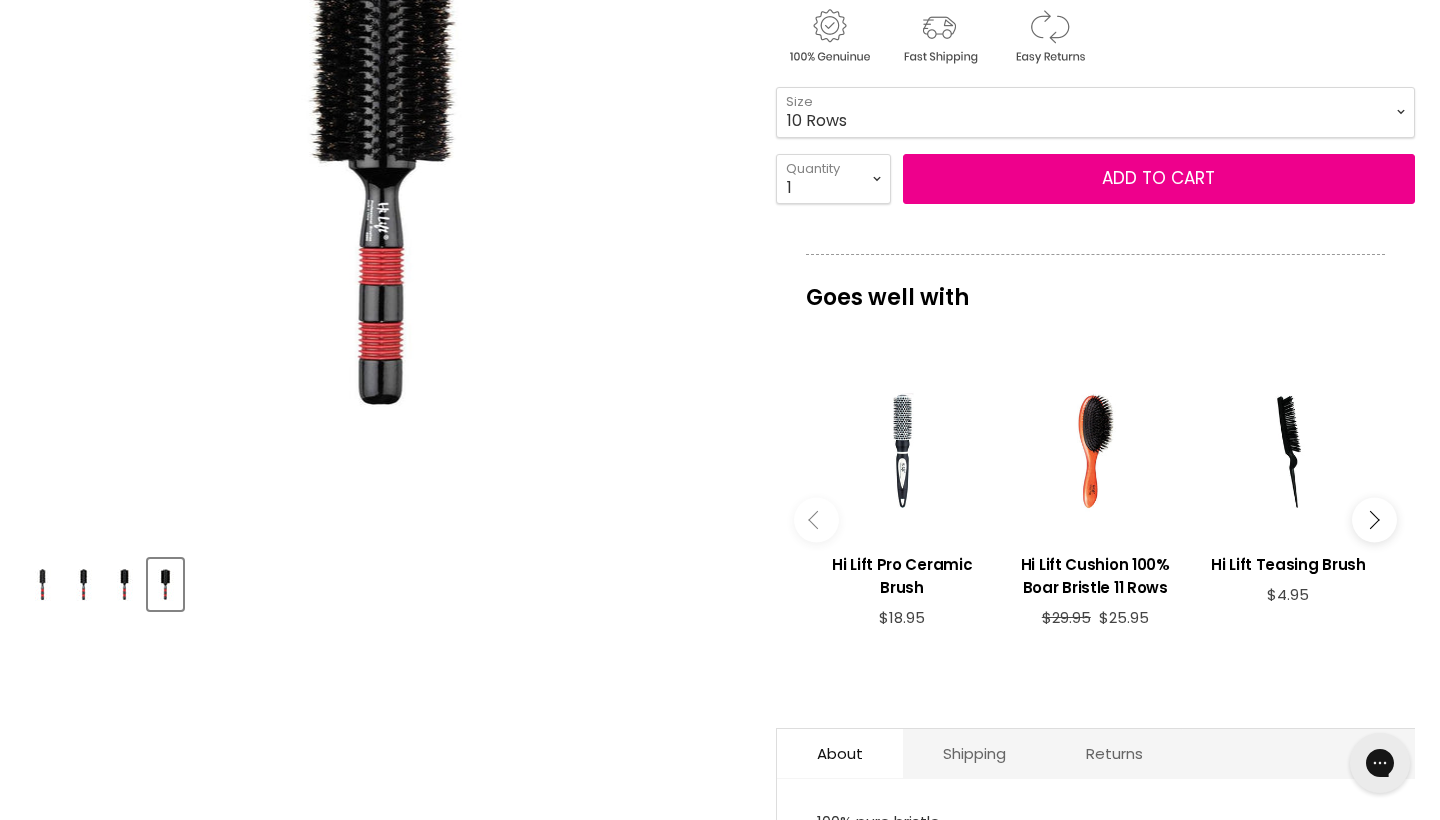 click at bounding box center (83, 584) 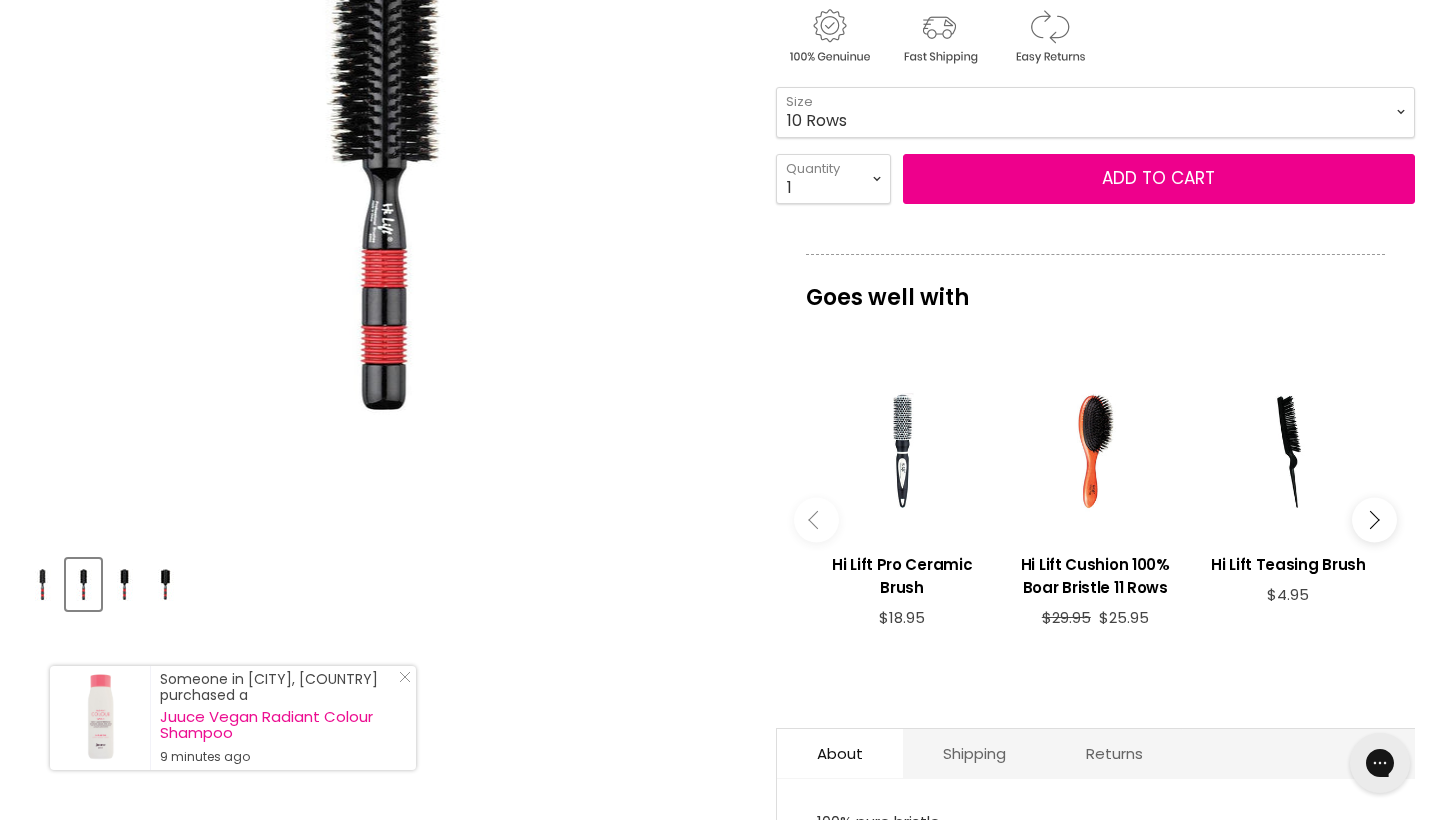 click at bounding box center (42, 584) 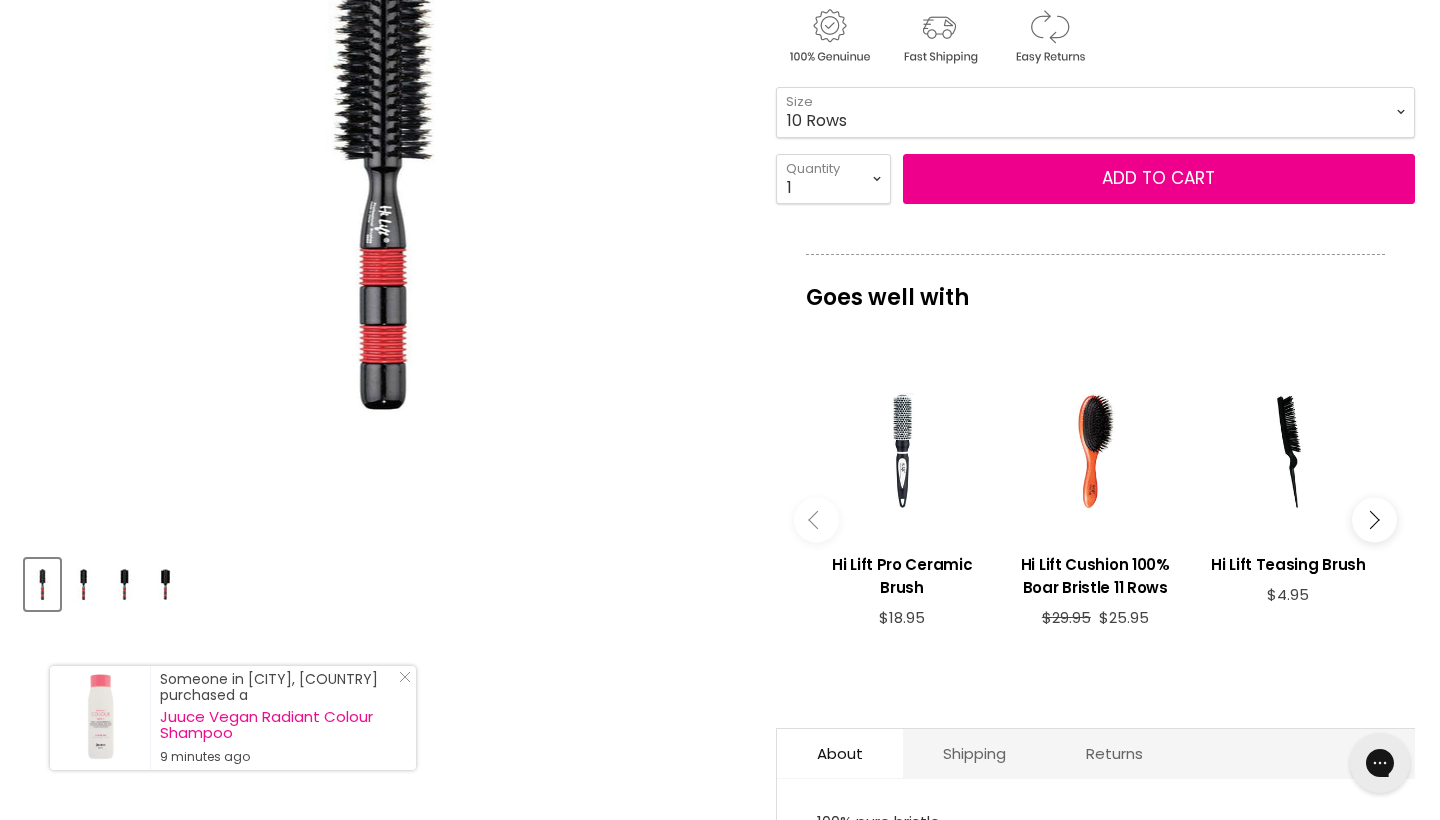 click at bounding box center [83, 584] 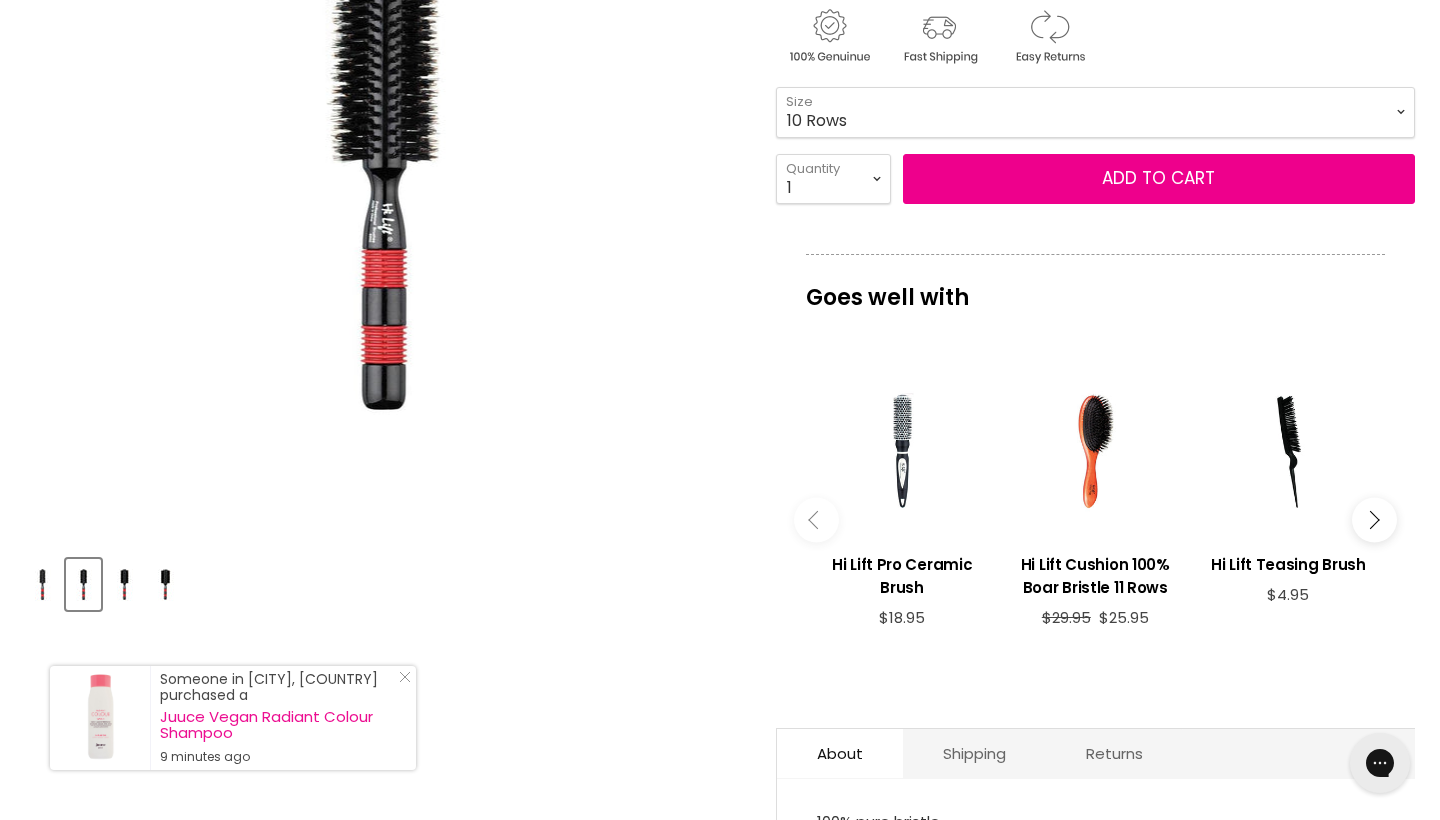 click at bounding box center (124, 584) 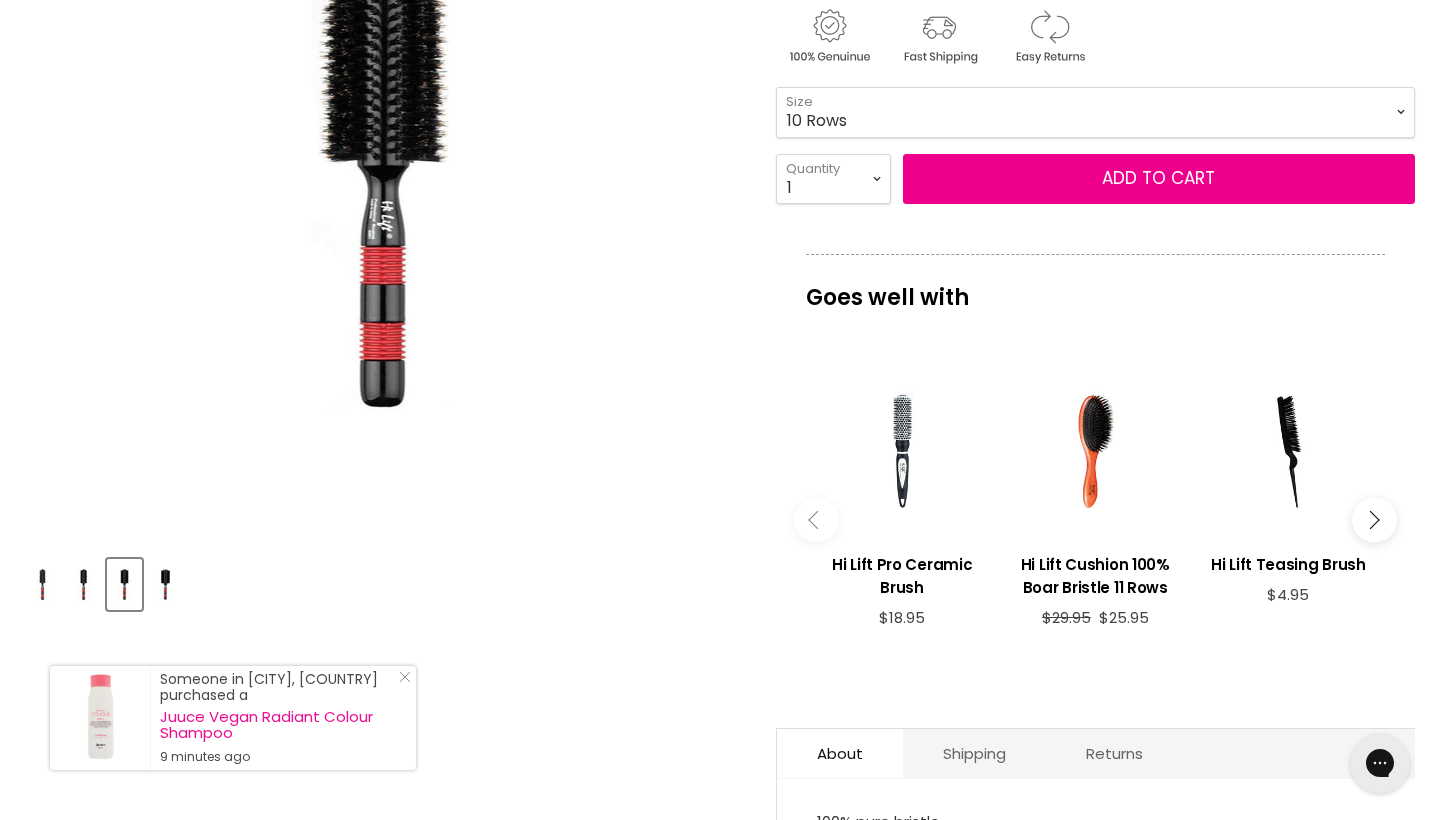 click at bounding box center (83, 584) 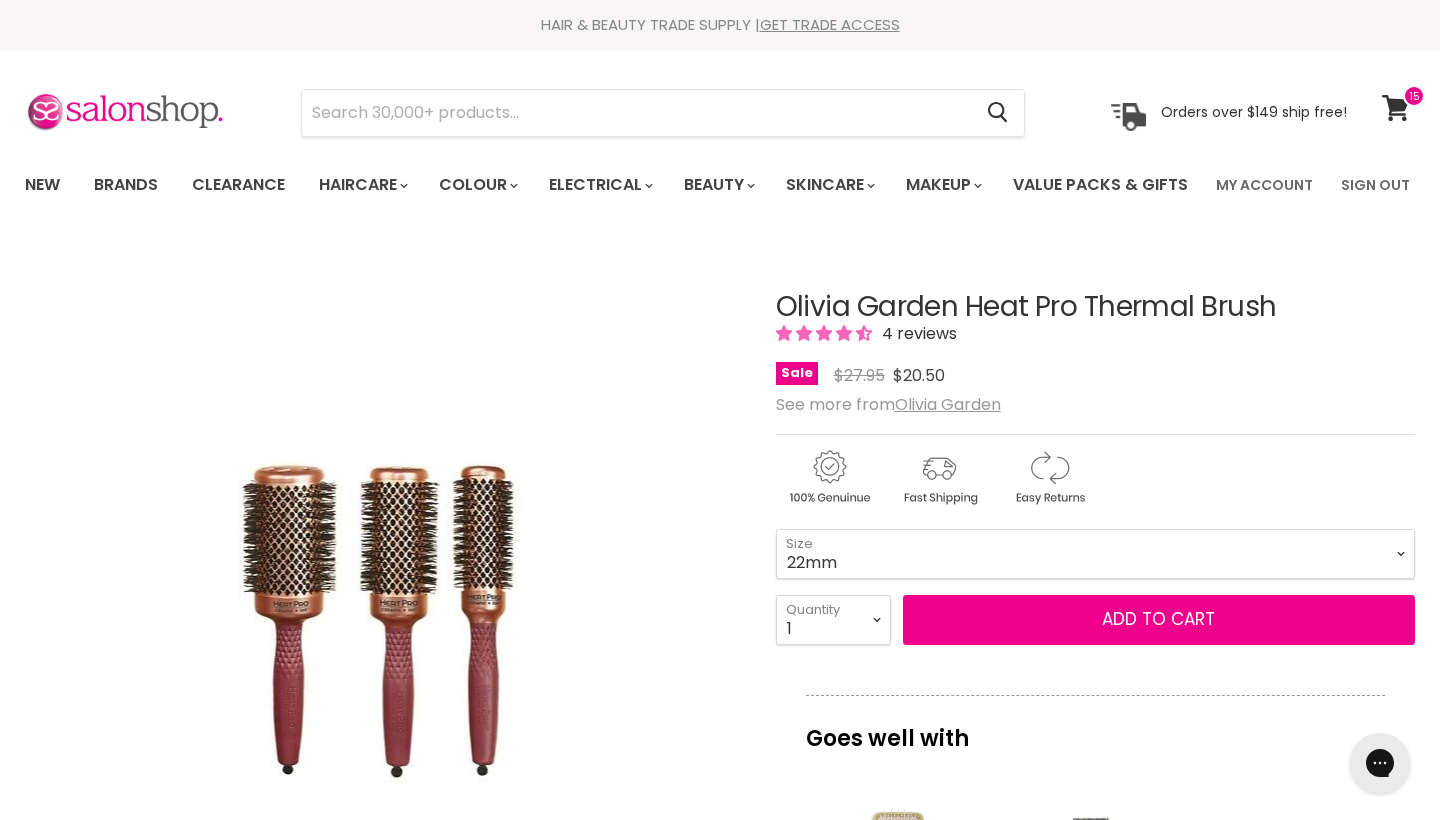 scroll, scrollTop: 0, scrollLeft: 0, axis: both 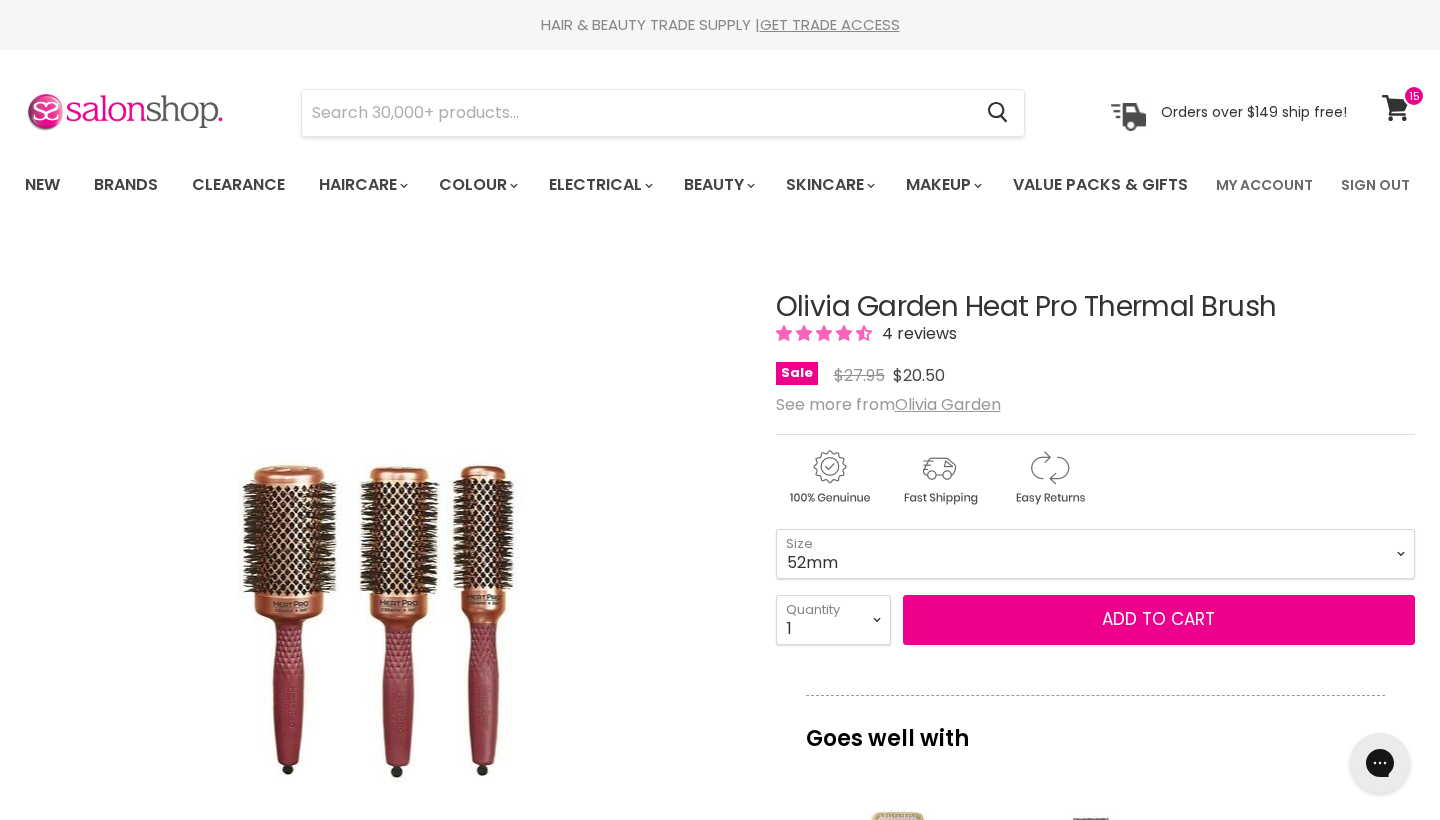select on "52mm" 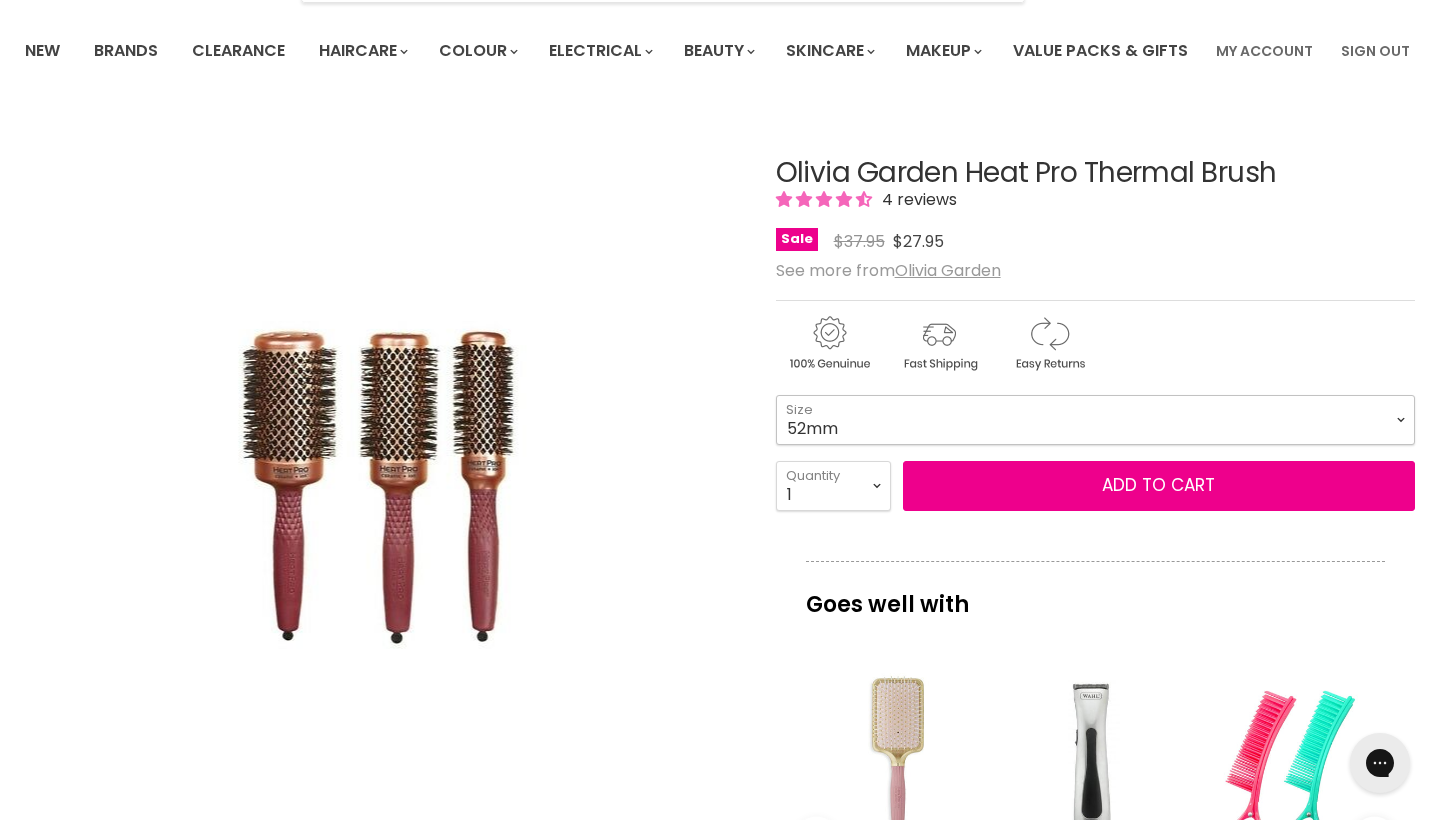 scroll, scrollTop: 153, scrollLeft: 0, axis: vertical 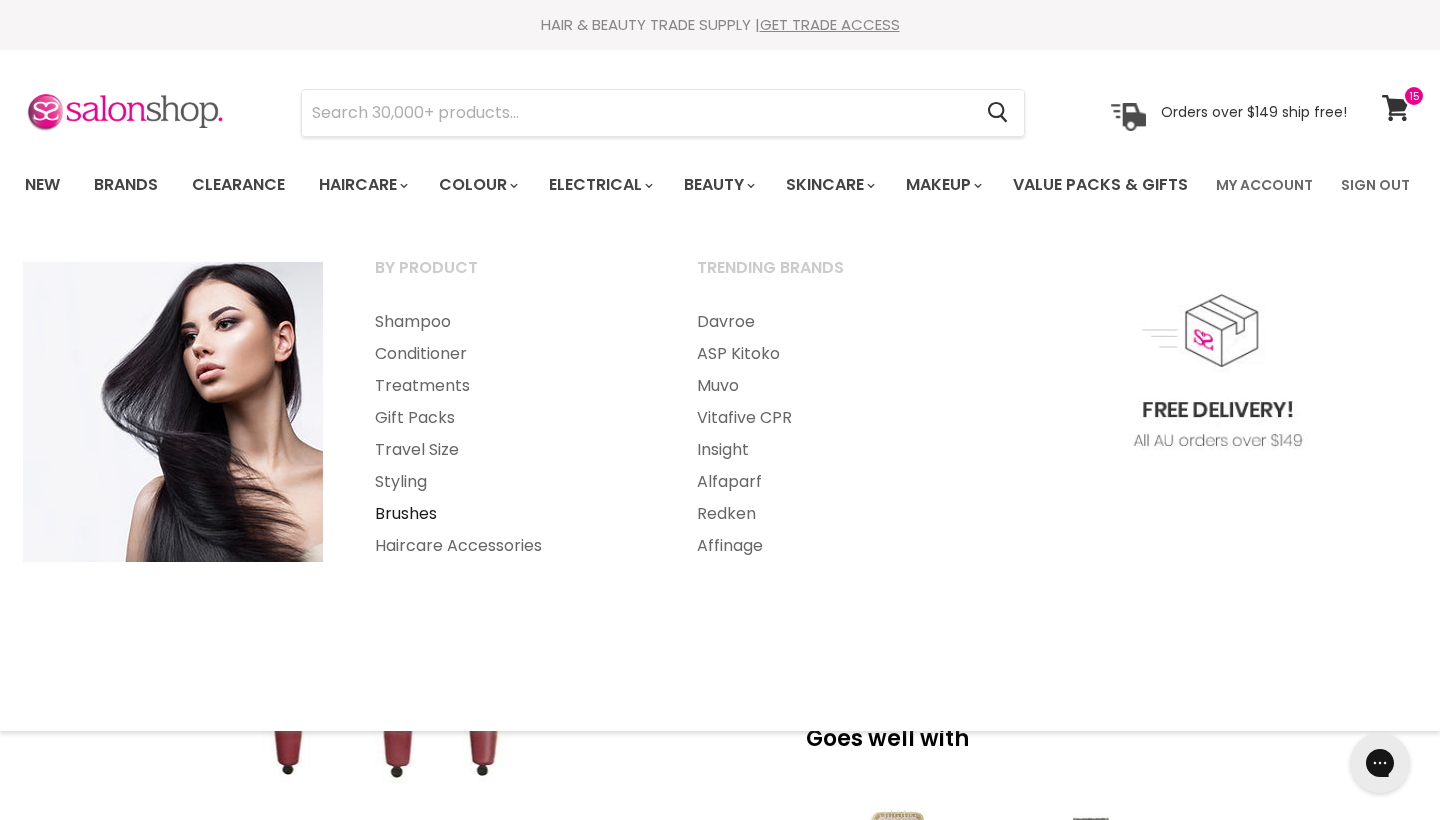 click on "Brushes" at bounding box center (509, 514) 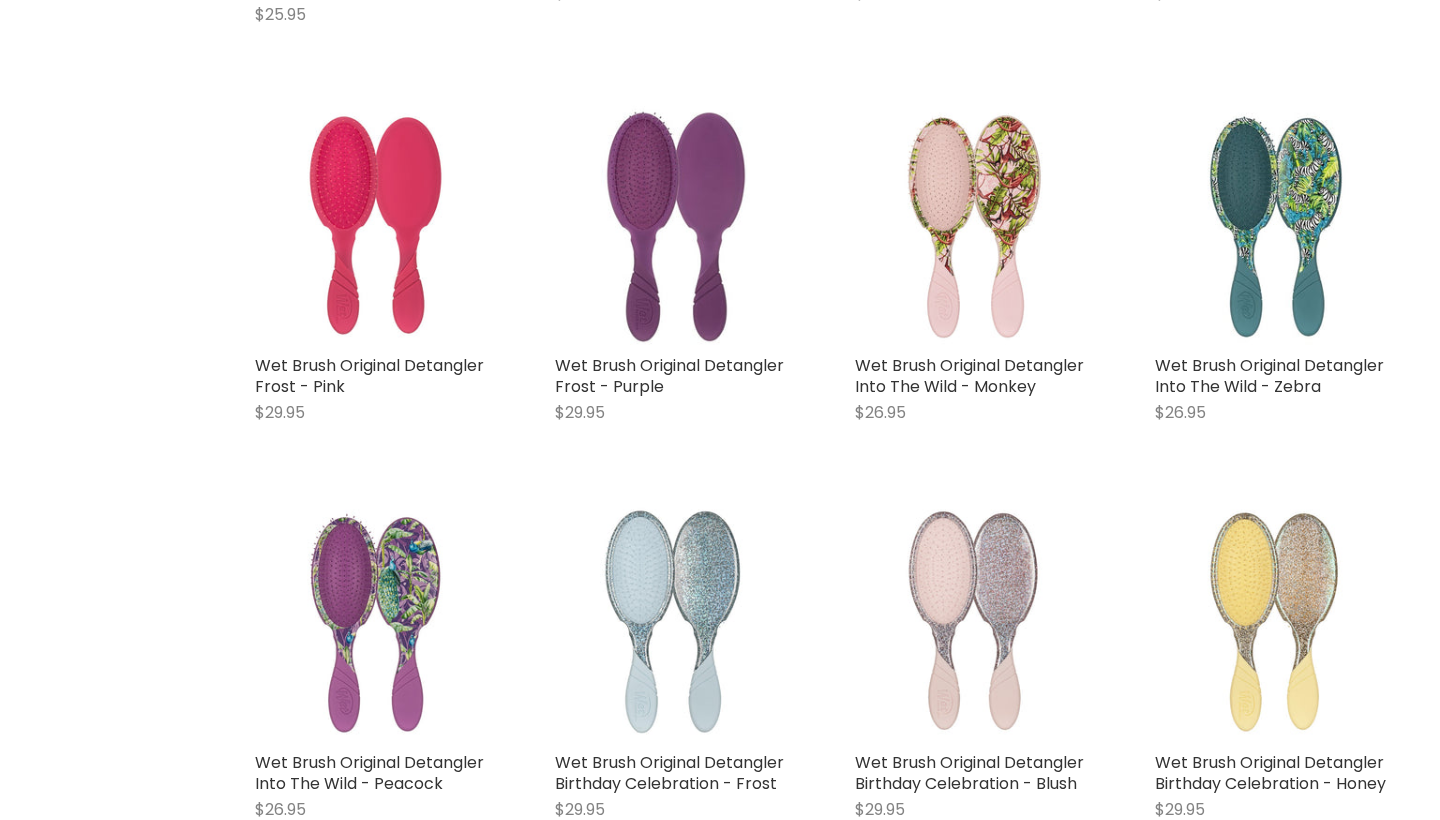 scroll, scrollTop: 1175, scrollLeft: 0, axis: vertical 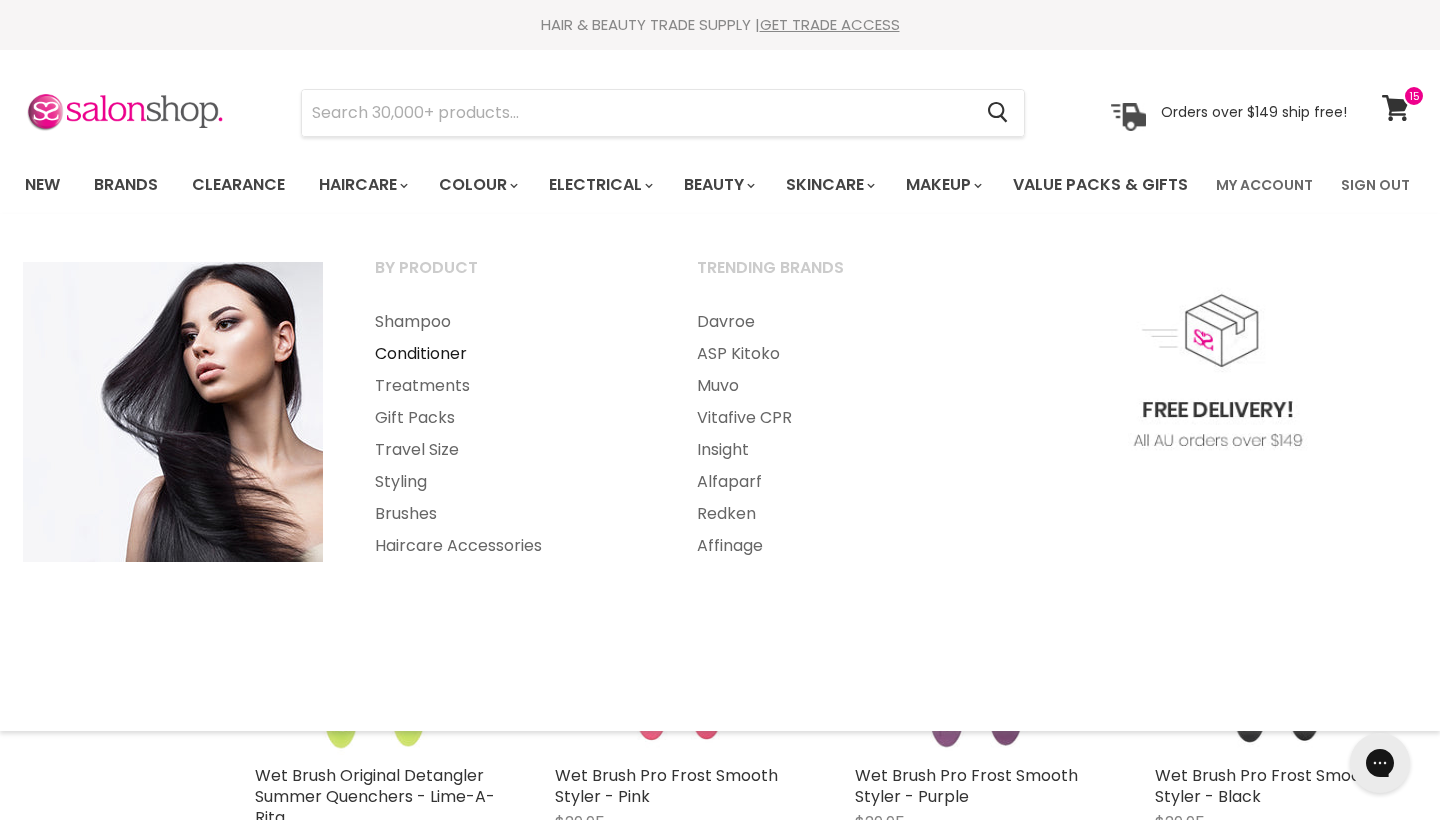 click on "Conditioner" at bounding box center (509, 354) 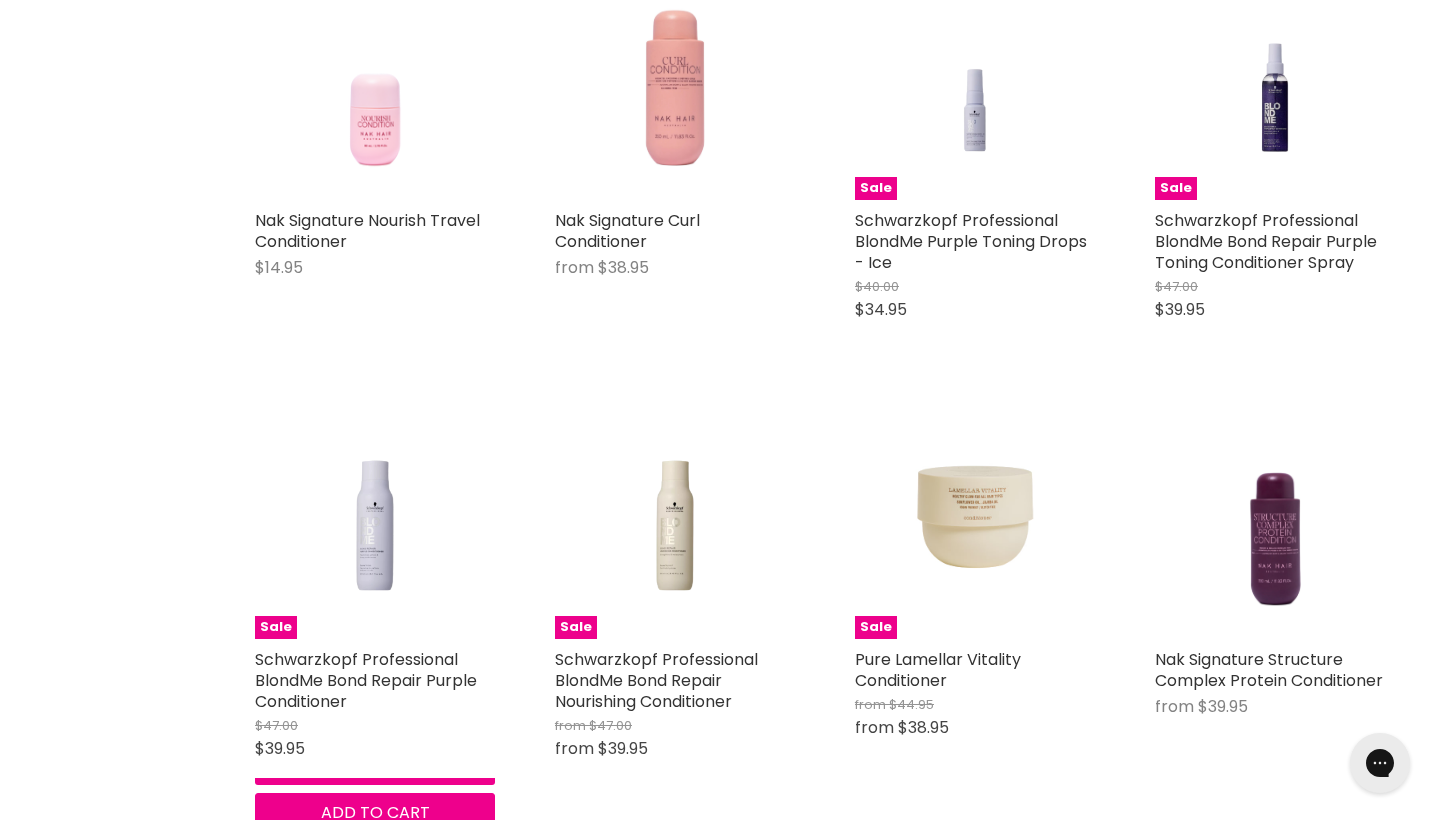 scroll, scrollTop: 0, scrollLeft: 0, axis: both 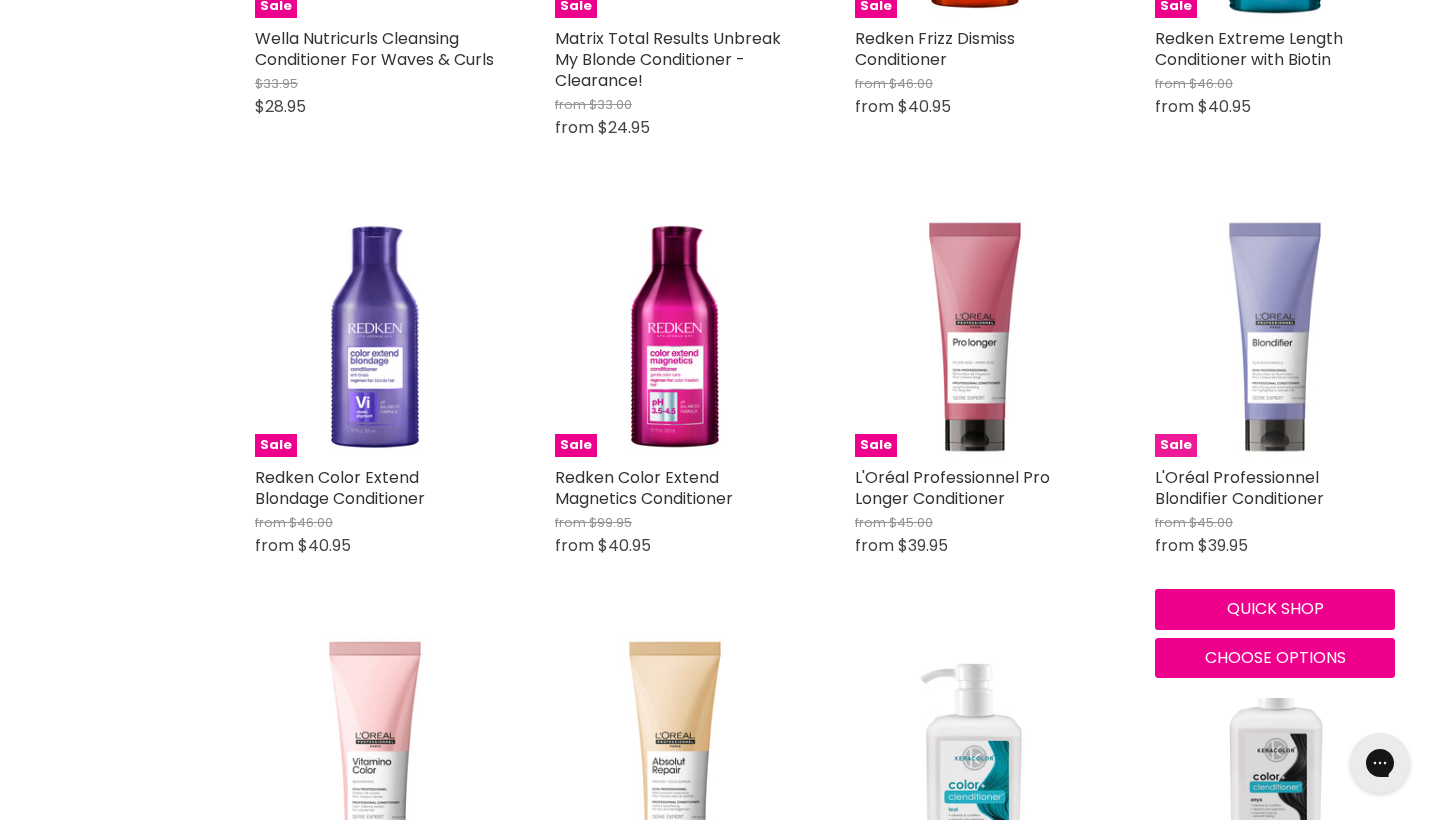 click at bounding box center [1275, 337] 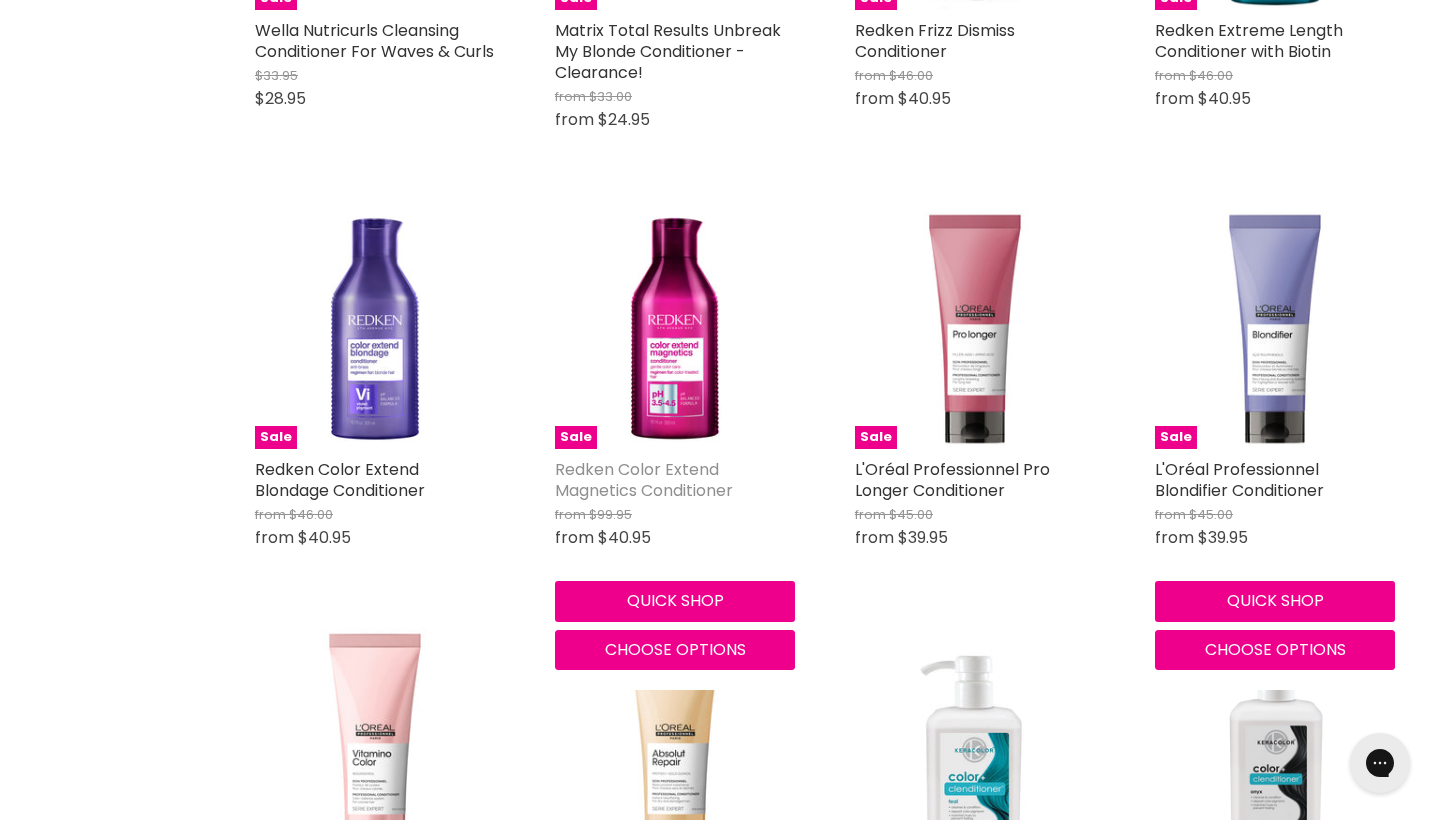 scroll, scrollTop: 22160, scrollLeft: 0, axis: vertical 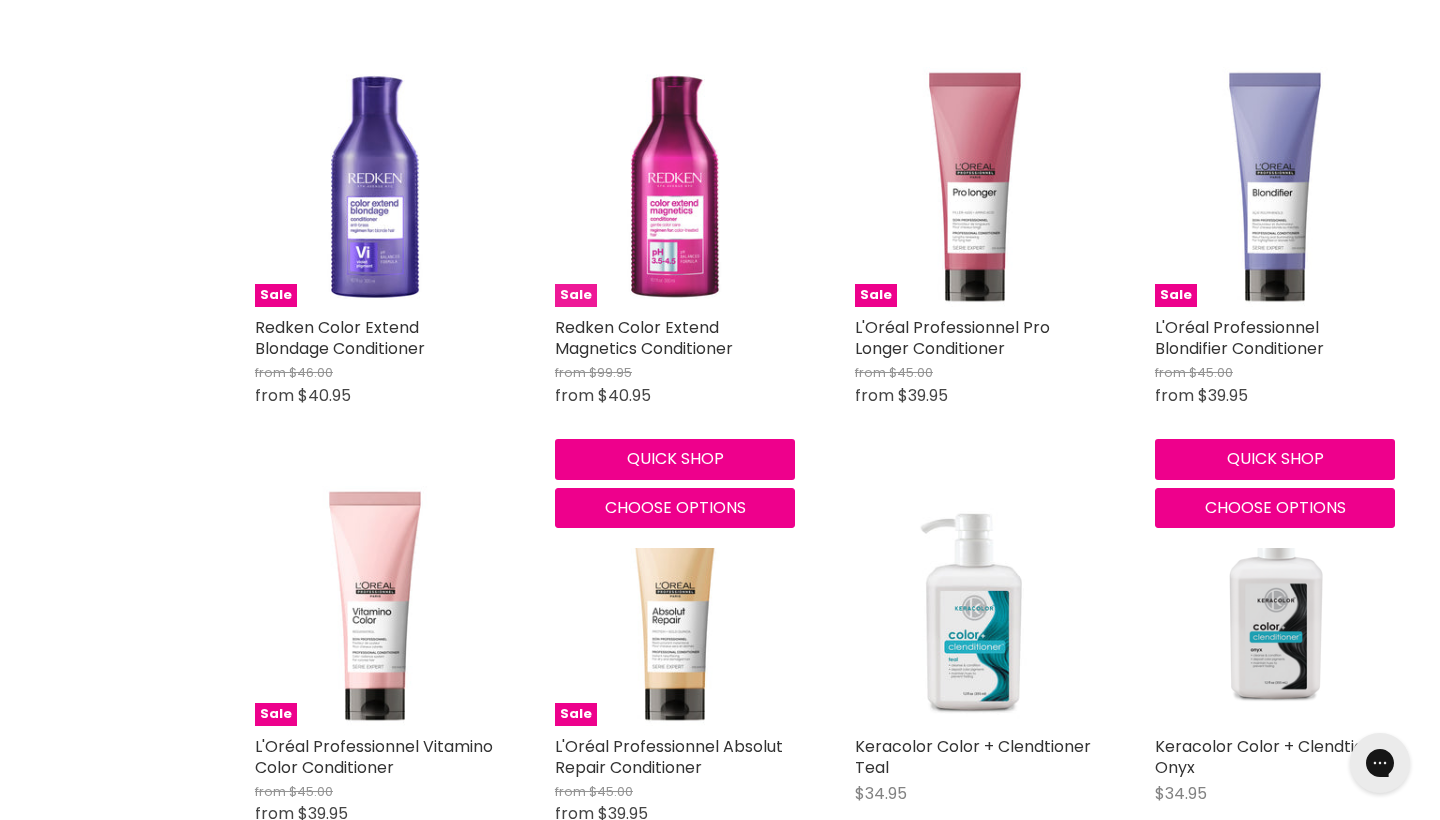 click at bounding box center (675, 187) 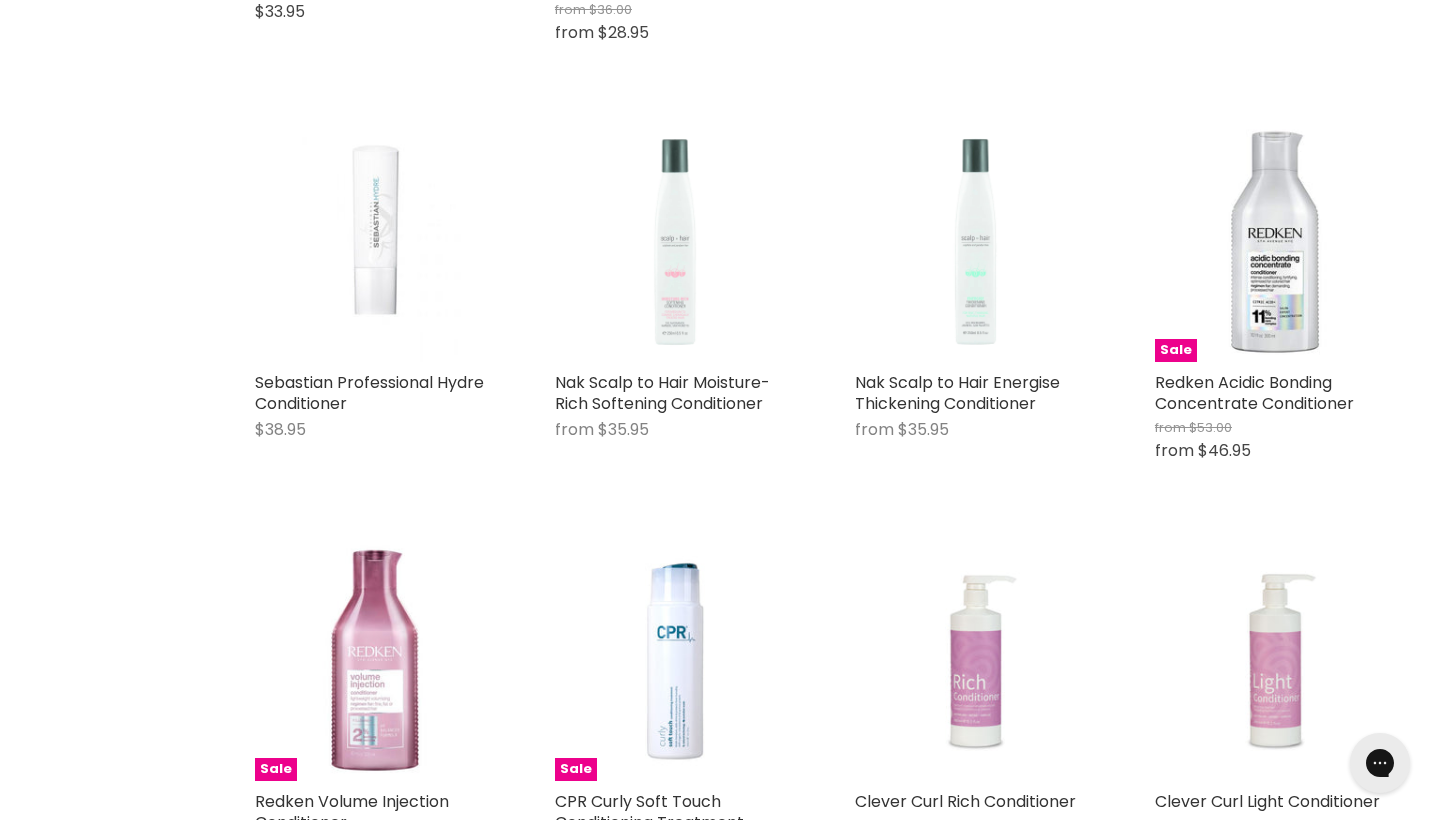 scroll, scrollTop: 24596, scrollLeft: 0, axis: vertical 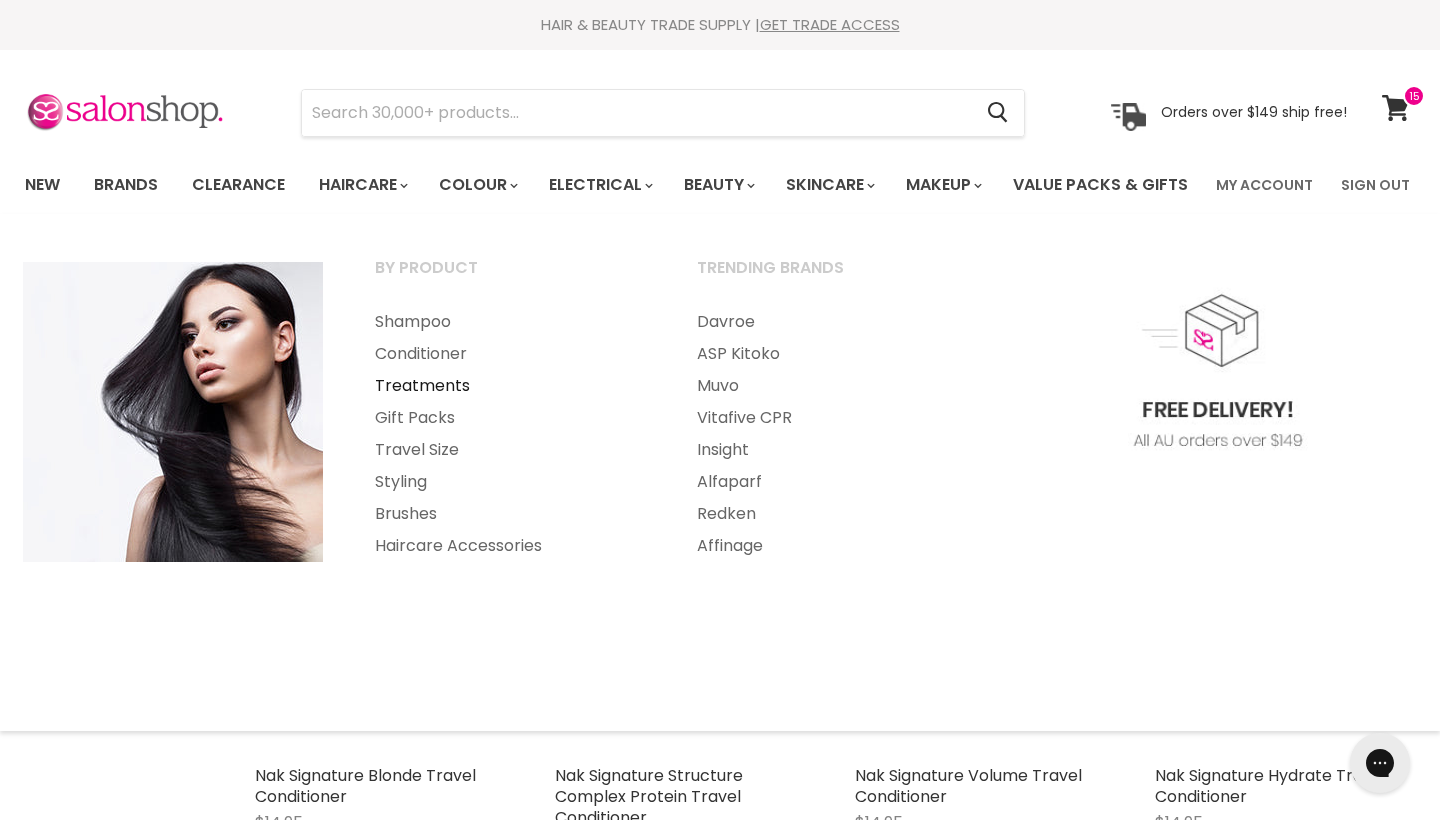 click on "Treatments" at bounding box center (509, 386) 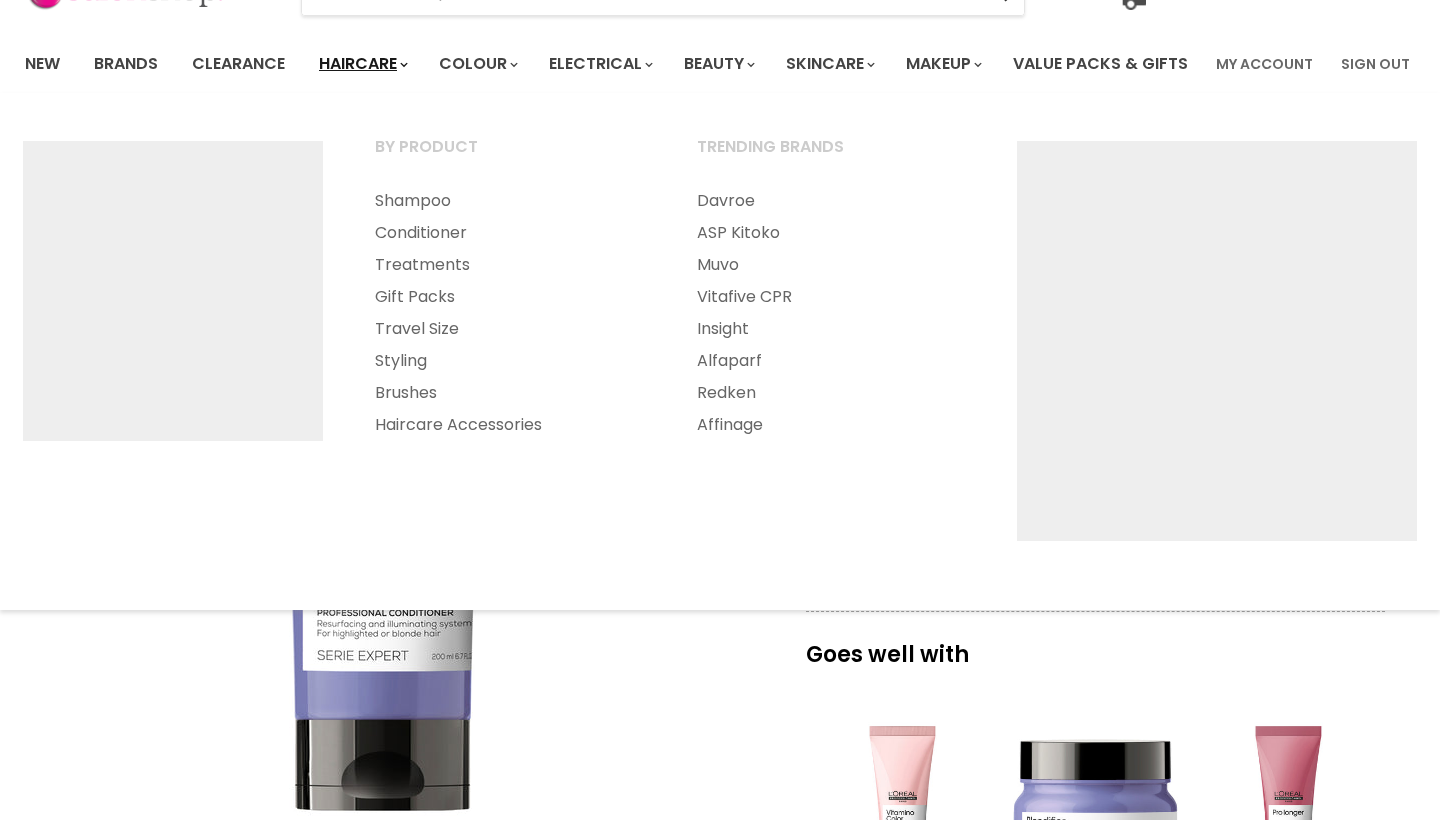 scroll, scrollTop: 0, scrollLeft: 0, axis: both 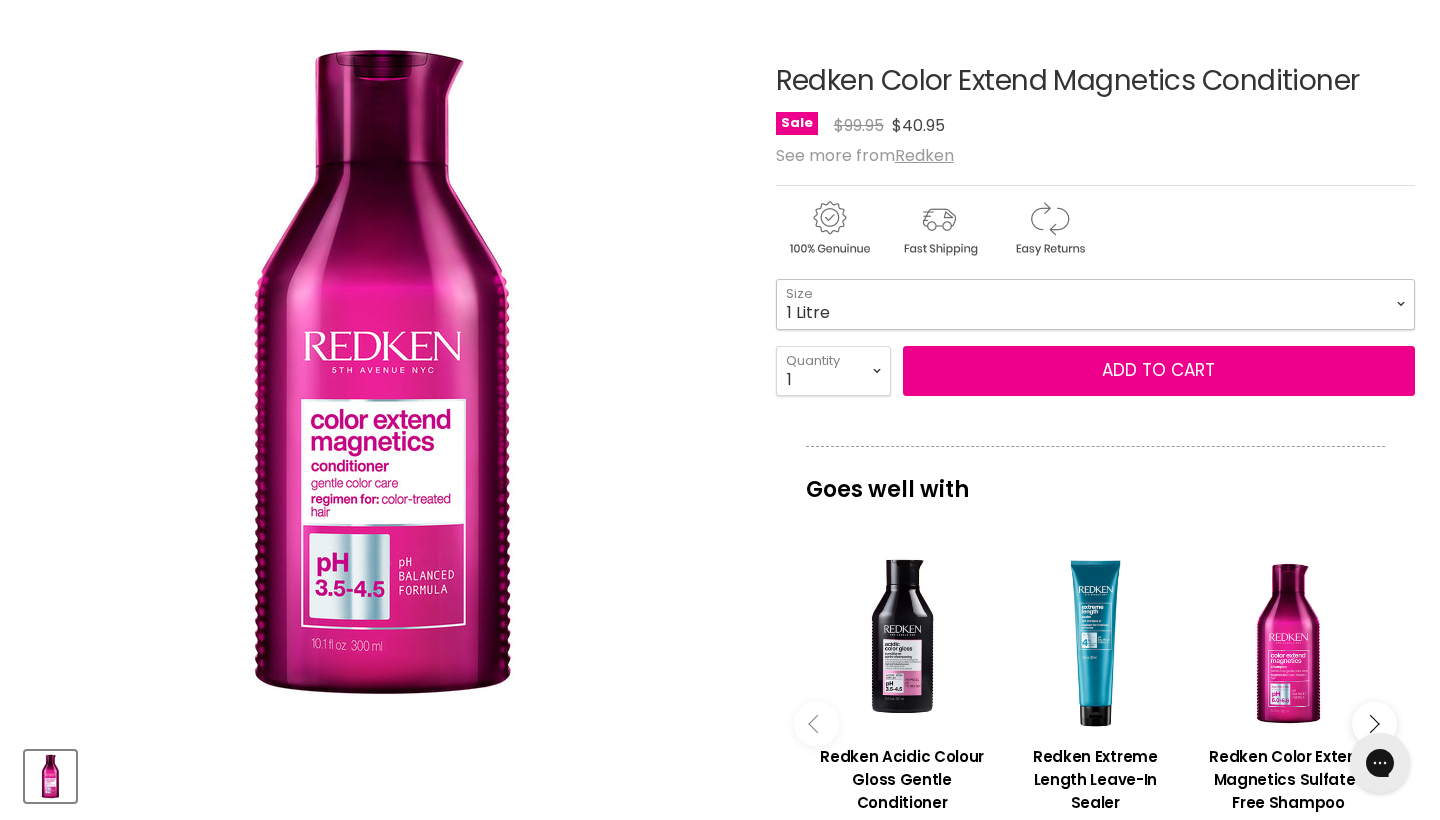 select on "1 Litre" 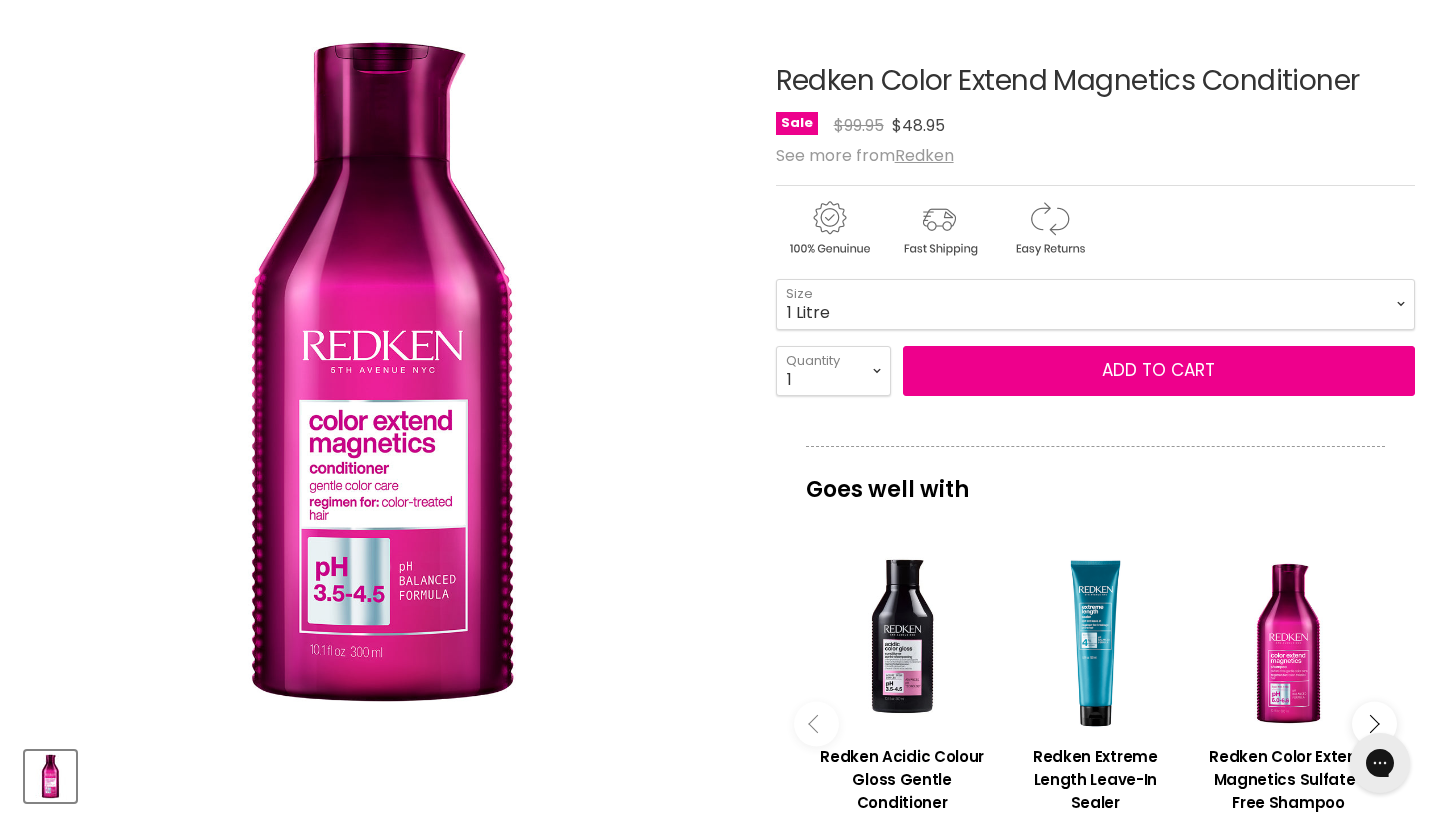 click at bounding box center (383, 373) 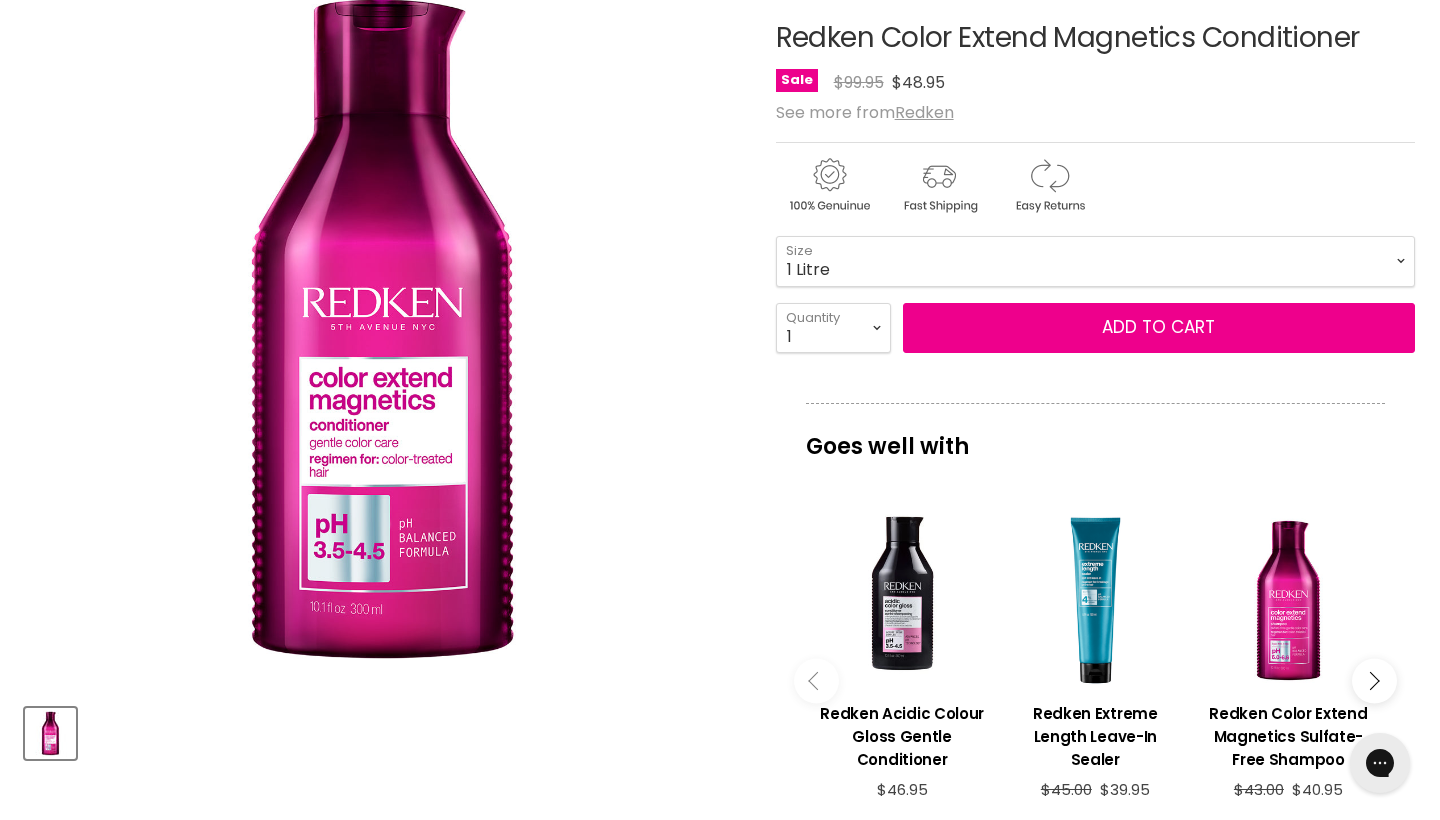 scroll, scrollTop: 259, scrollLeft: 0, axis: vertical 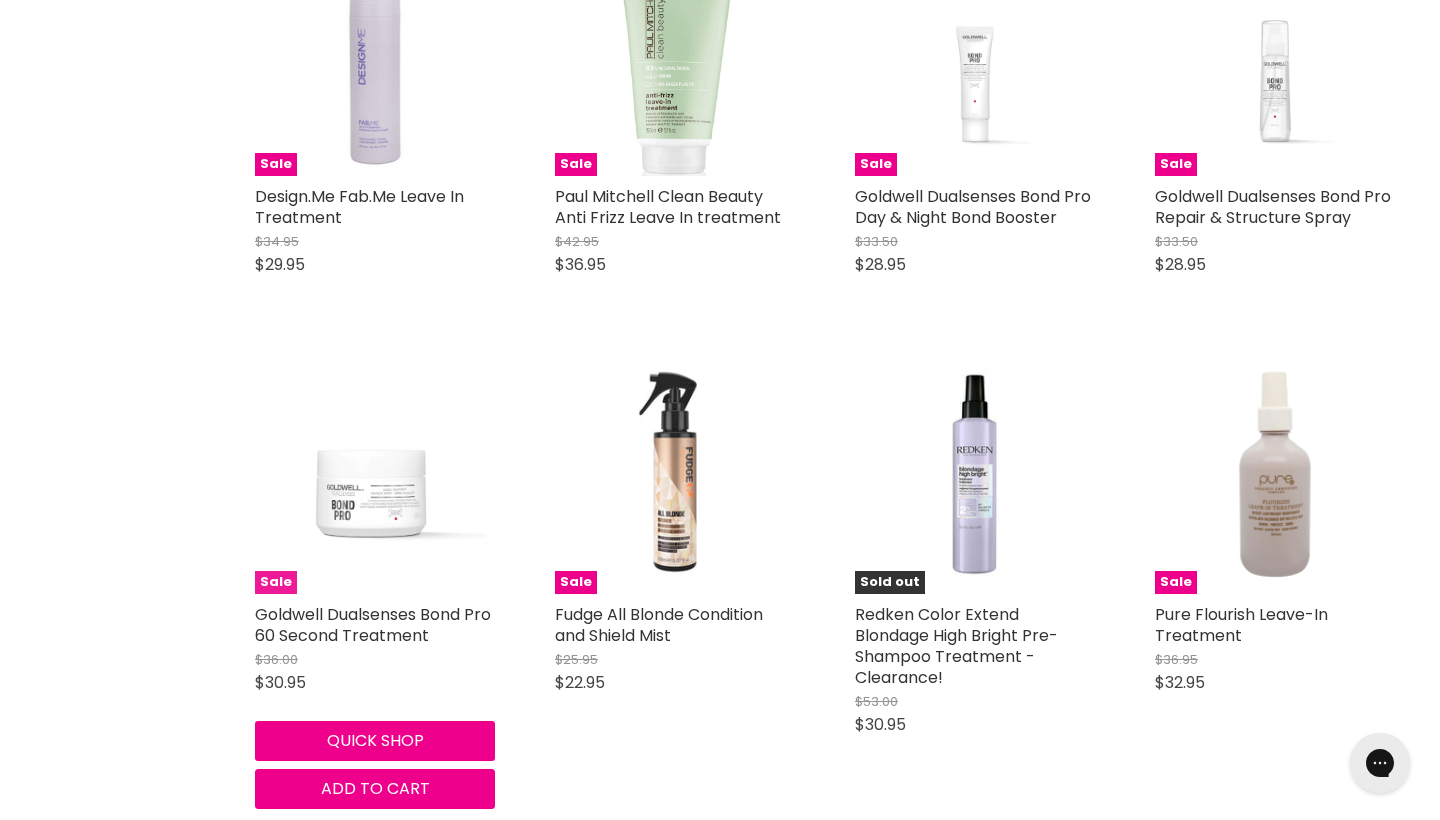 click at bounding box center (375, 474) 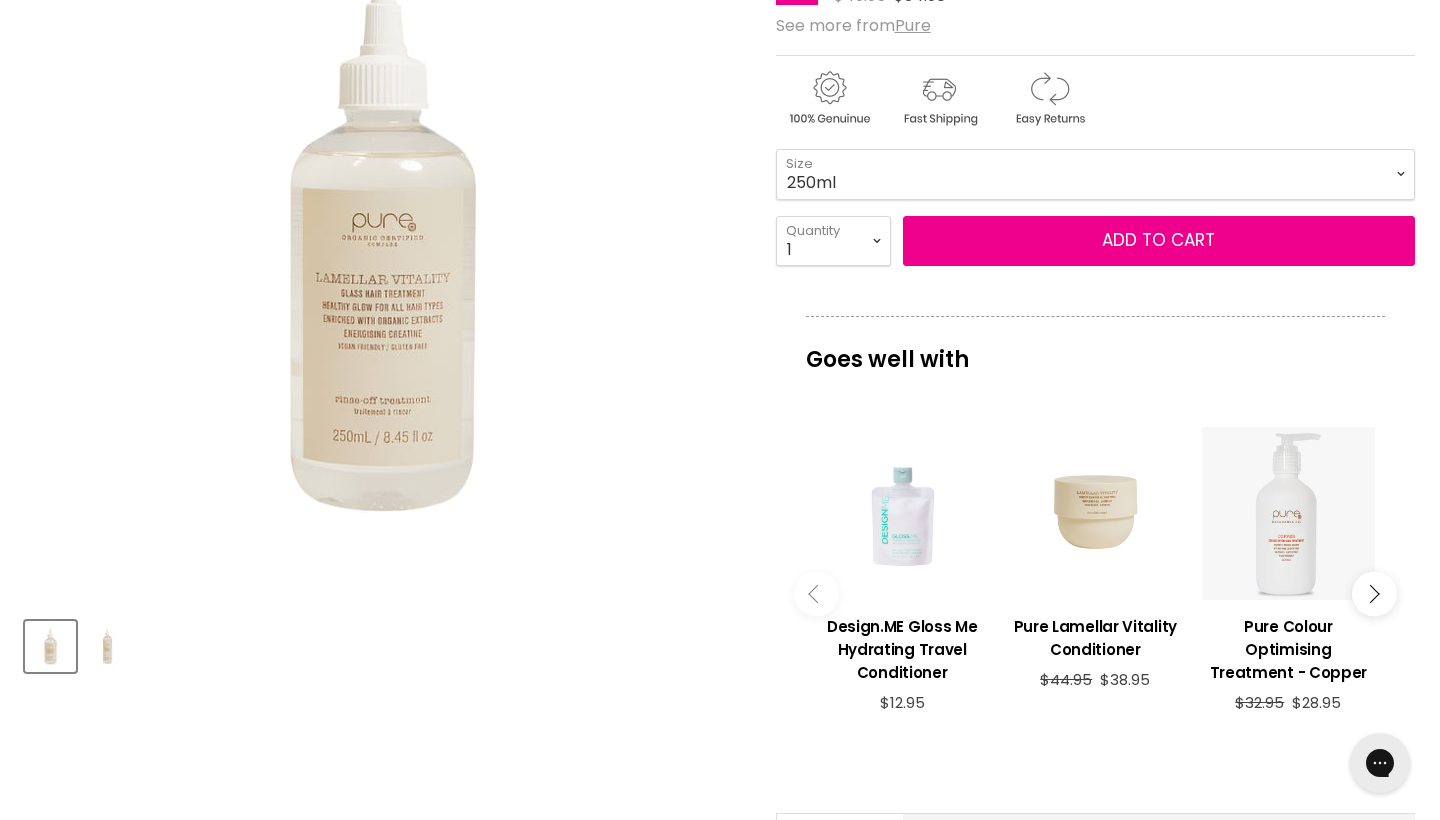 scroll, scrollTop: 0, scrollLeft: 0, axis: both 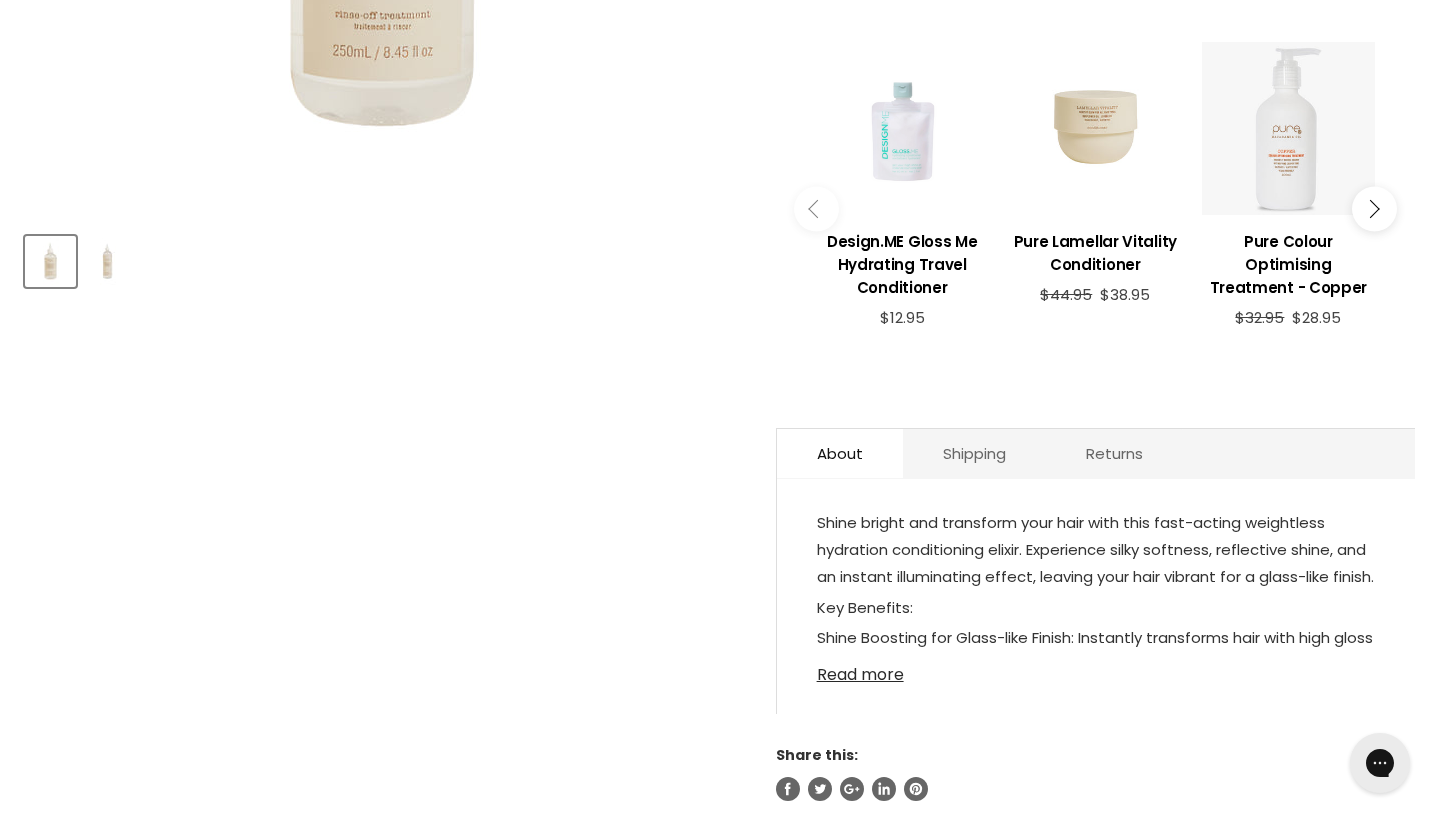 click on "Read more" at bounding box center (1096, 669) 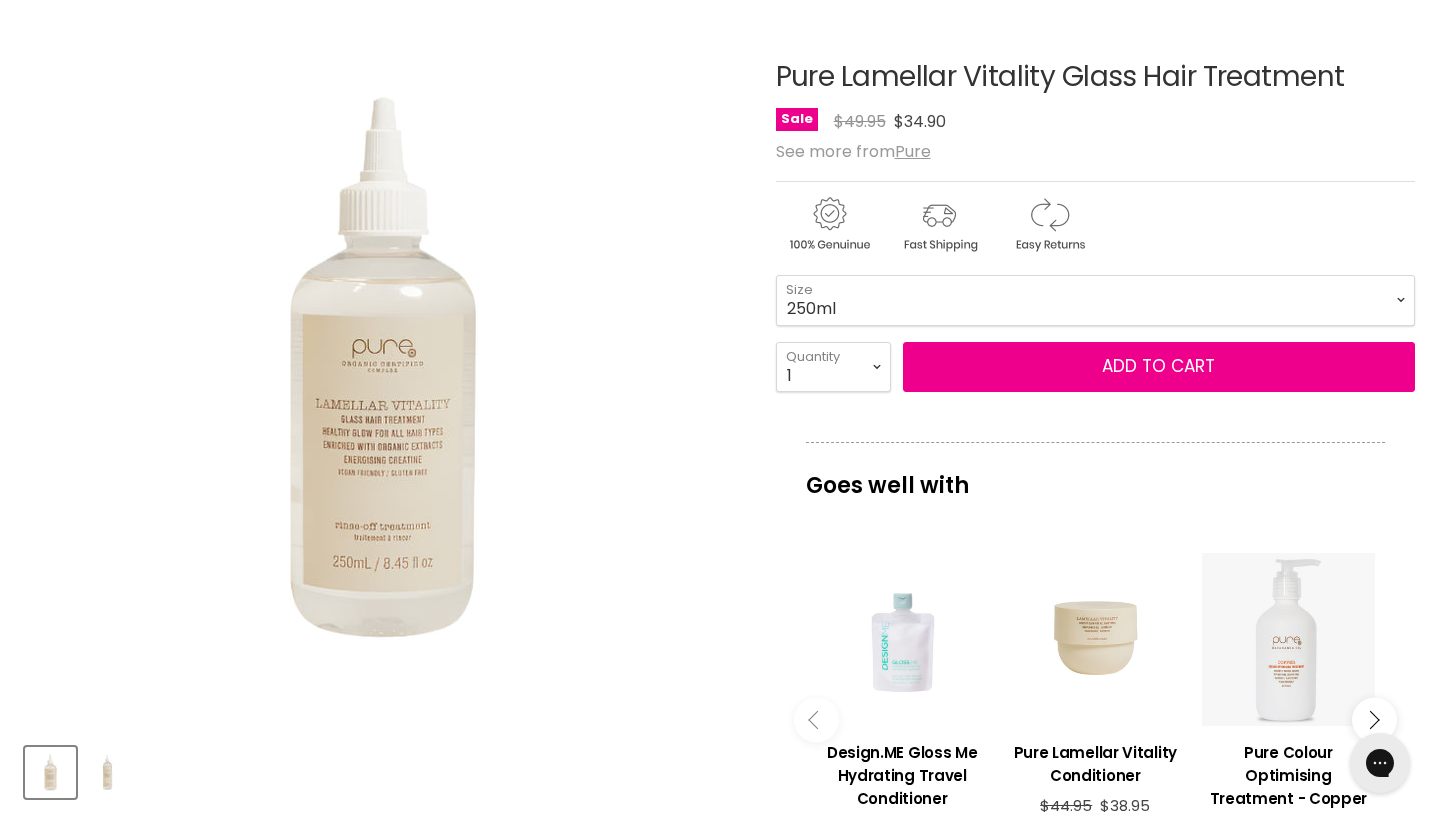 scroll, scrollTop: 225, scrollLeft: 0, axis: vertical 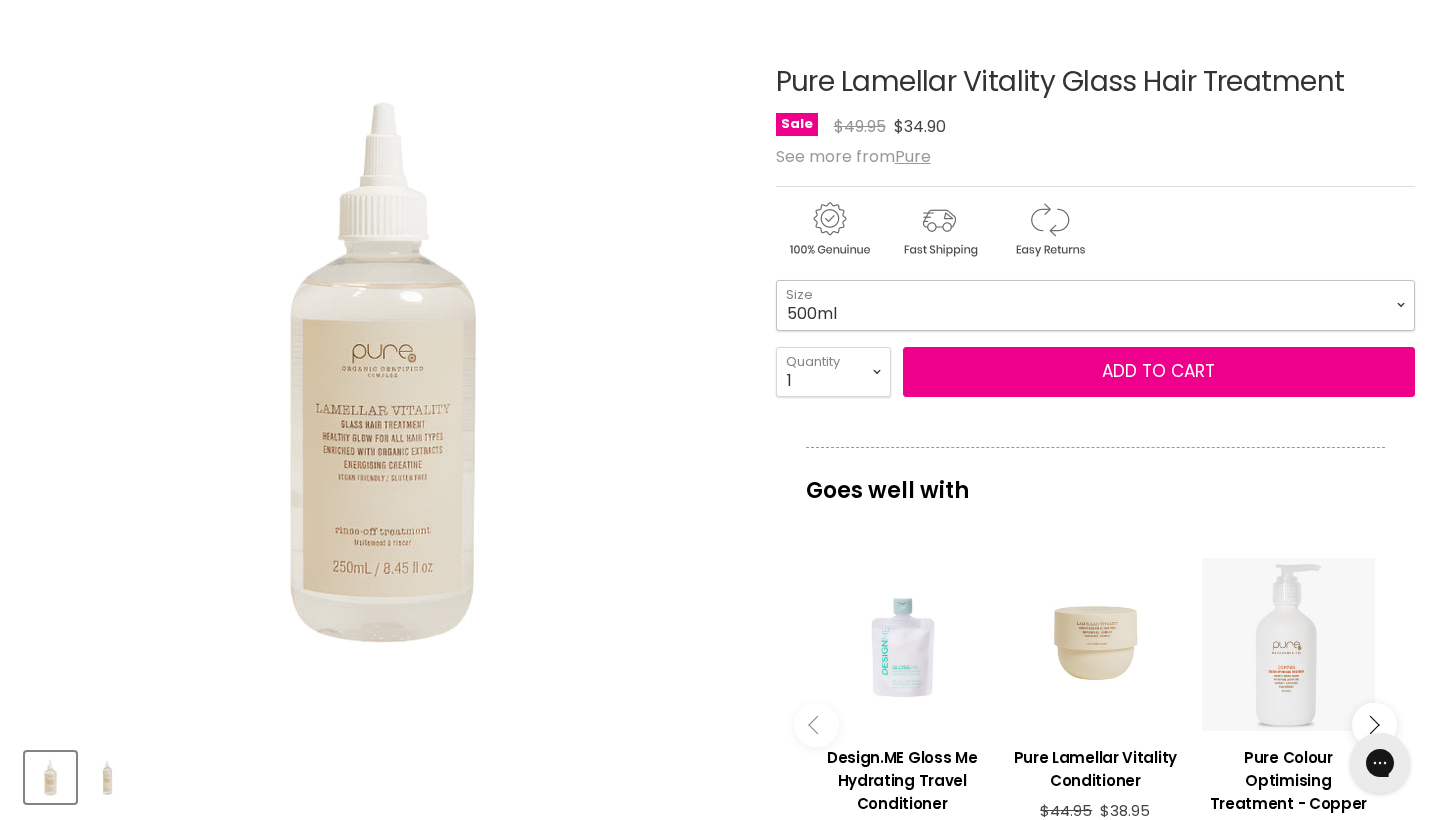 select on "500ml" 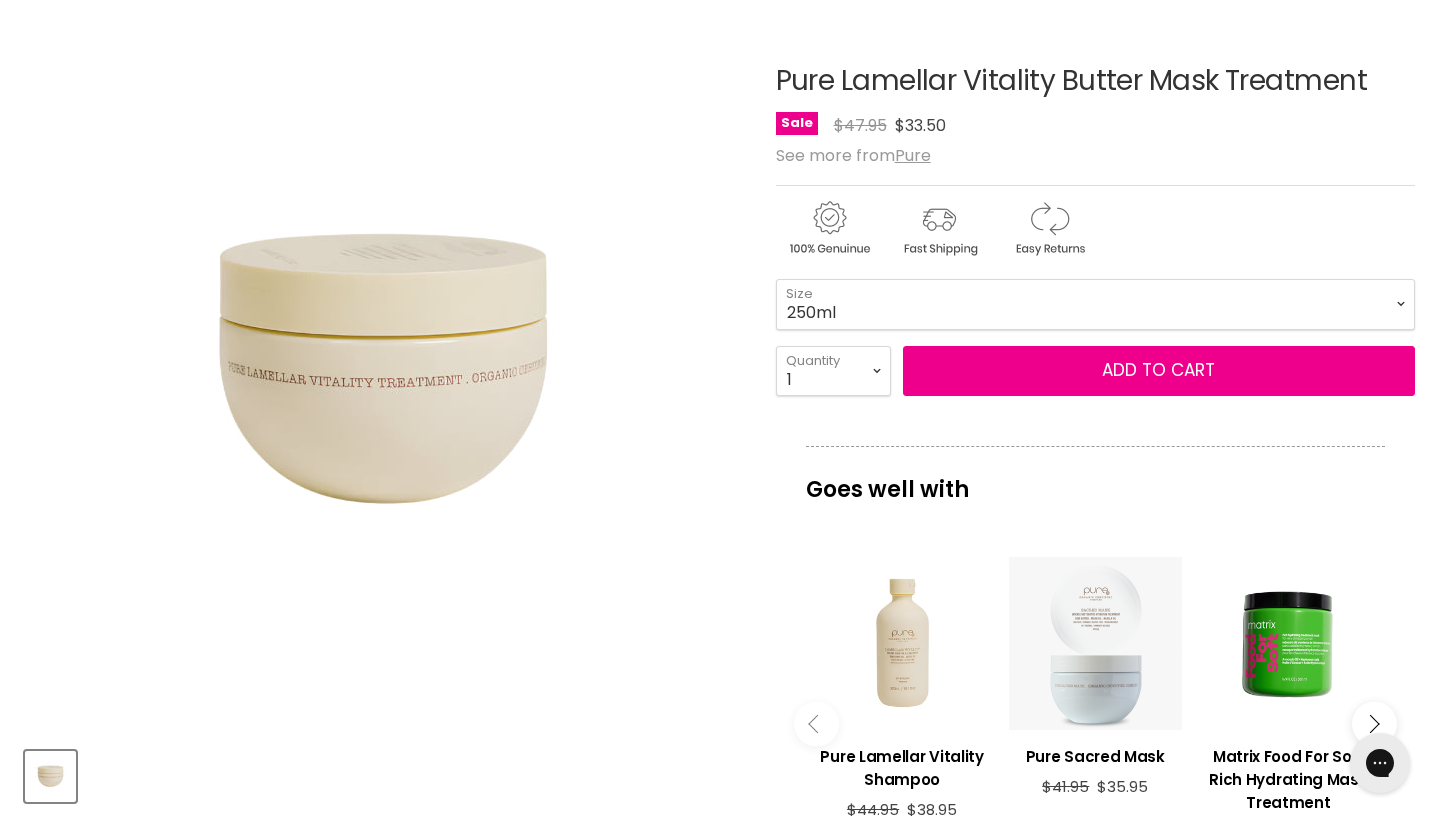 scroll, scrollTop: 0, scrollLeft: 0, axis: both 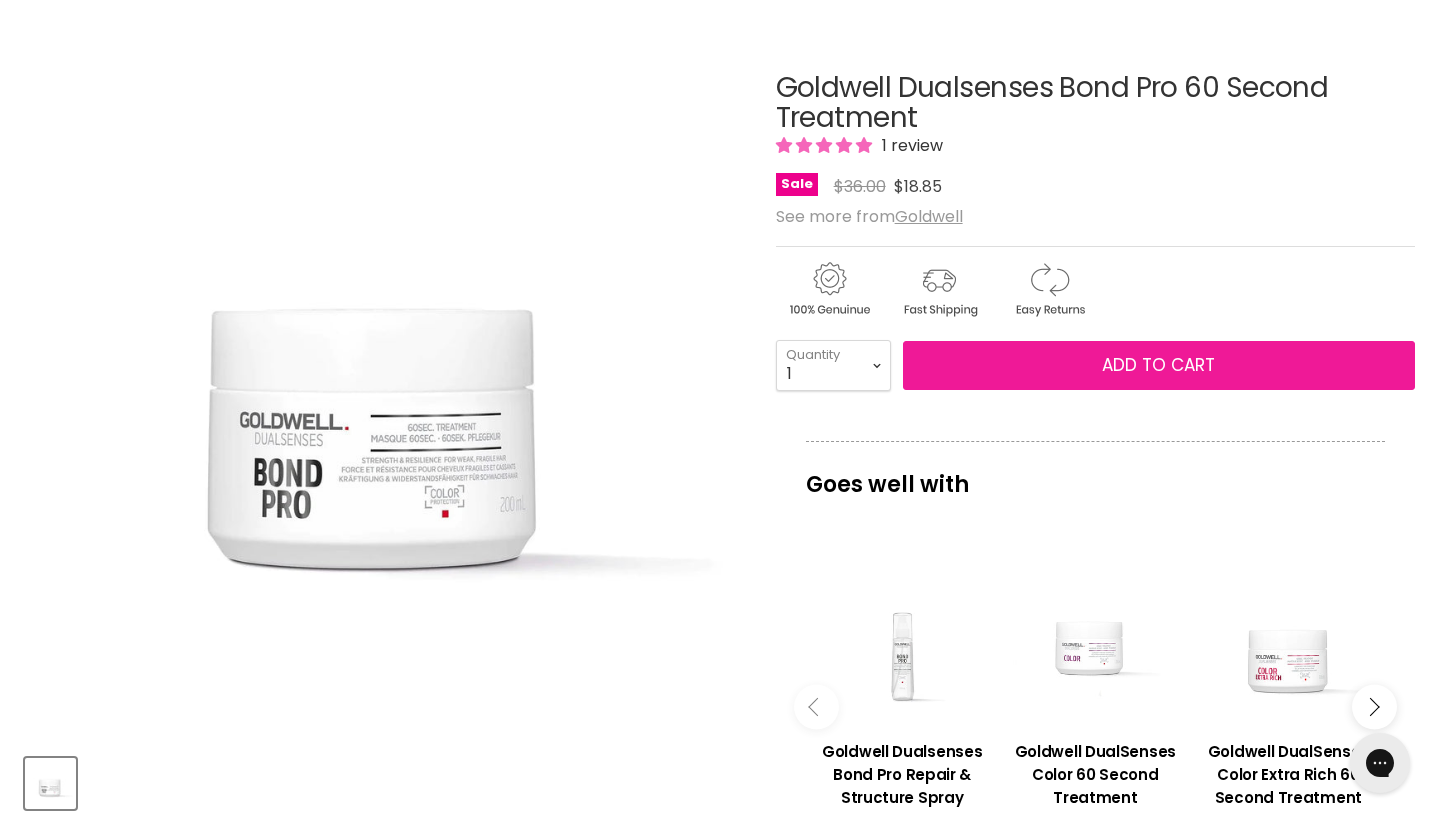 click on "Add to cart" at bounding box center [1158, 365] 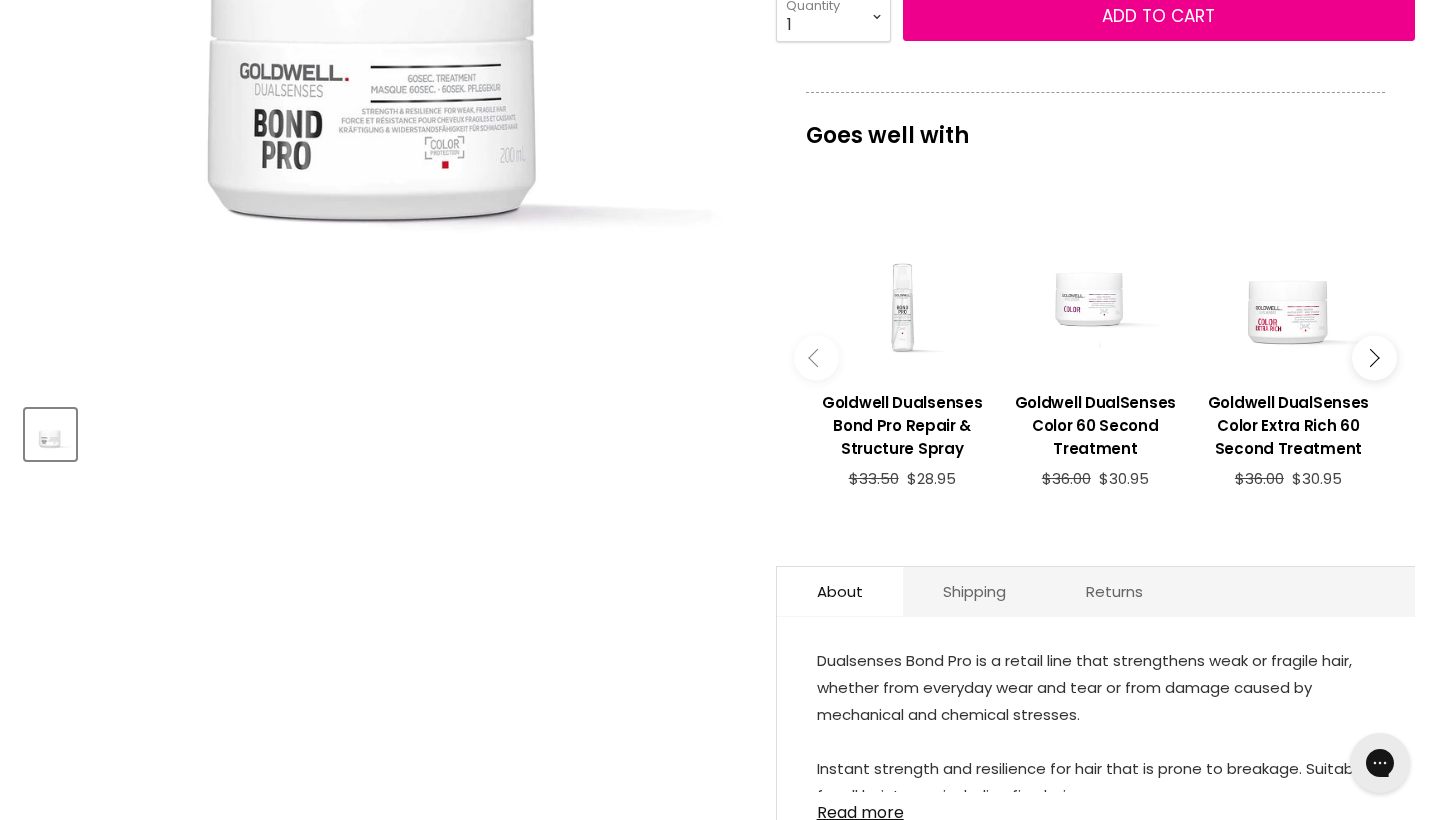 scroll, scrollTop: 570, scrollLeft: 0, axis: vertical 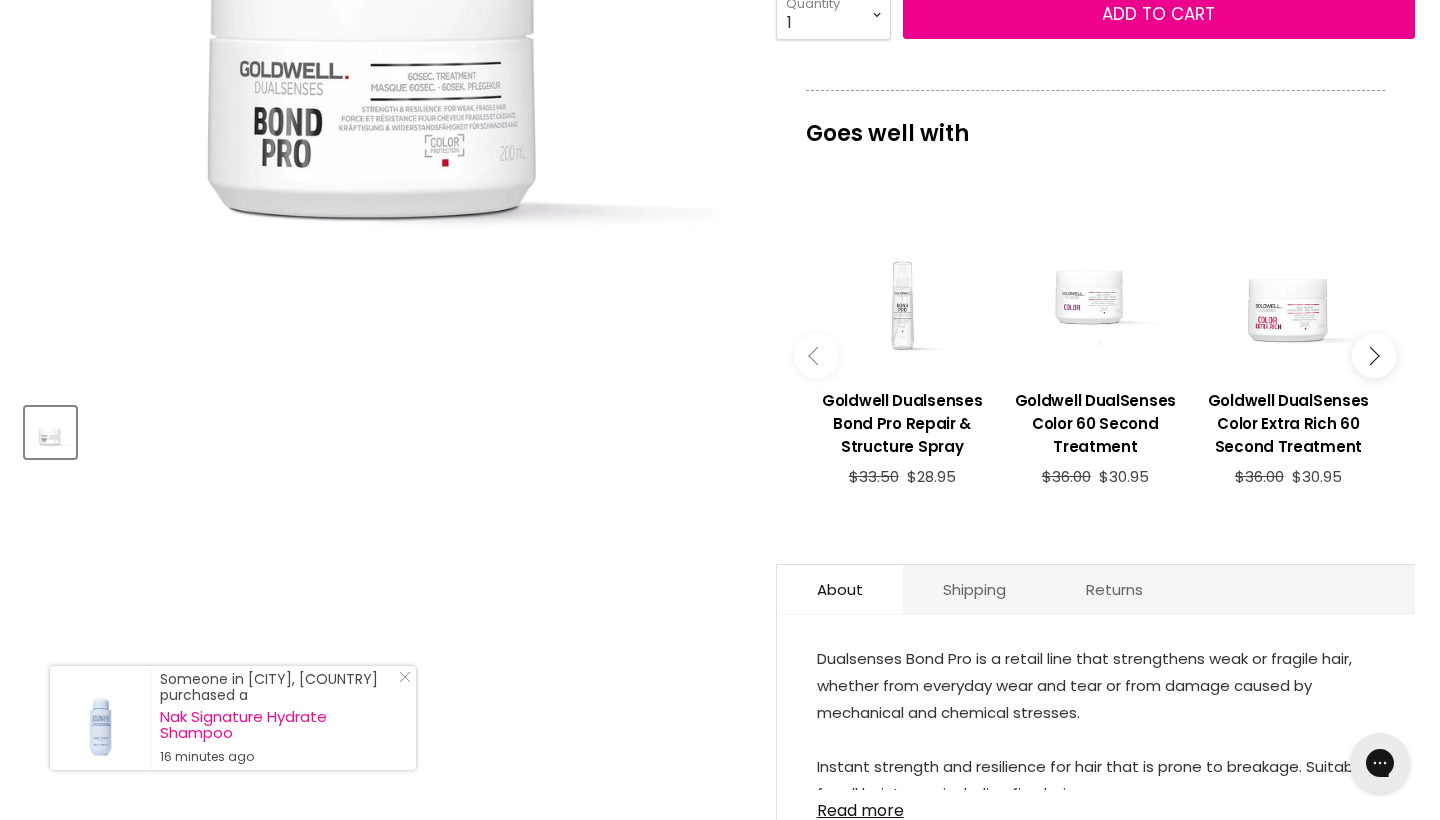 click at bounding box center (1370, 356) 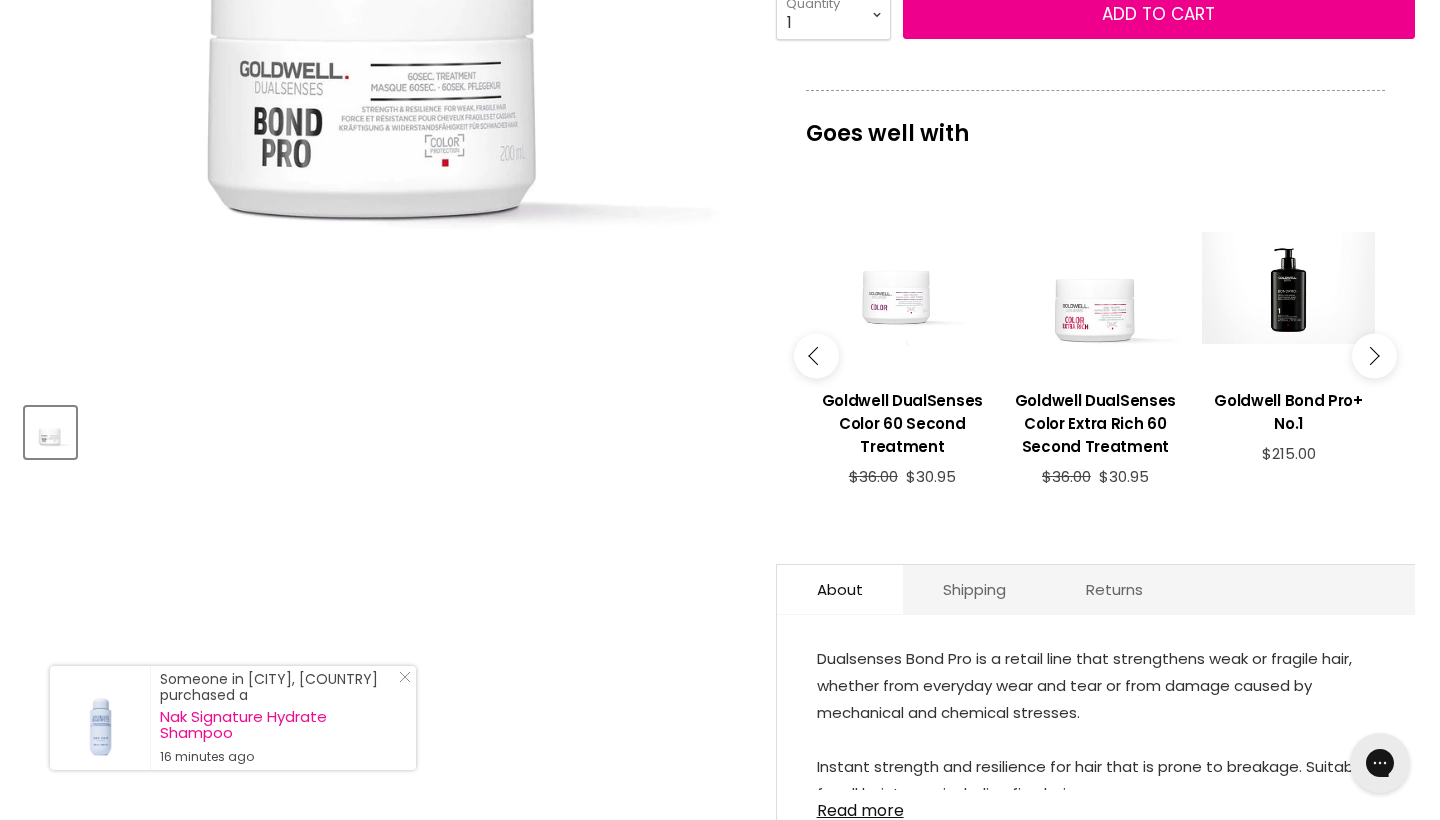 click at bounding box center (1370, 356) 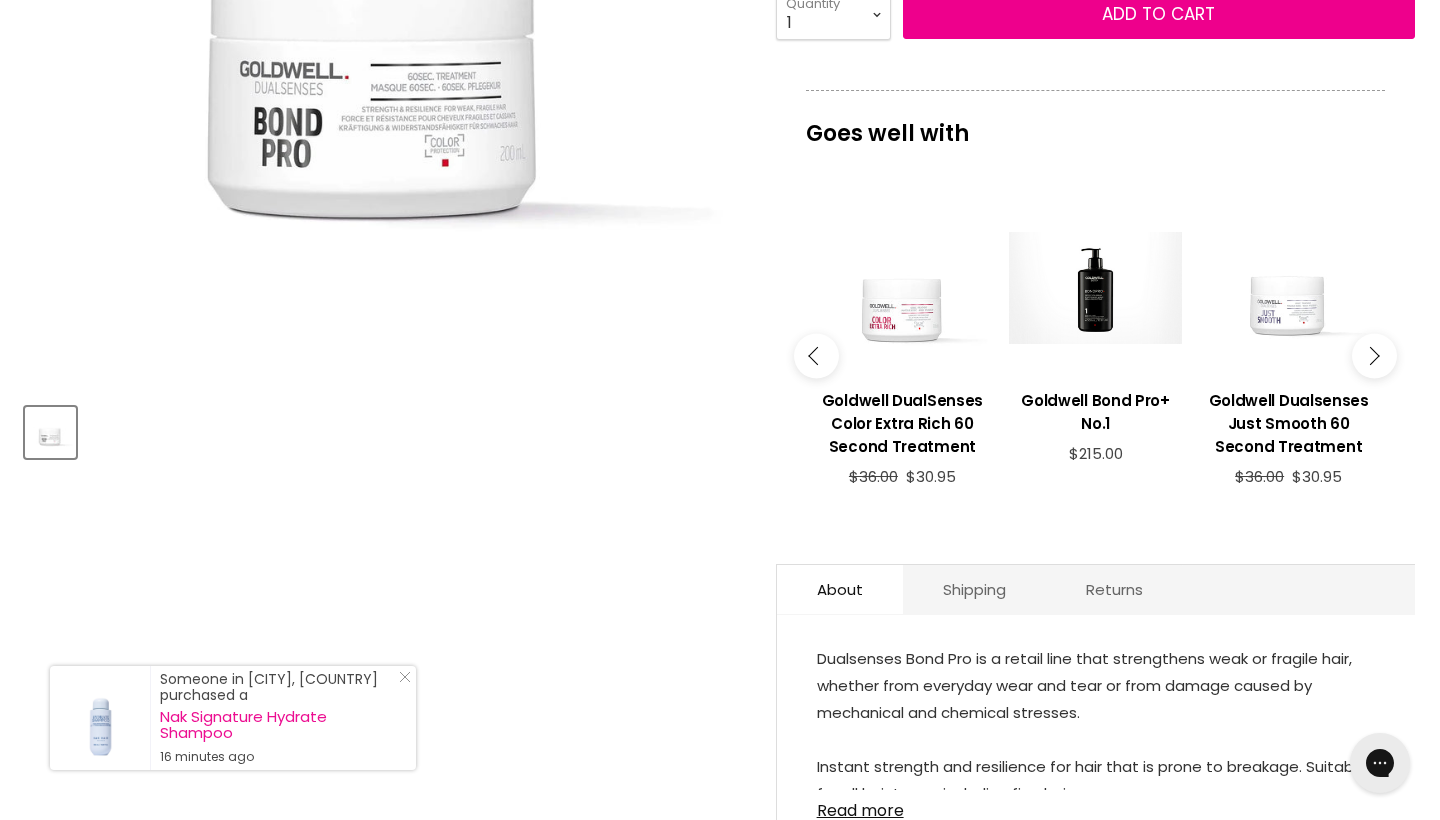 click at bounding box center (1370, 356) 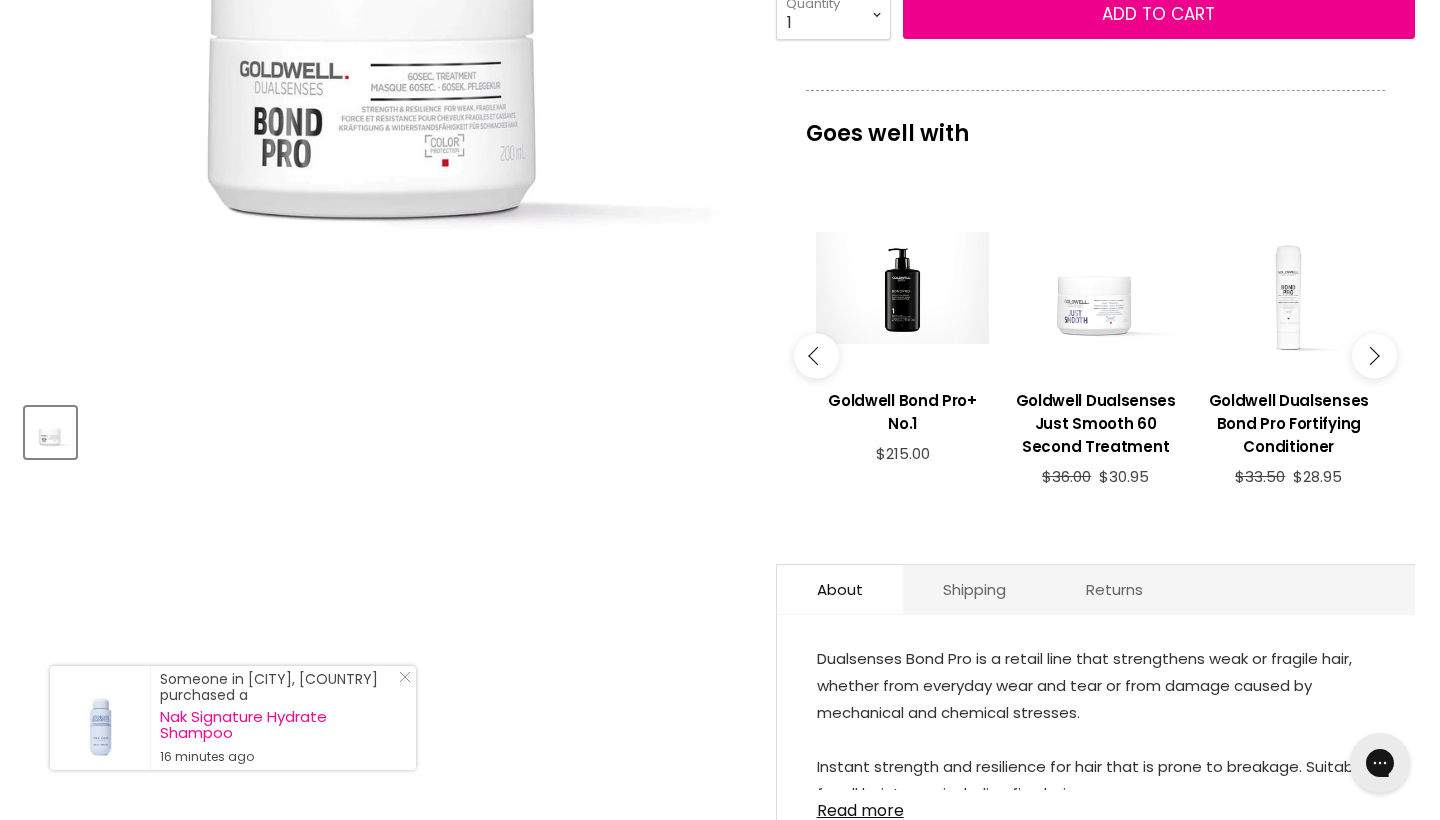 click at bounding box center [1370, 356] 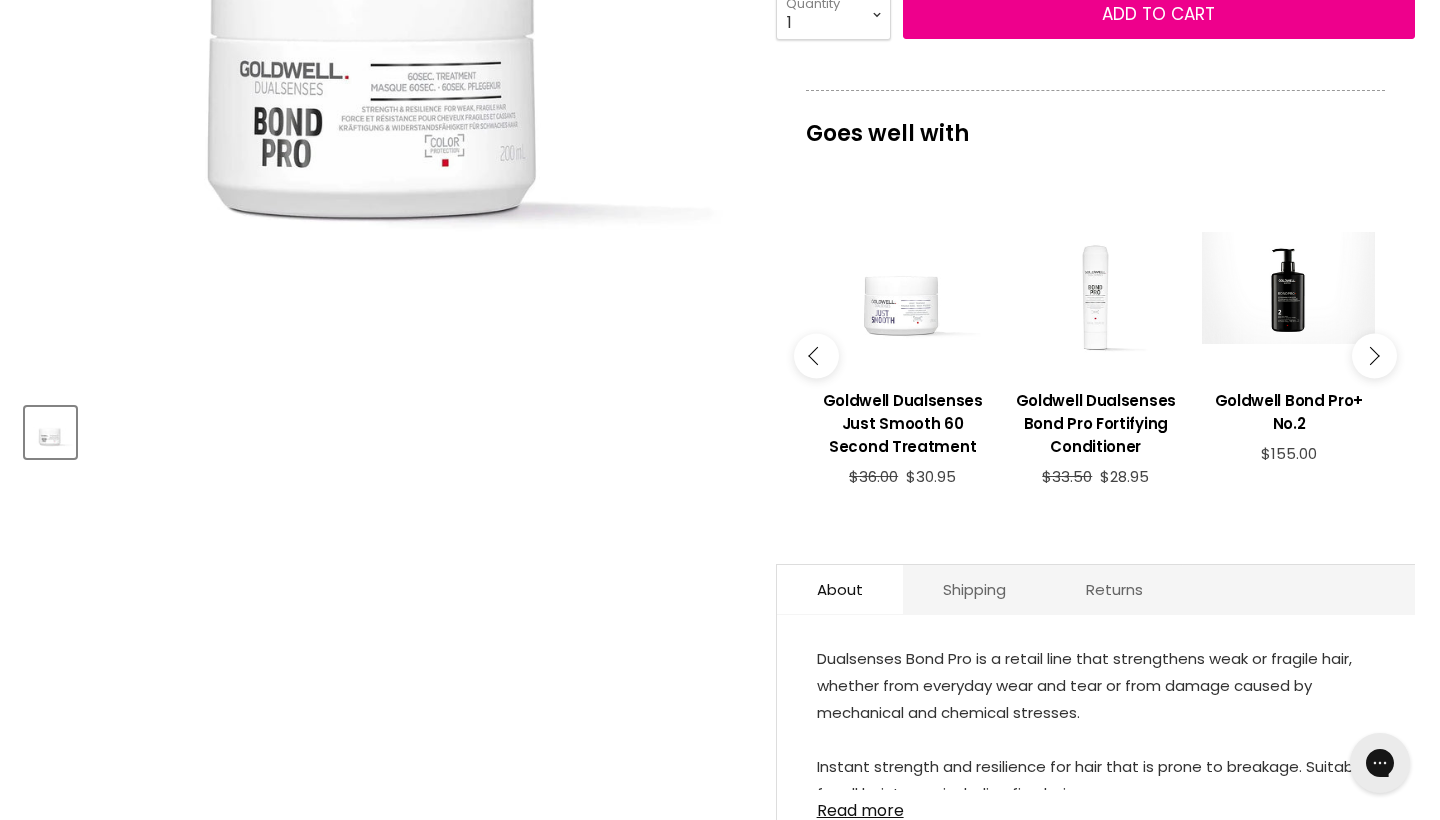 click at bounding box center (1370, 356) 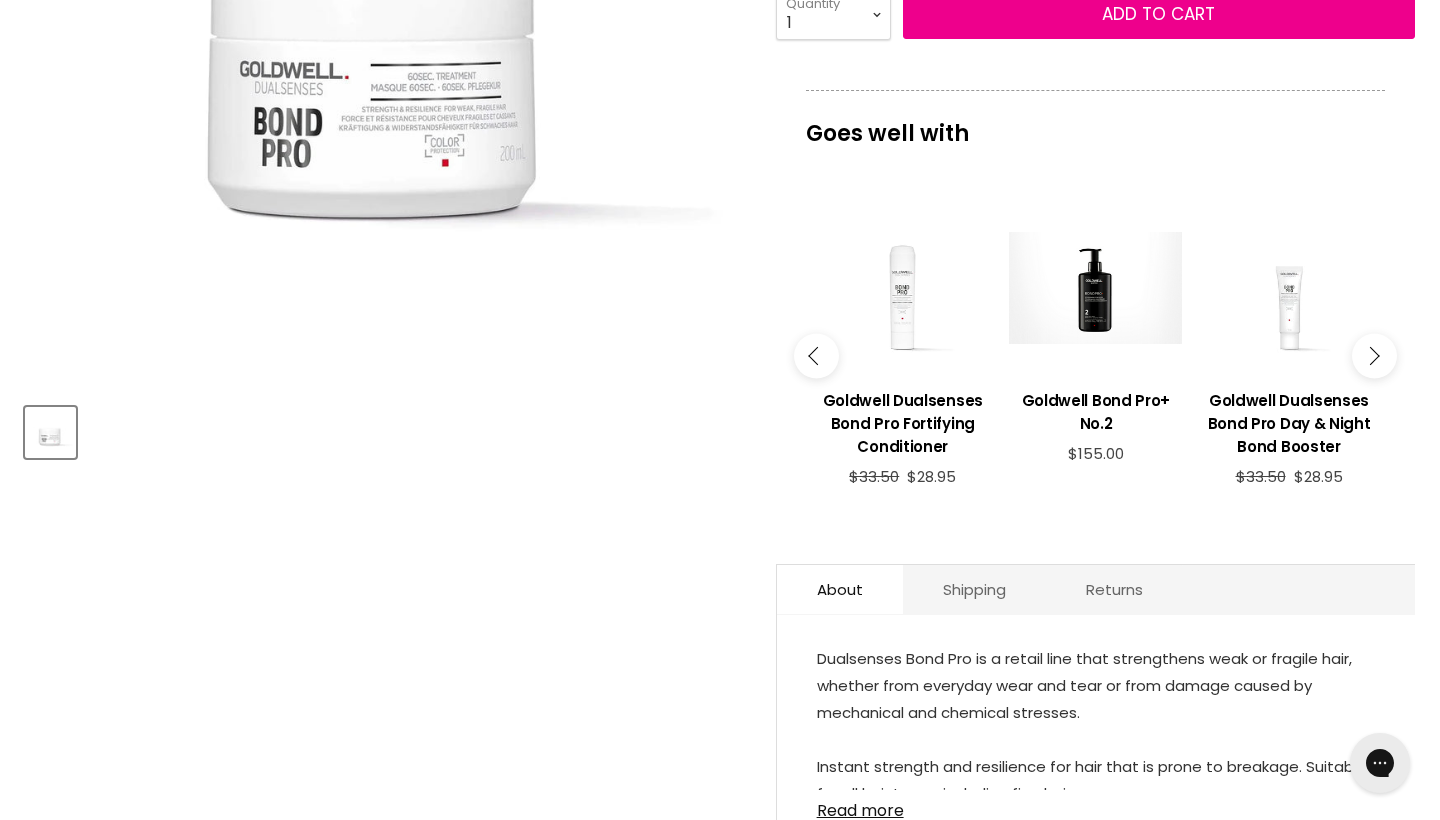 click at bounding box center [1370, 356] 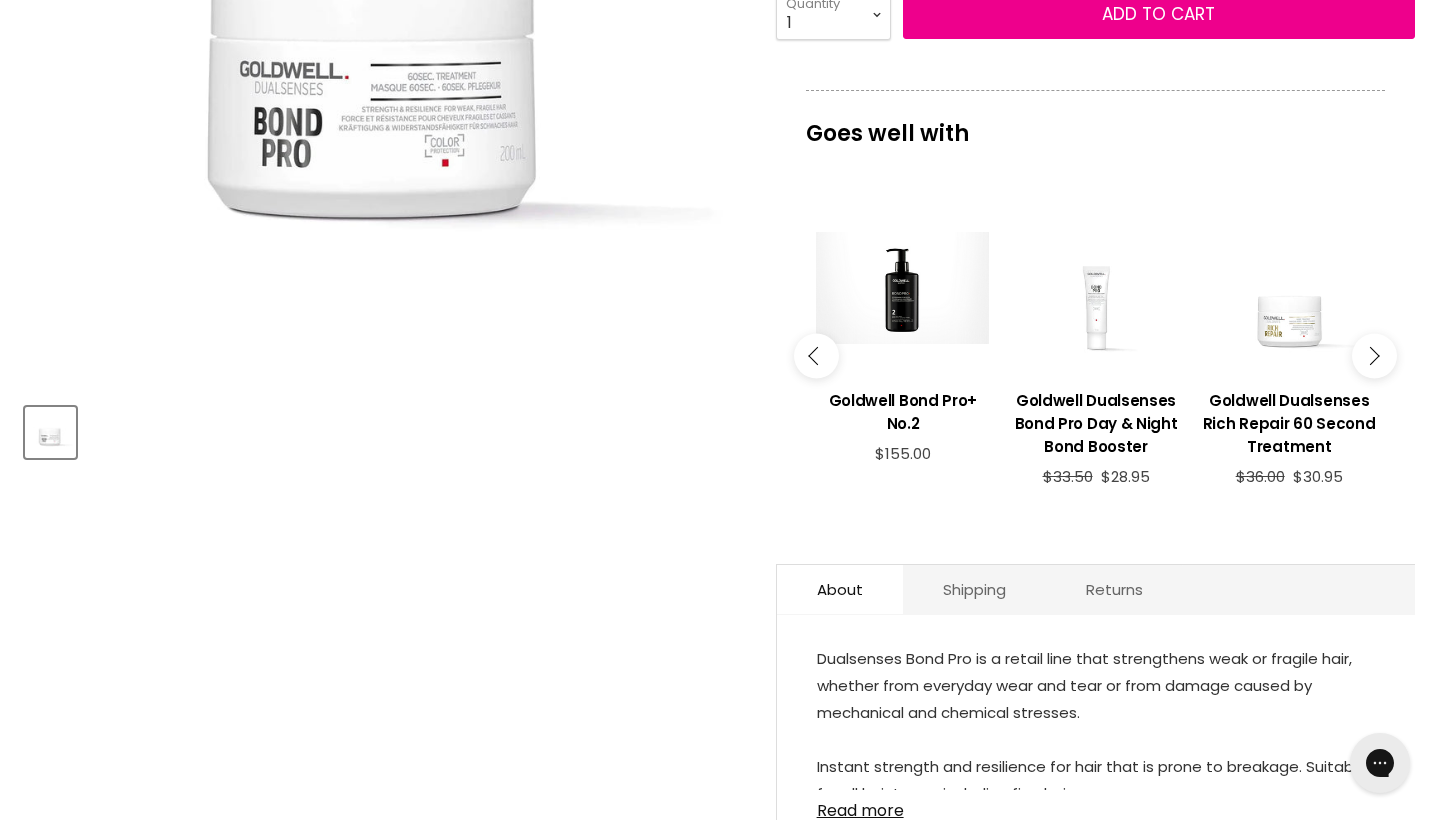 click at bounding box center [1370, 356] 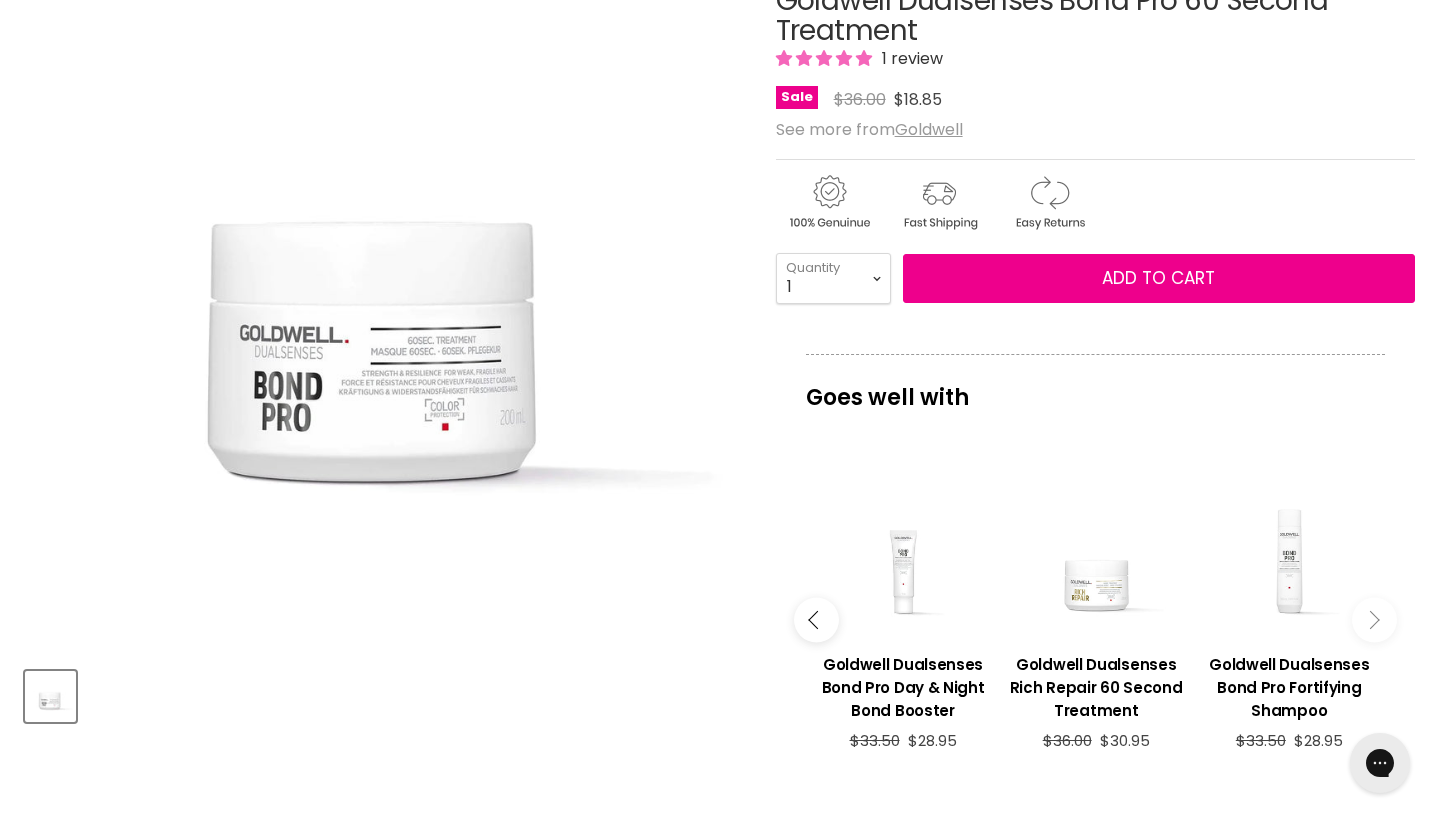 scroll, scrollTop: 279, scrollLeft: 0, axis: vertical 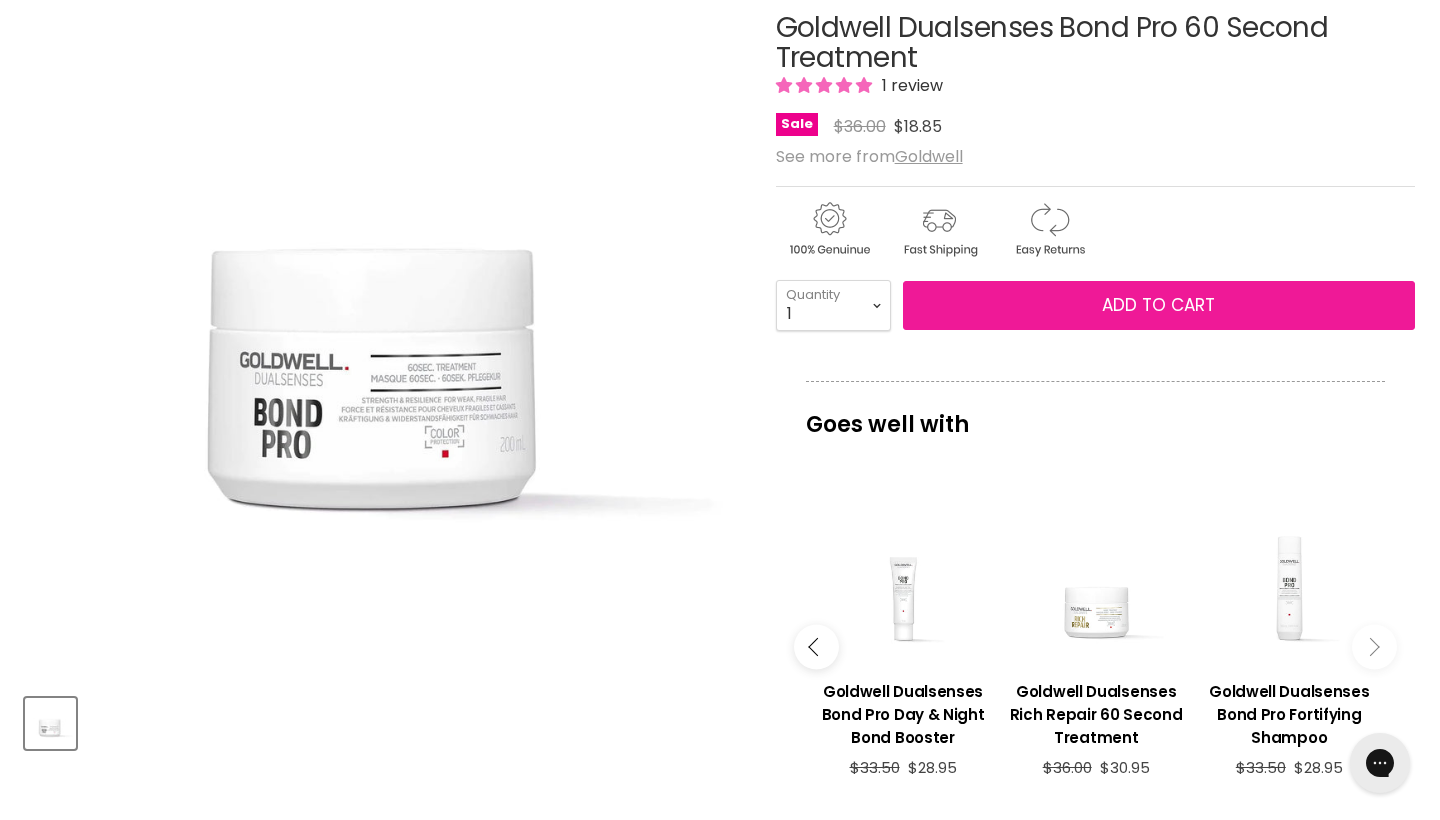 click on "Add to cart" at bounding box center [1158, 305] 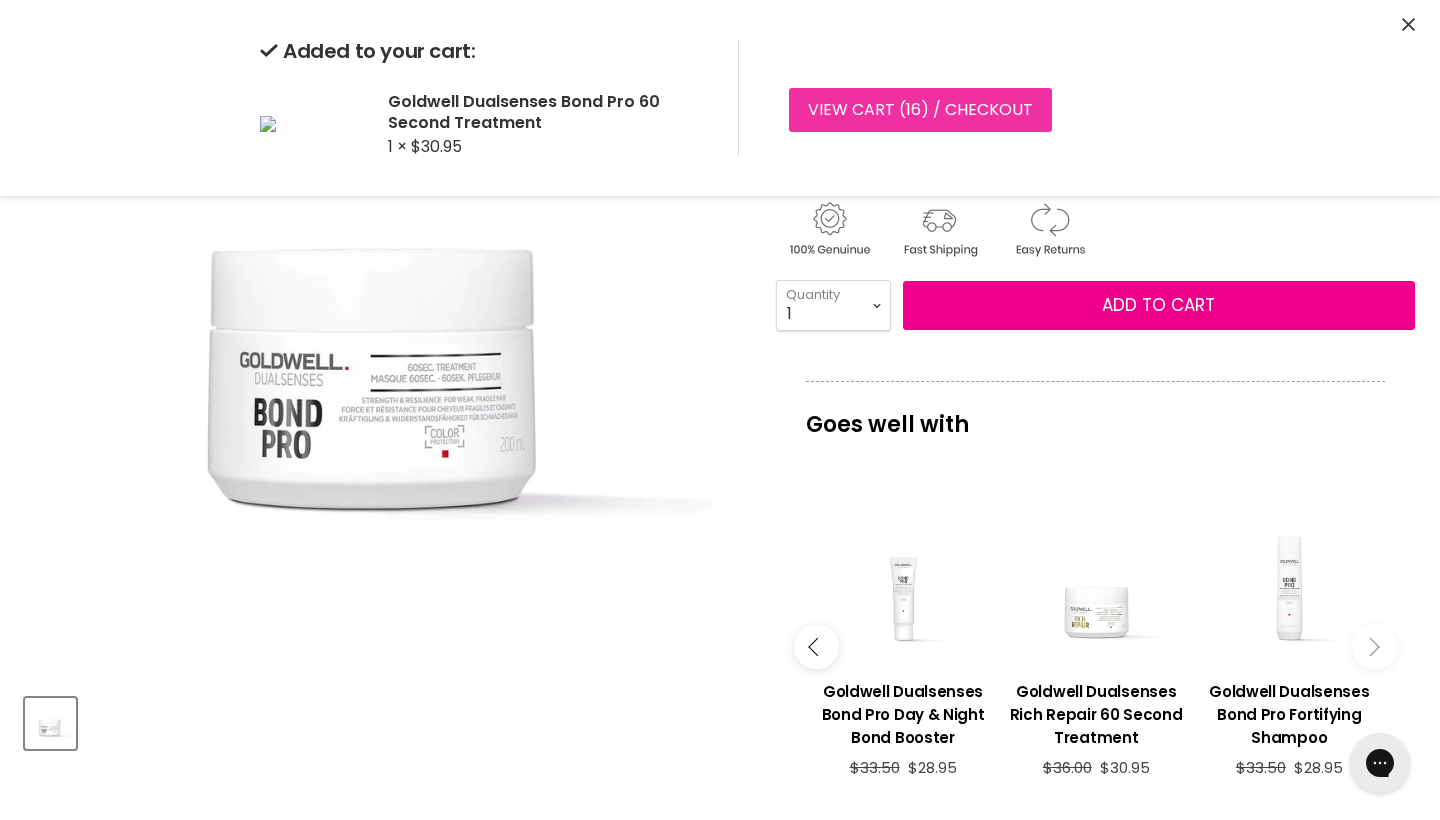 click on "View cart ( 16 )  /  Checkout" at bounding box center [920, 110] 